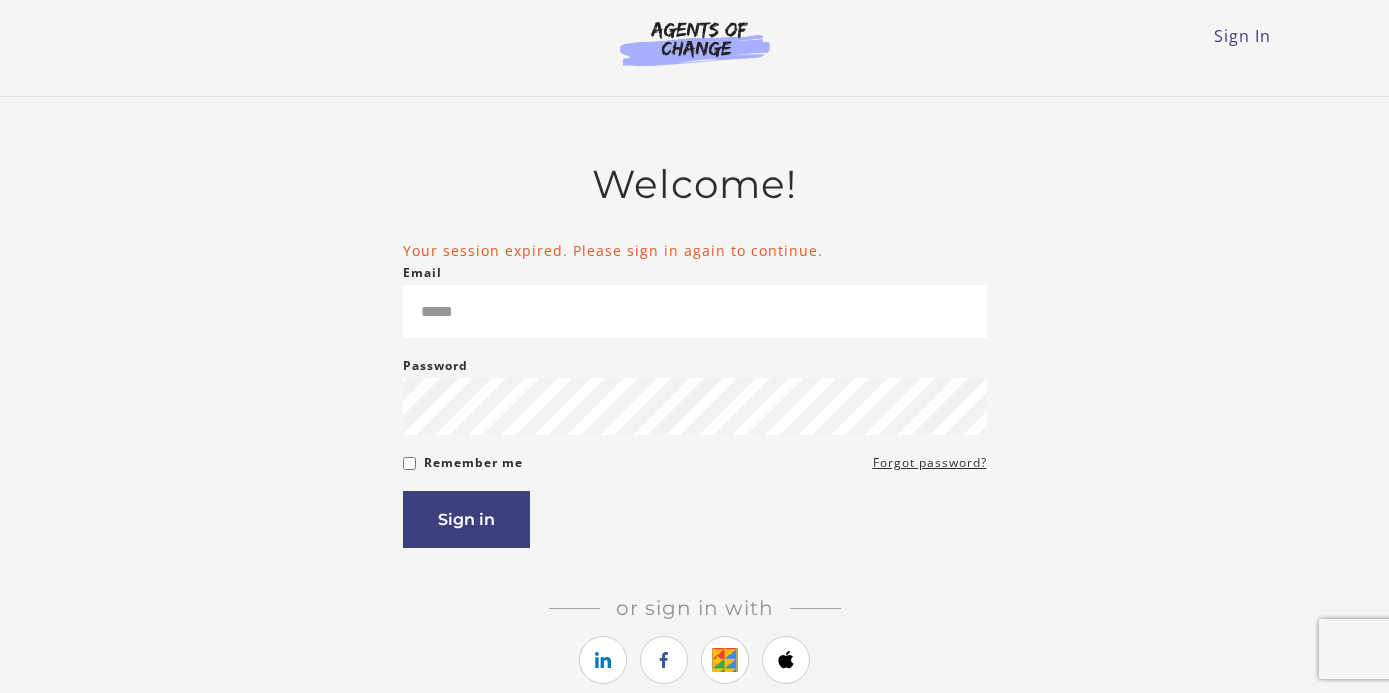 scroll, scrollTop: 0, scrollLeft: 0, axis: both 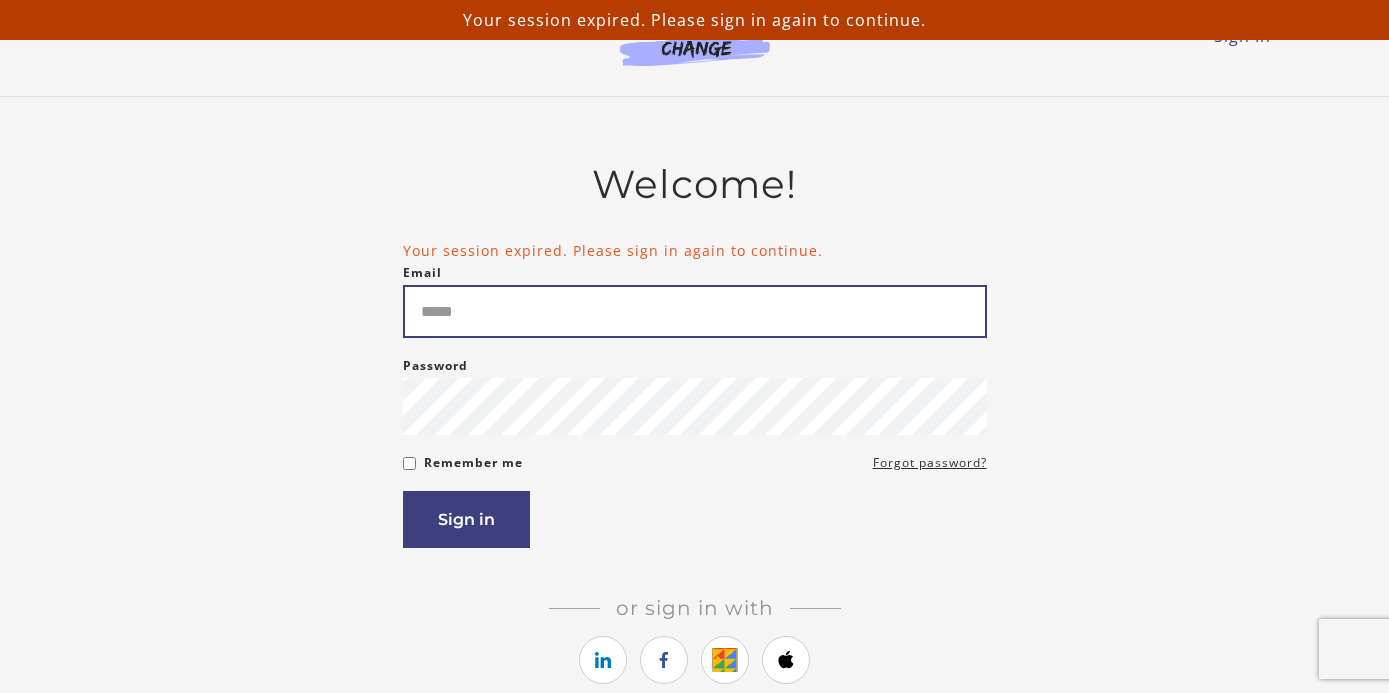 click on "Email" at bounding box center [695, 311] 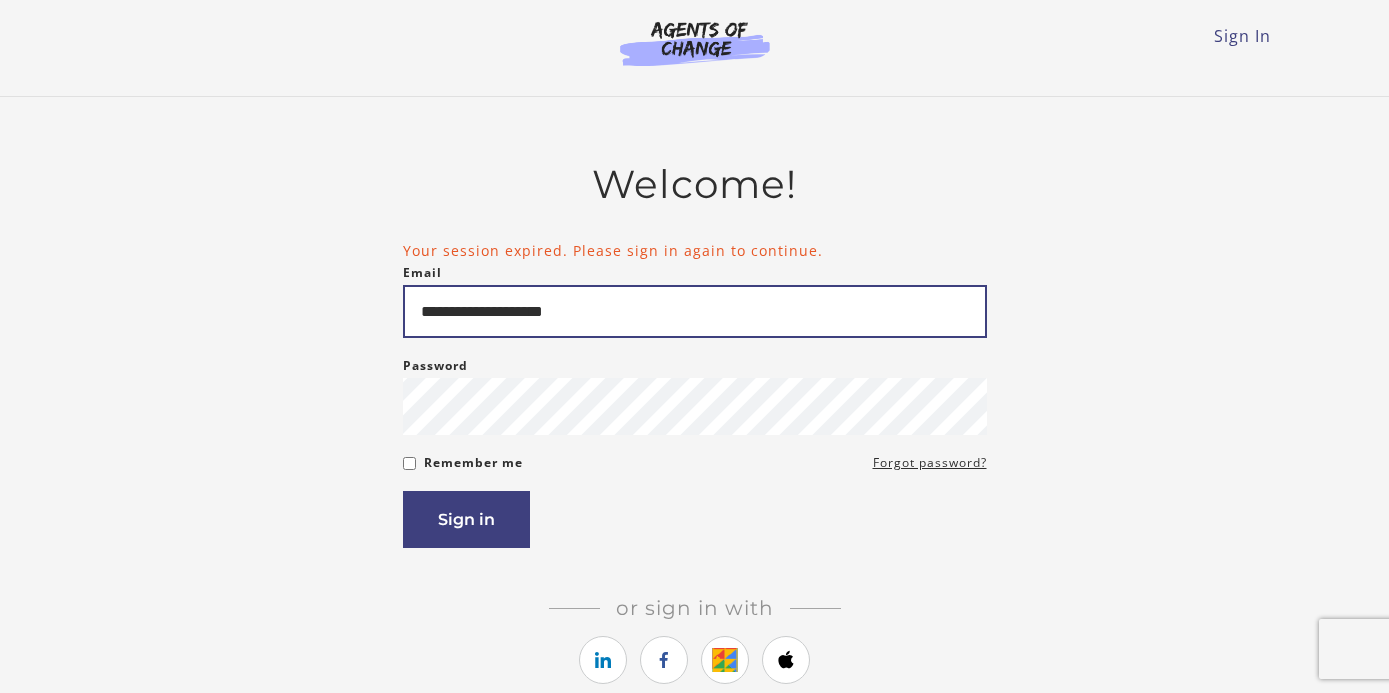 type on "**********" 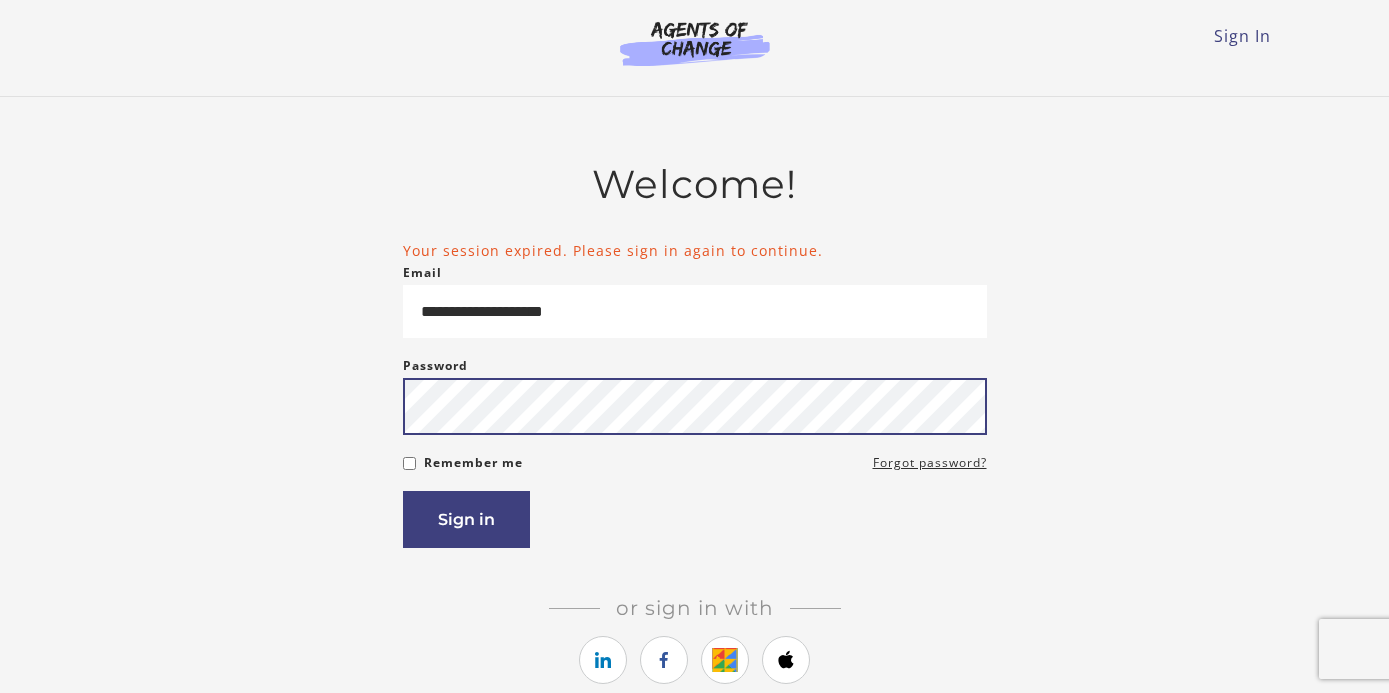 click on "Sign in" at bounding box center [466, 519] 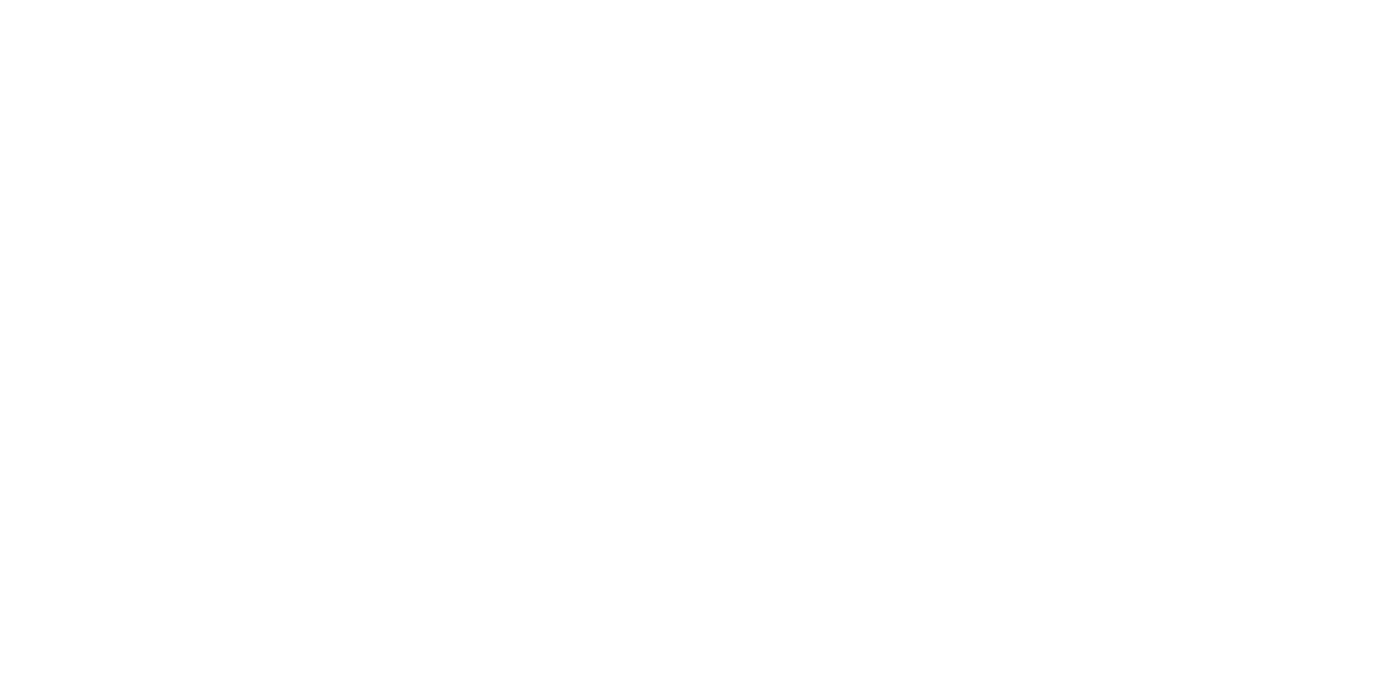 scroll, scrollTop: 0, scrollLeft: 0, axis: both 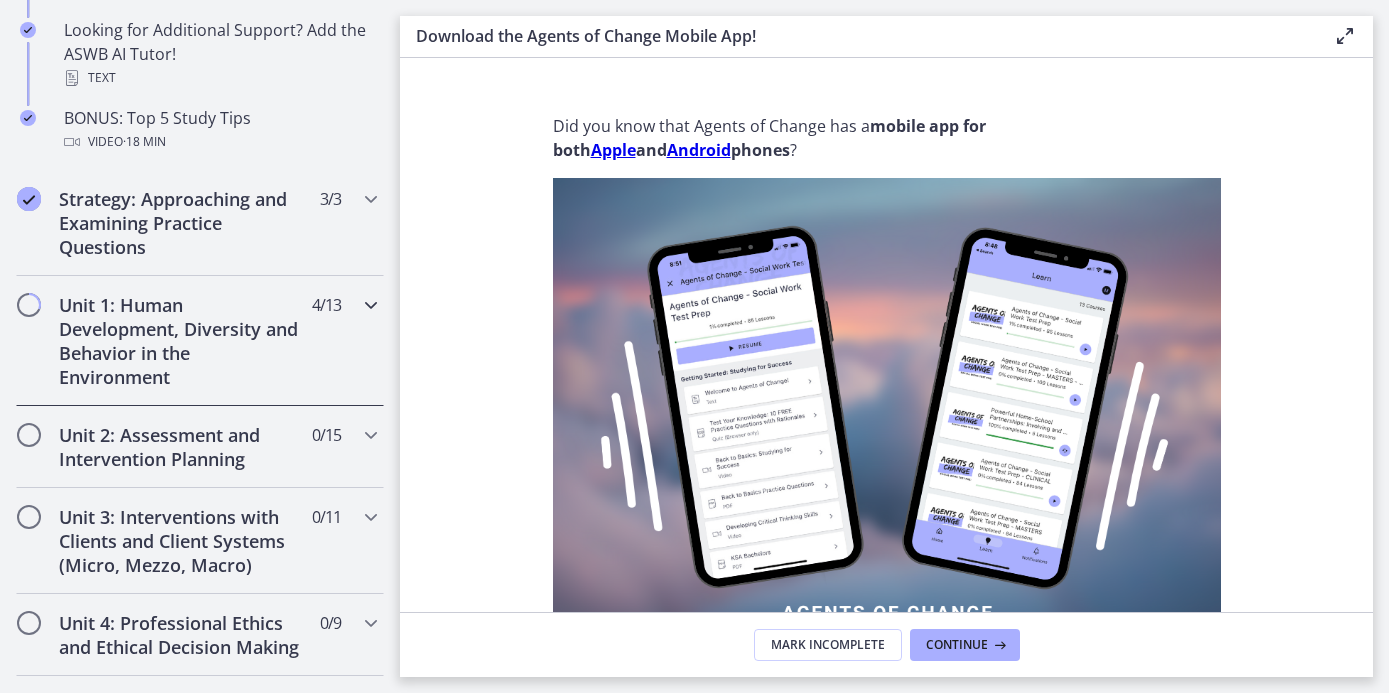 click on "Unit 1: Human Development, Diversity and Behavior in the Environment" at bounding box center [181, 341] 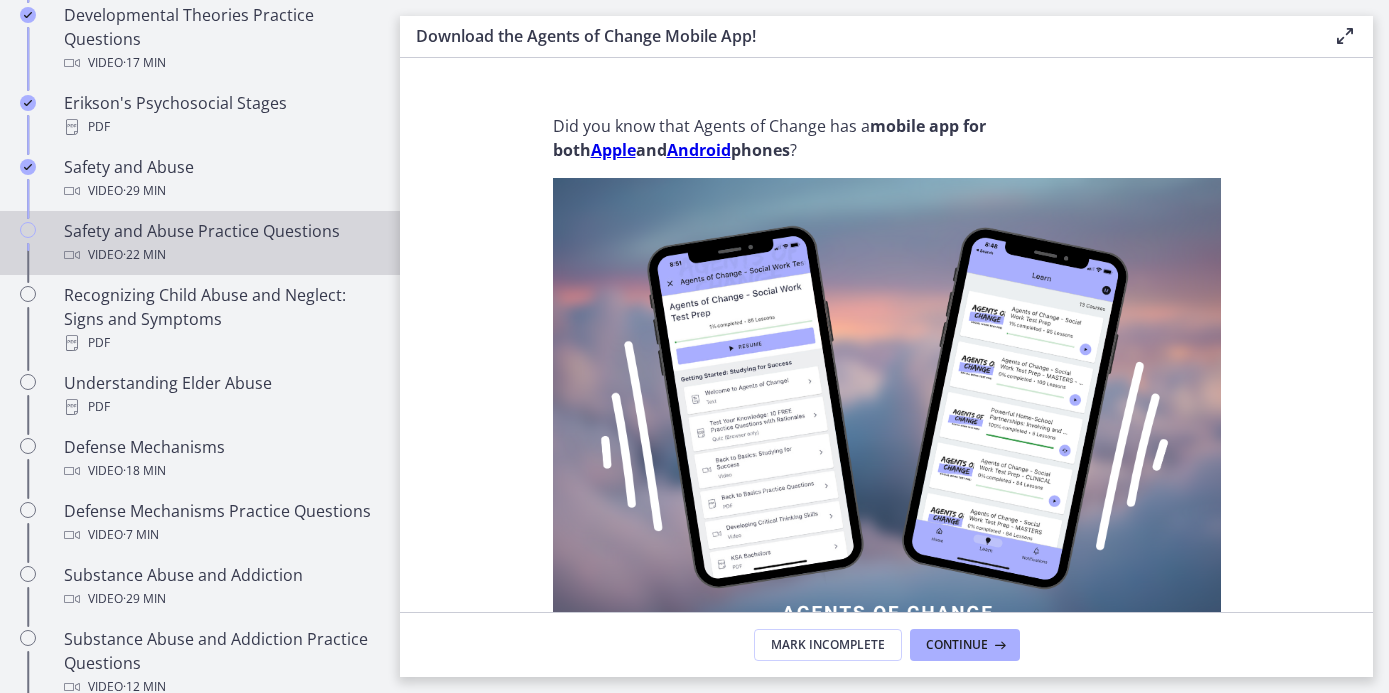 scroll, scrollTop: 795, scrollLeft: 0, axis: vertical 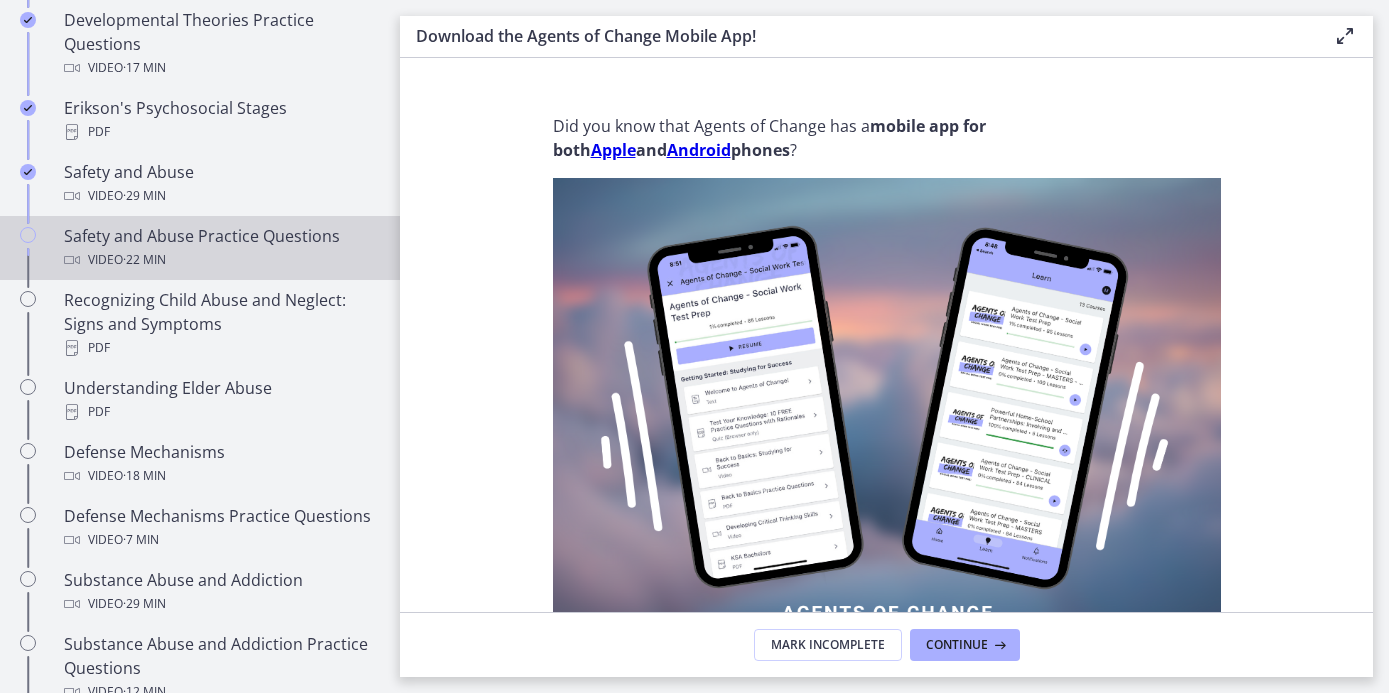 click on "·  22 min" at bounding box center (144, 260) 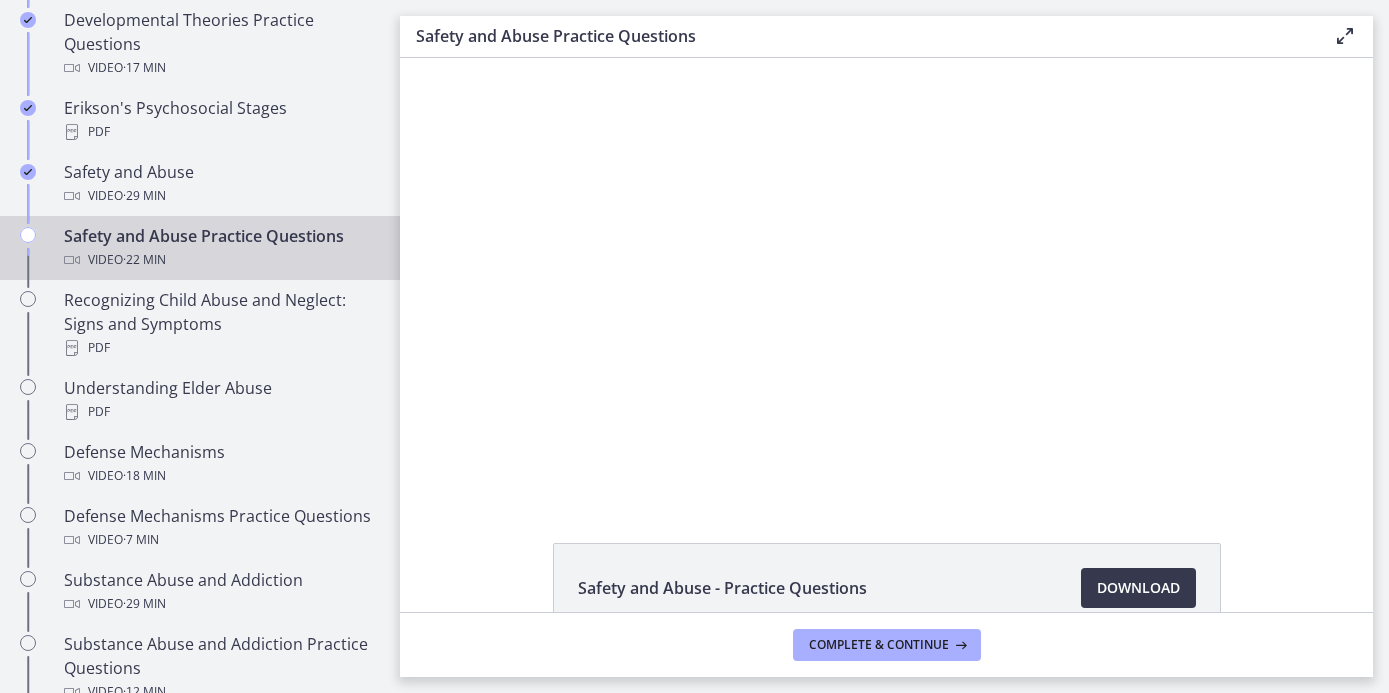 scroll, scrollTop: 0, scrollLeft: 0, axis: both 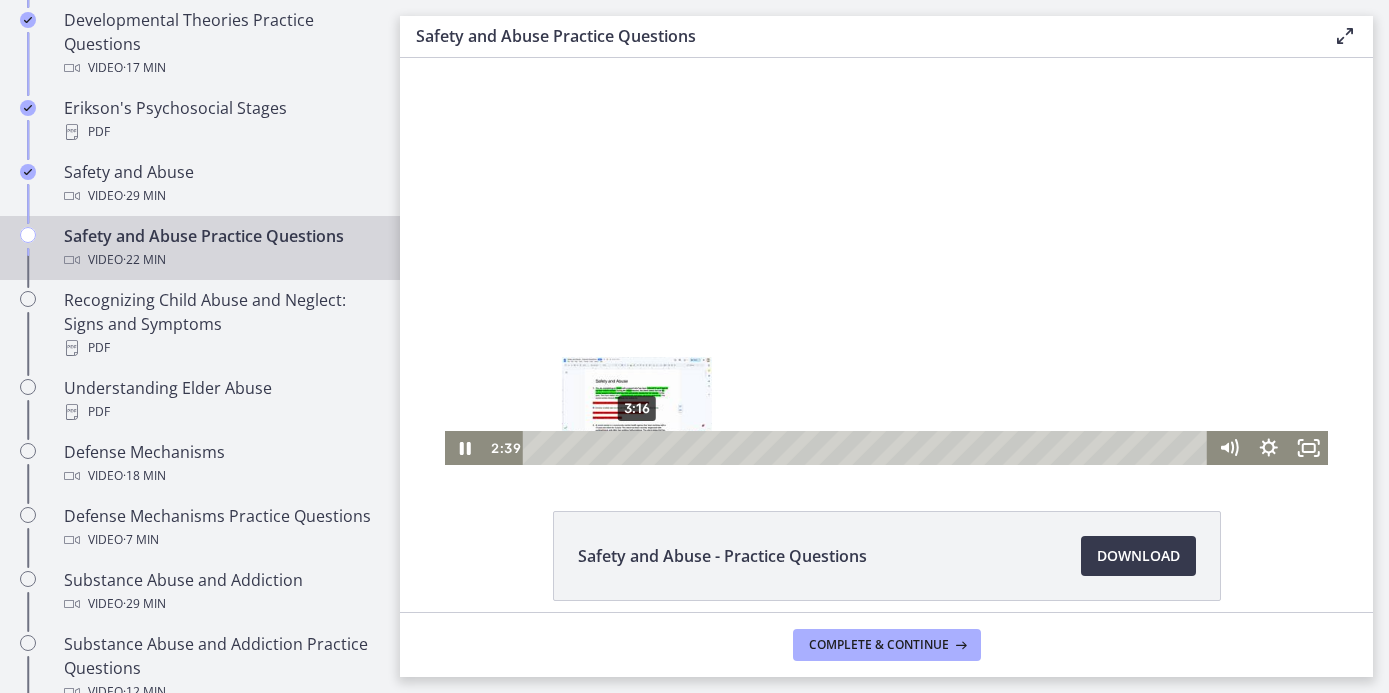 click on "3:16" at bounding box center [868, 448] 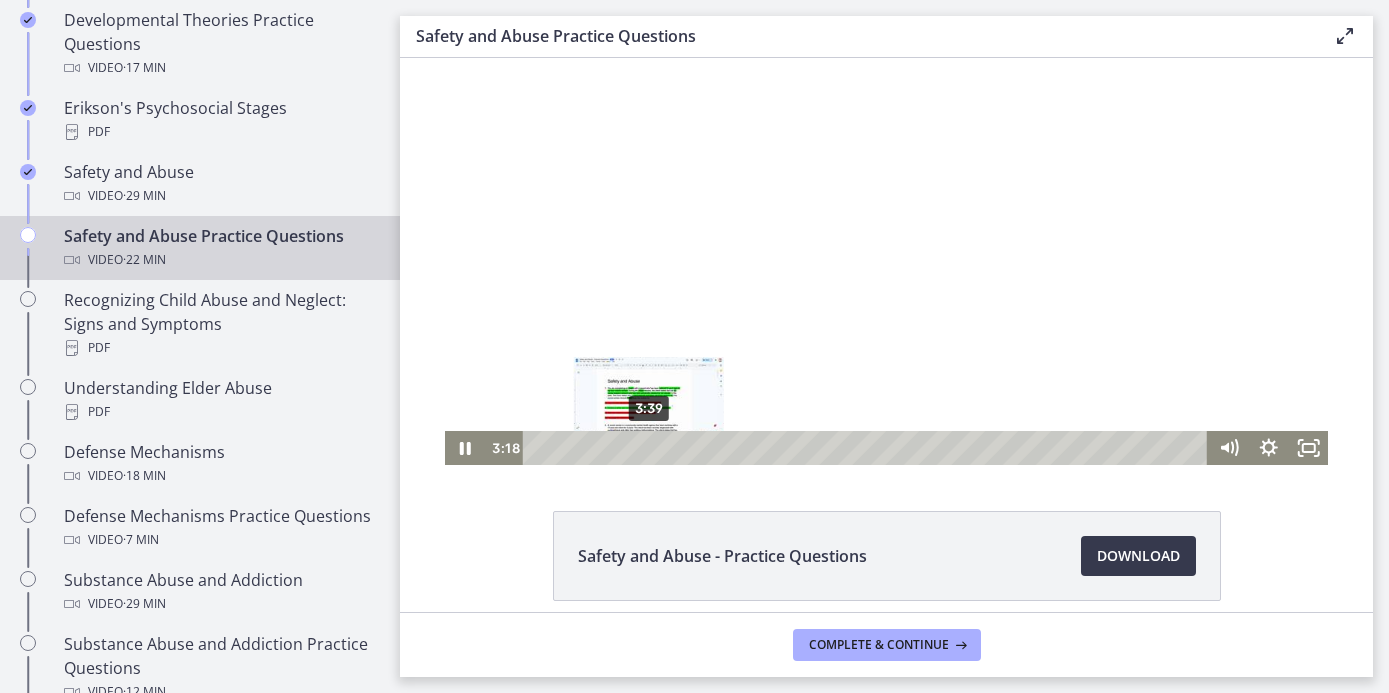 click on "3:39" at bounding box center [868, 448] 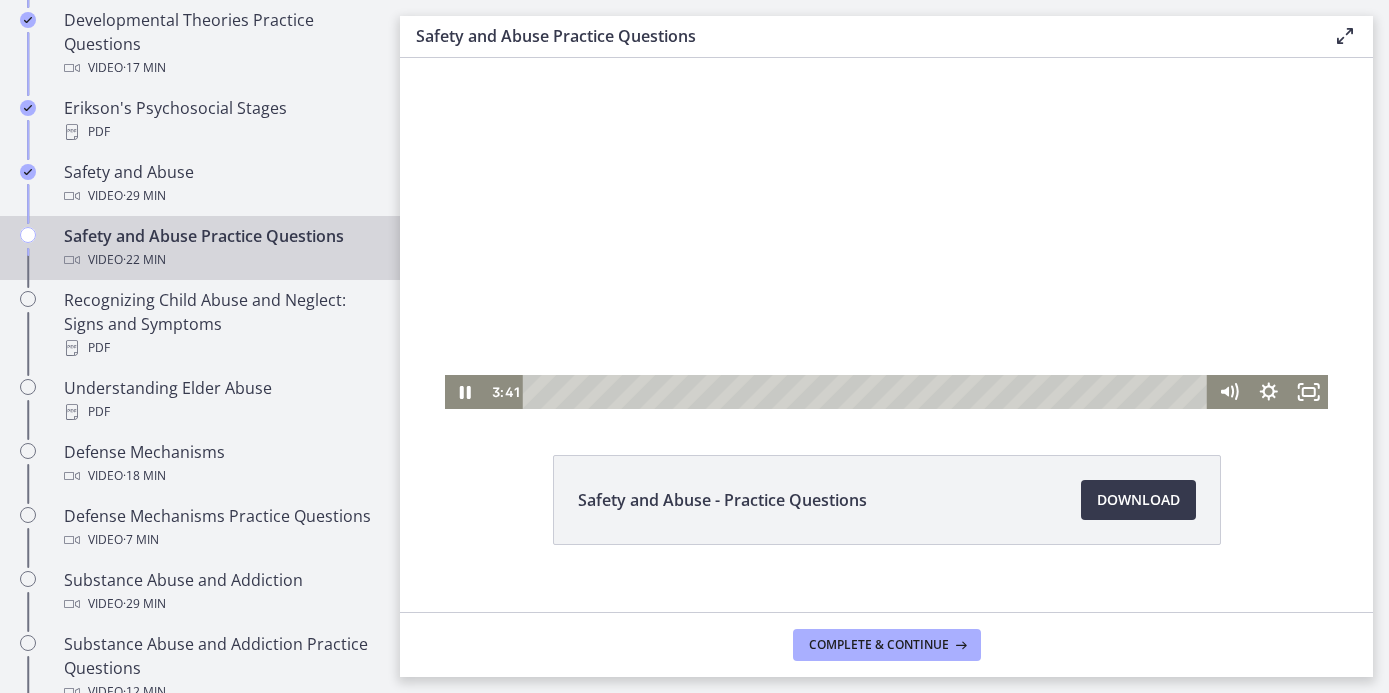 scroll, scrollTop: 117, scrollLeft: 0, axis: vertical 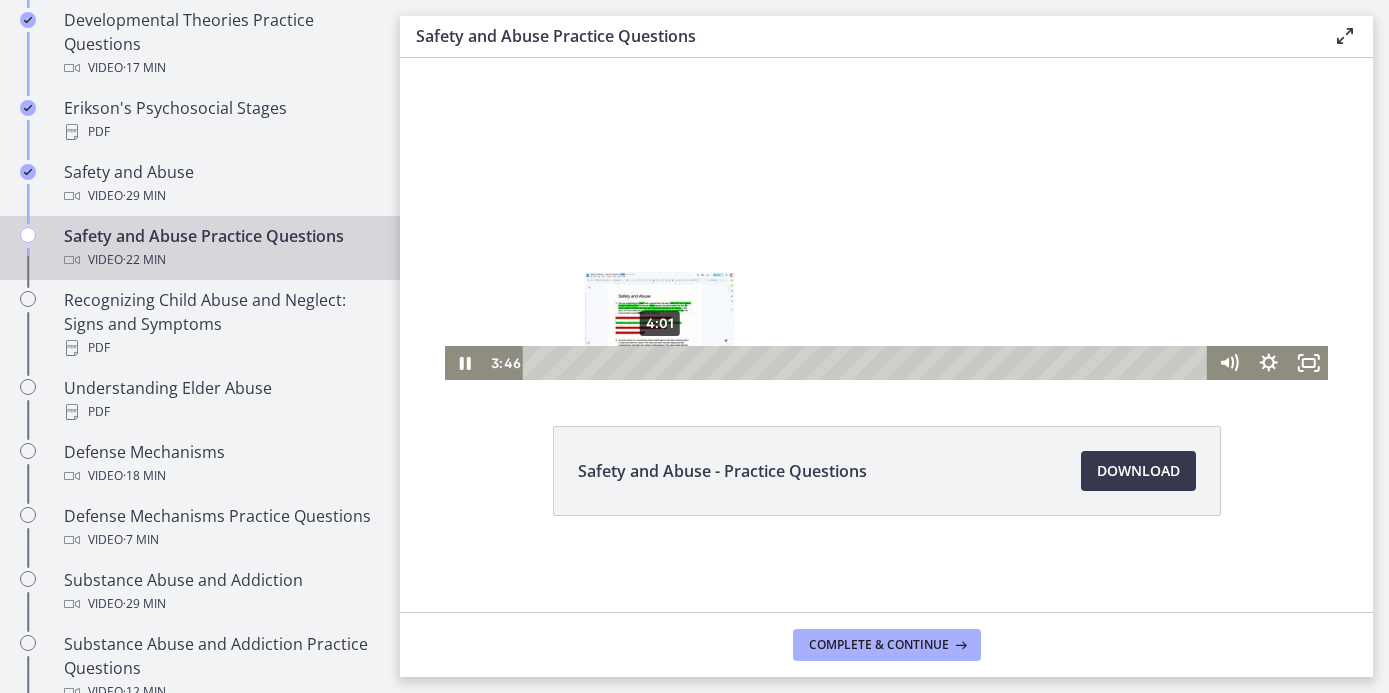 click on "4:01" at bounding box center [868, 363] 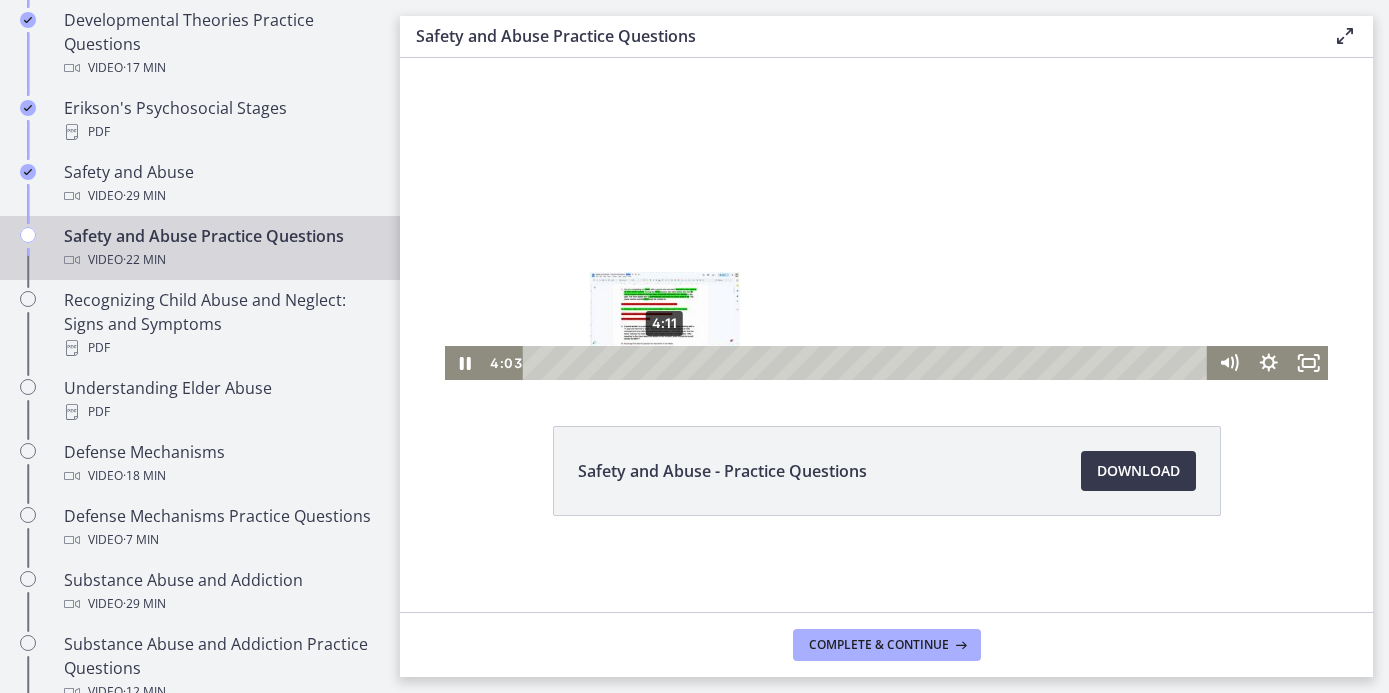 click at bounding box center [660, 362] 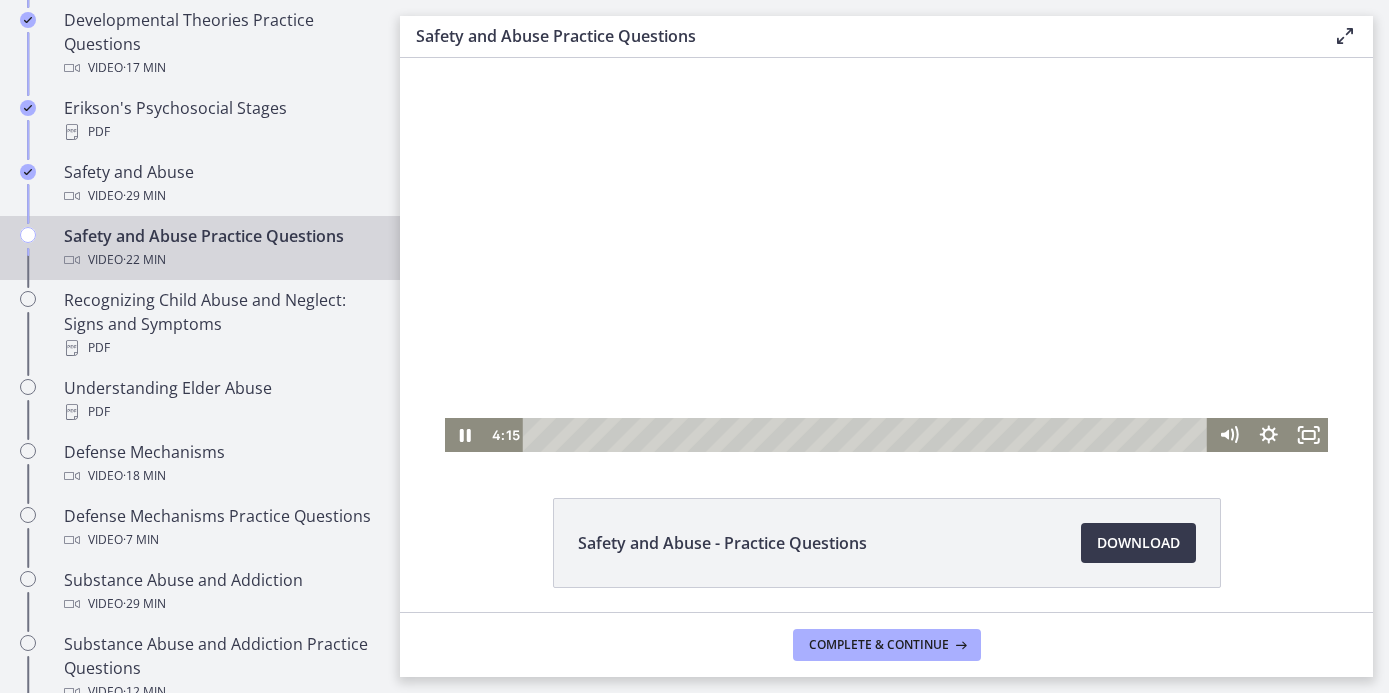 scroll, scrollTop: 40, scrollLeft: 0, axis: vertical 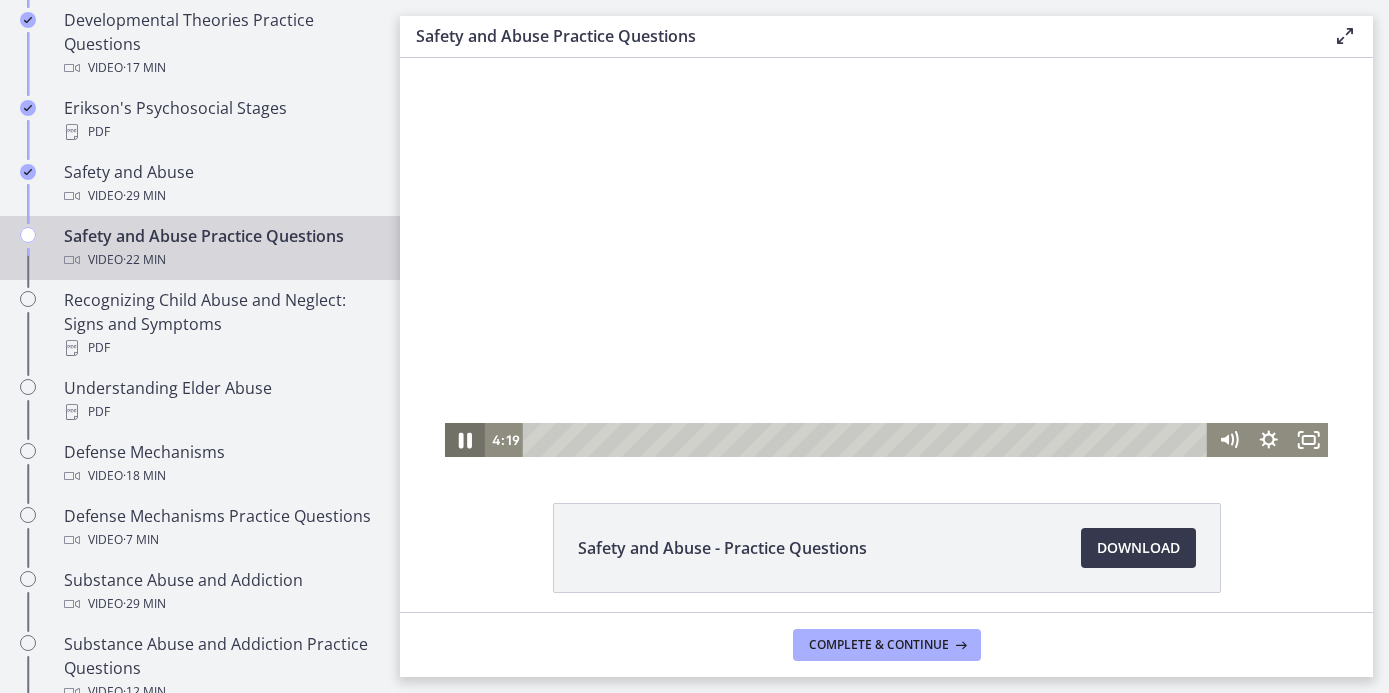 click 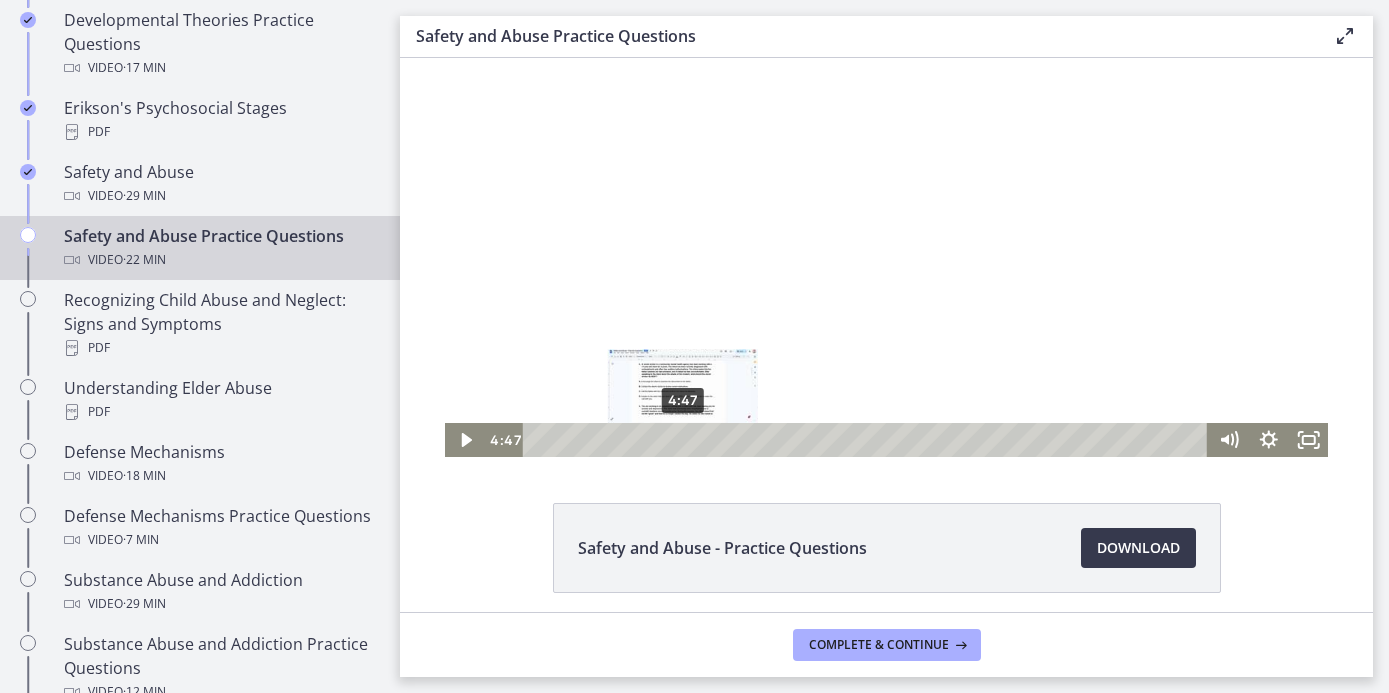 click on "4:47" at bounding box center [868, 440] 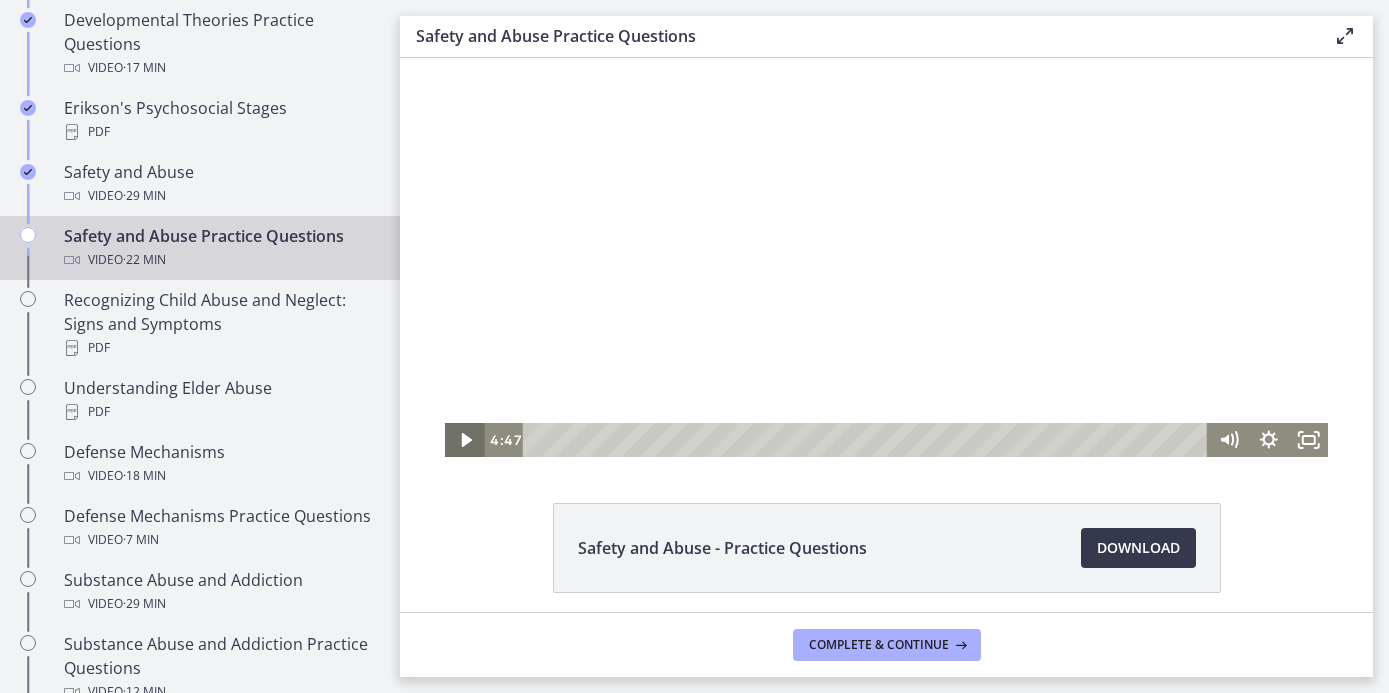 click 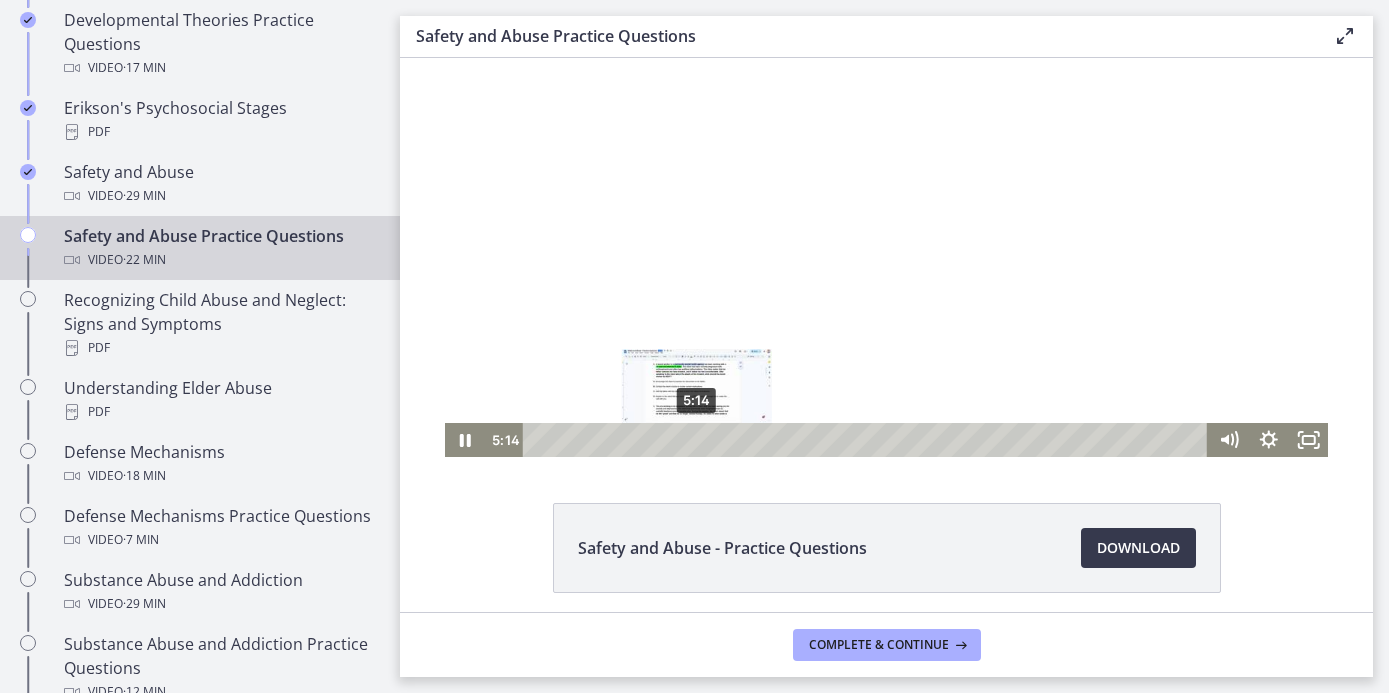 click on "5:14" at bounding box center (868, 440) 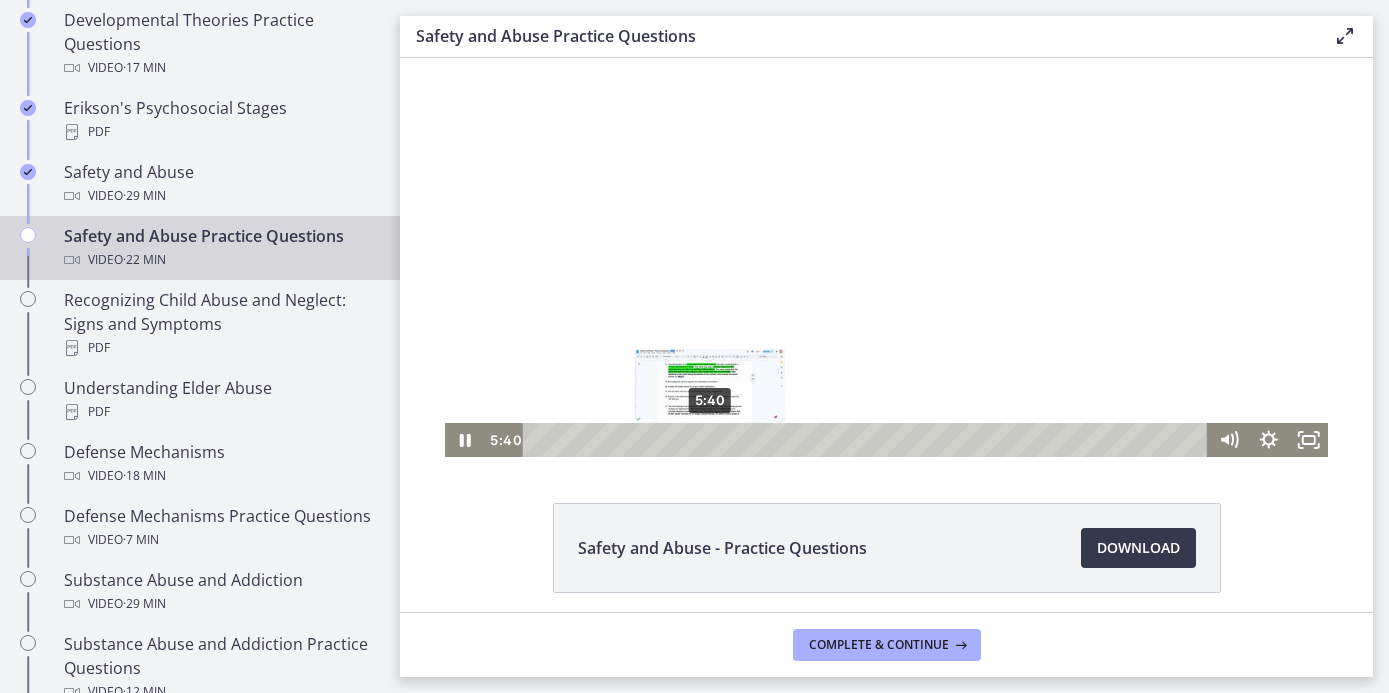 click on "5:40" at bounding box center [868, 440] 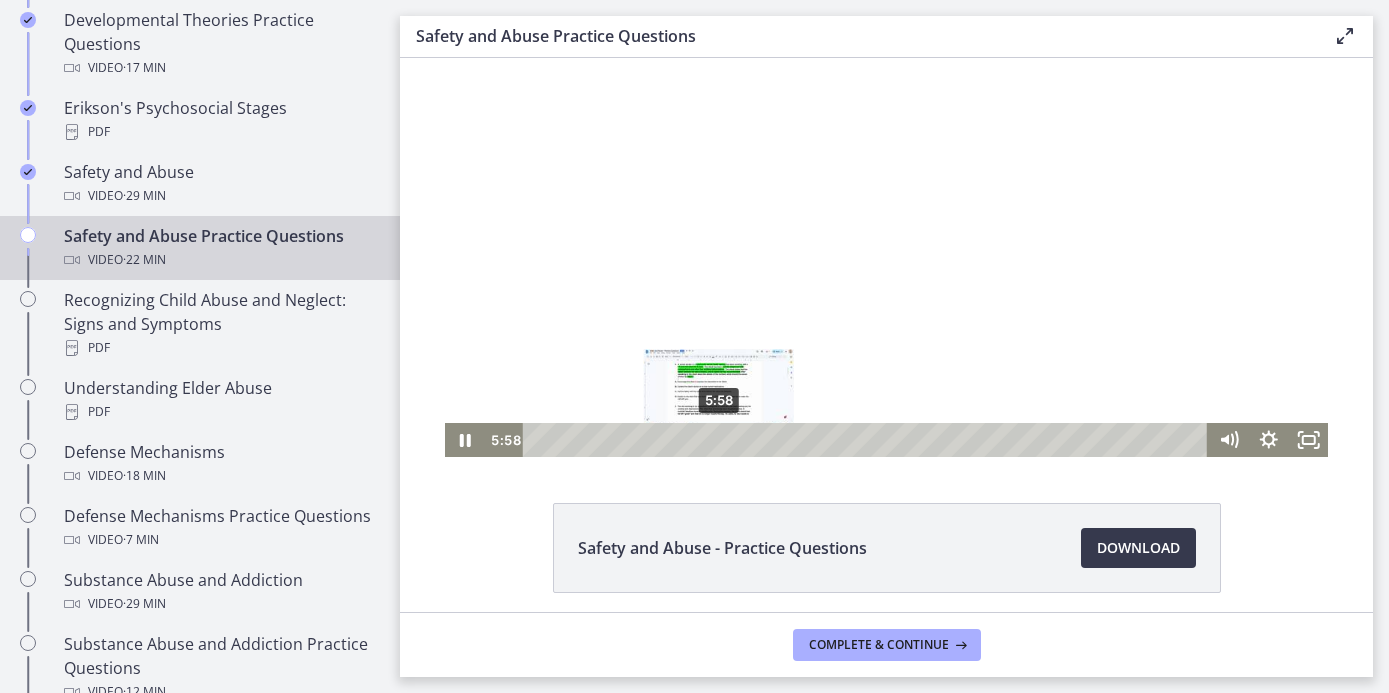 click on "5:58" at bounding box center (868, 440) 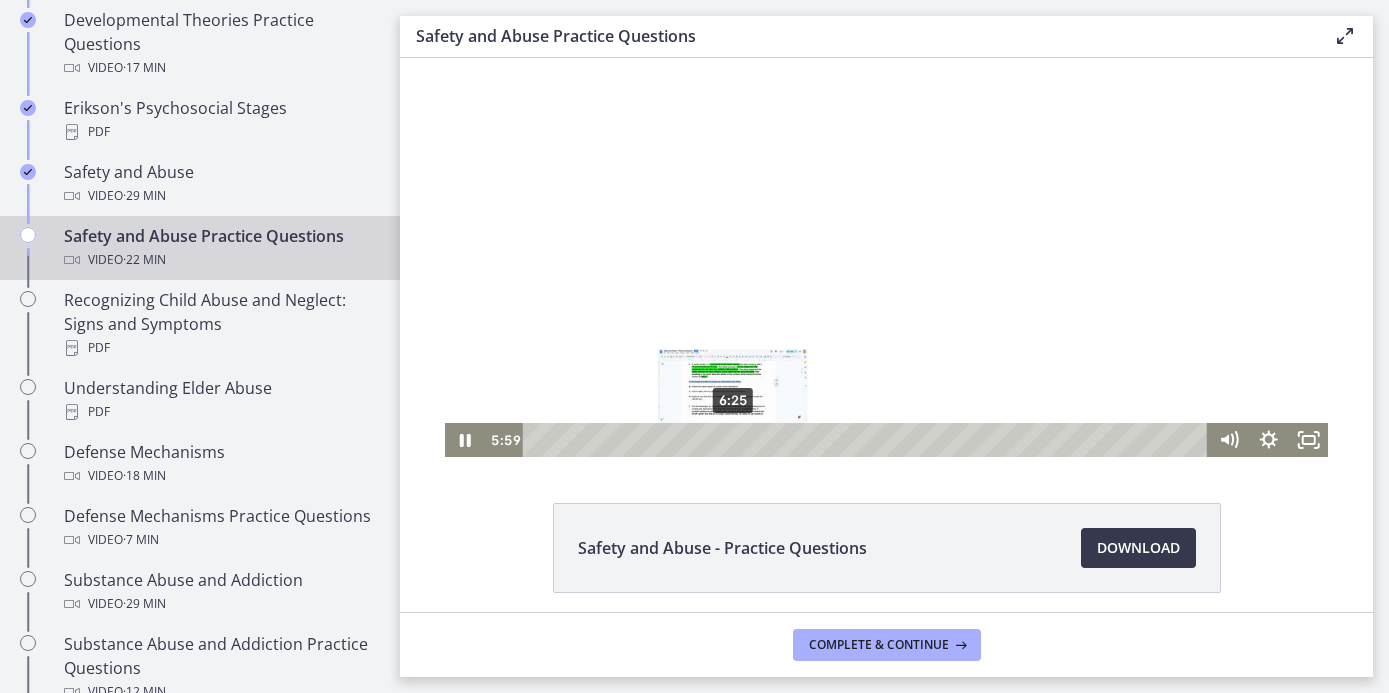 click on "6:25" at bounding box center [868, 440] 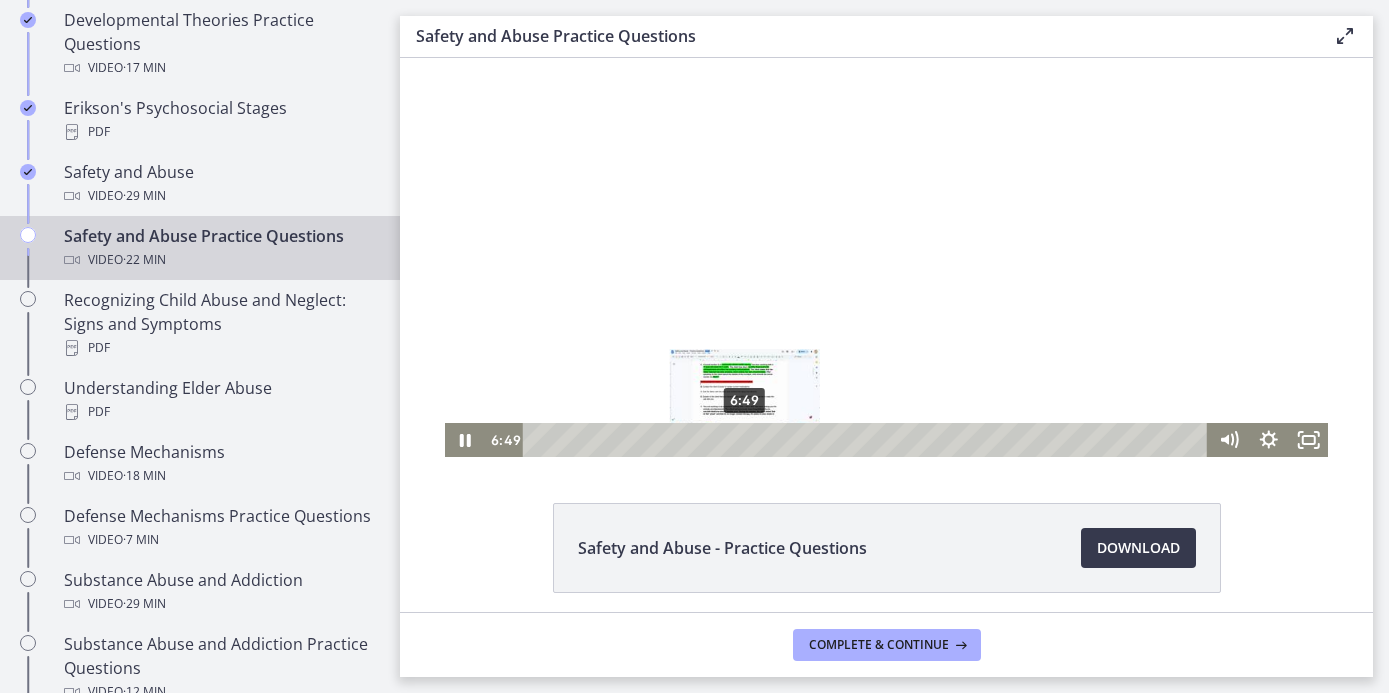 click on "6:49" at bounding box center (868, 440) 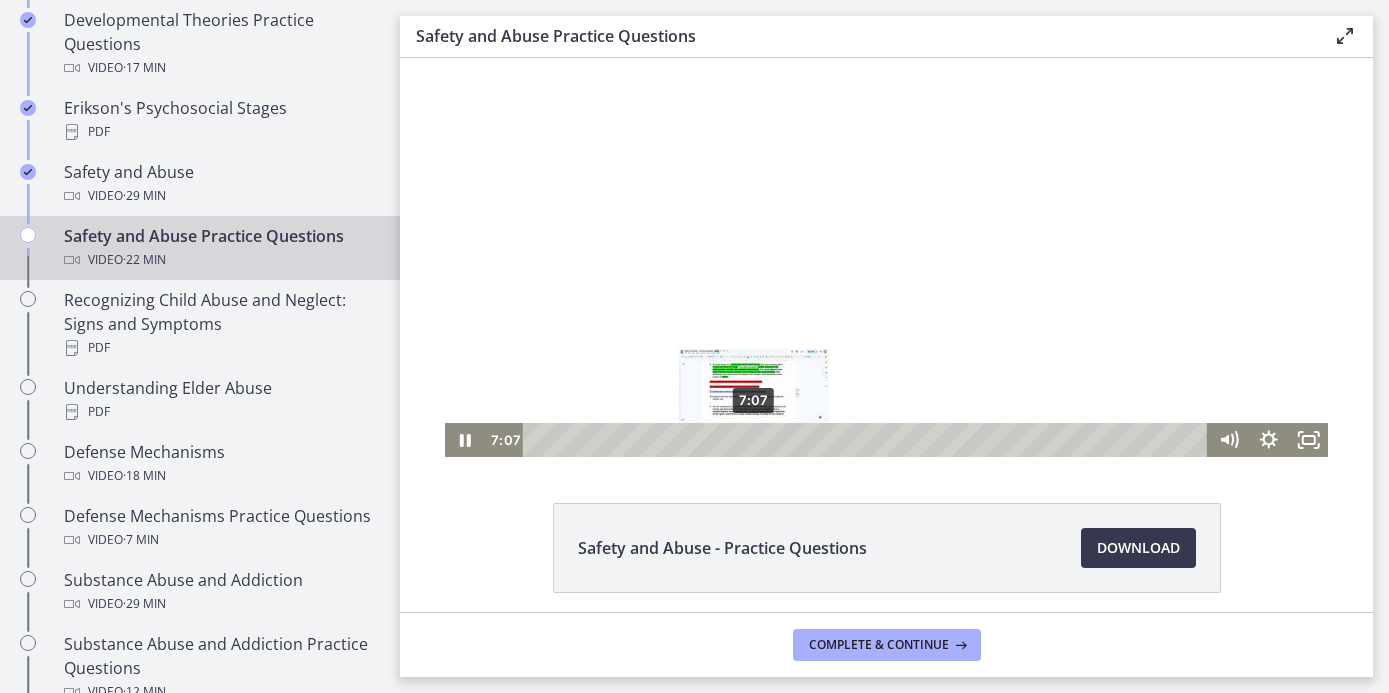 click on "7:07" at bounding box center (868, 440) 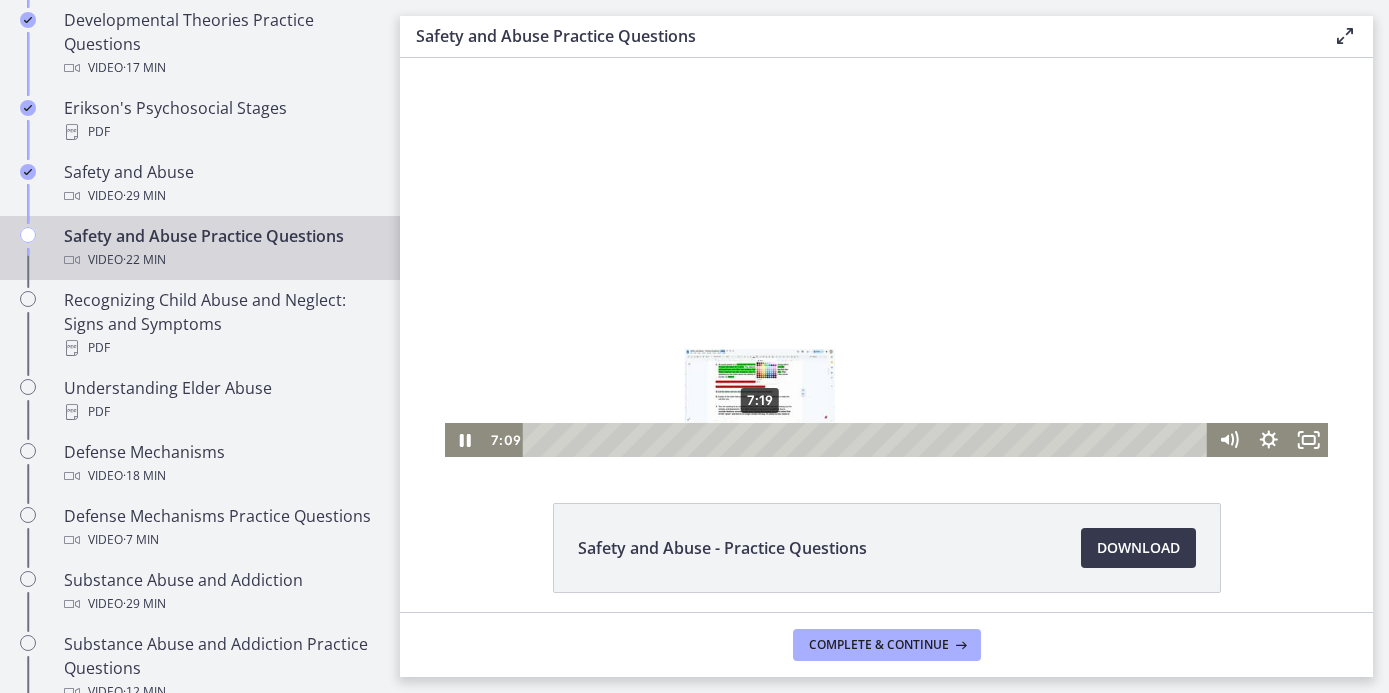 click on "7:19" at bounding box center (868, 440) 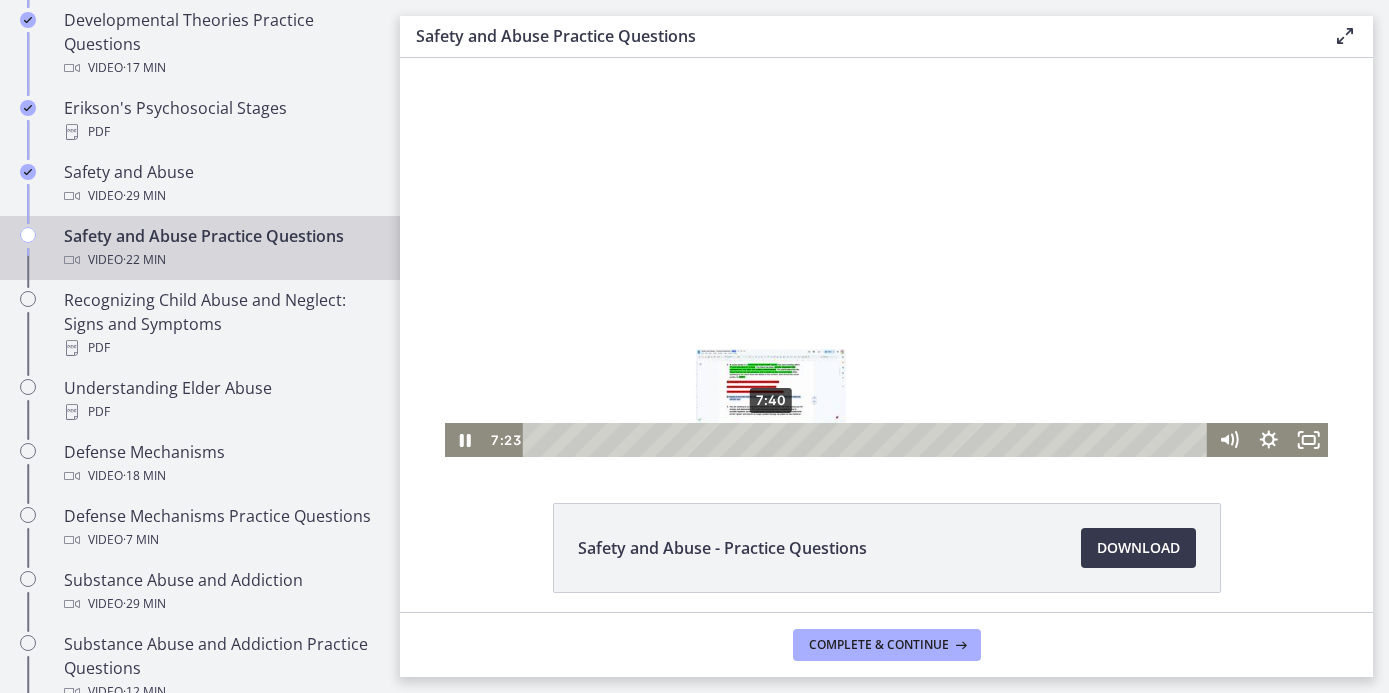 click on "7:40" at bounding box center (868, 440) 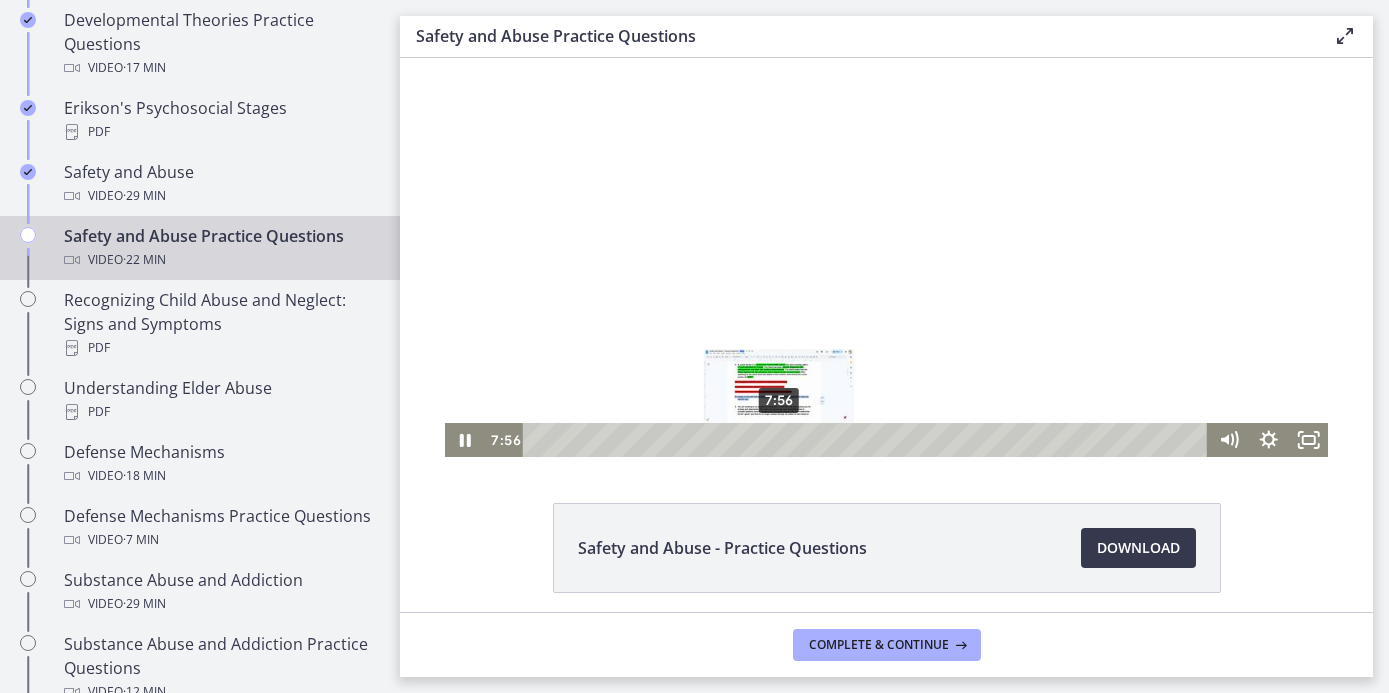 click on "7:56" at bounding box center [868, 440] 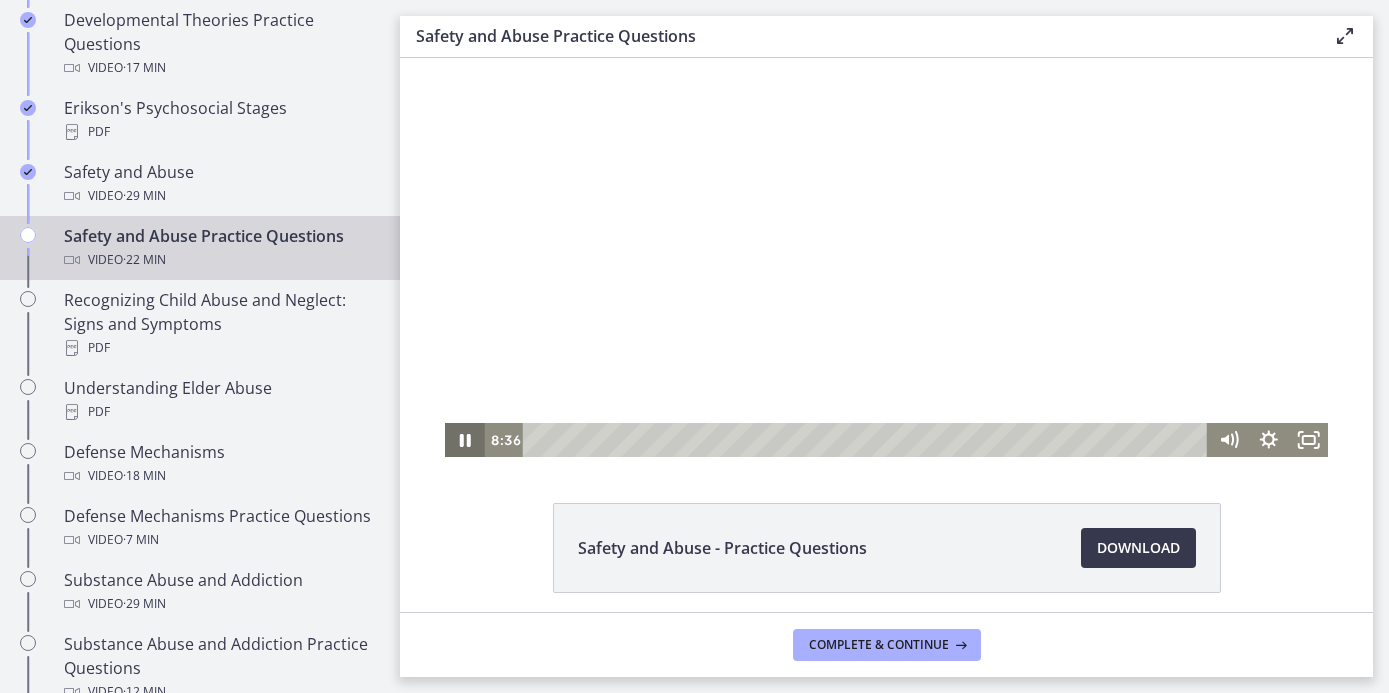 click 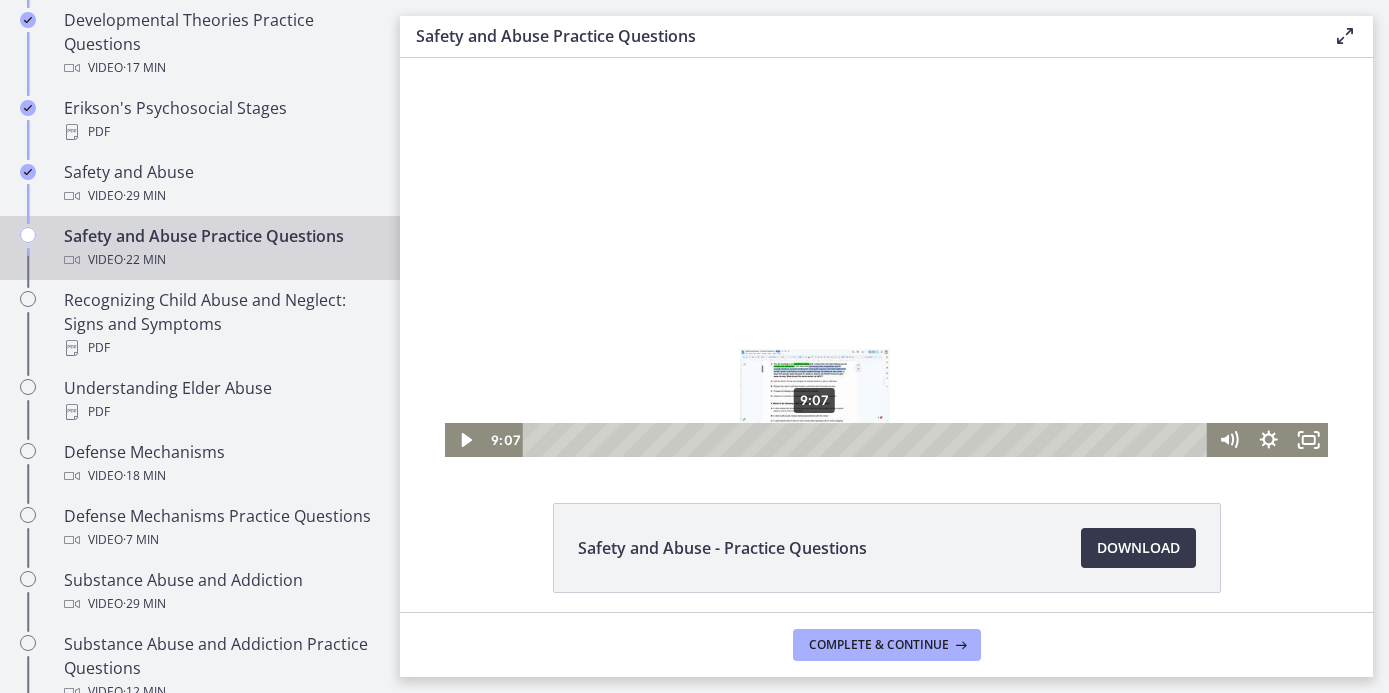 click on "9:07" at bounding box center [868, 440] 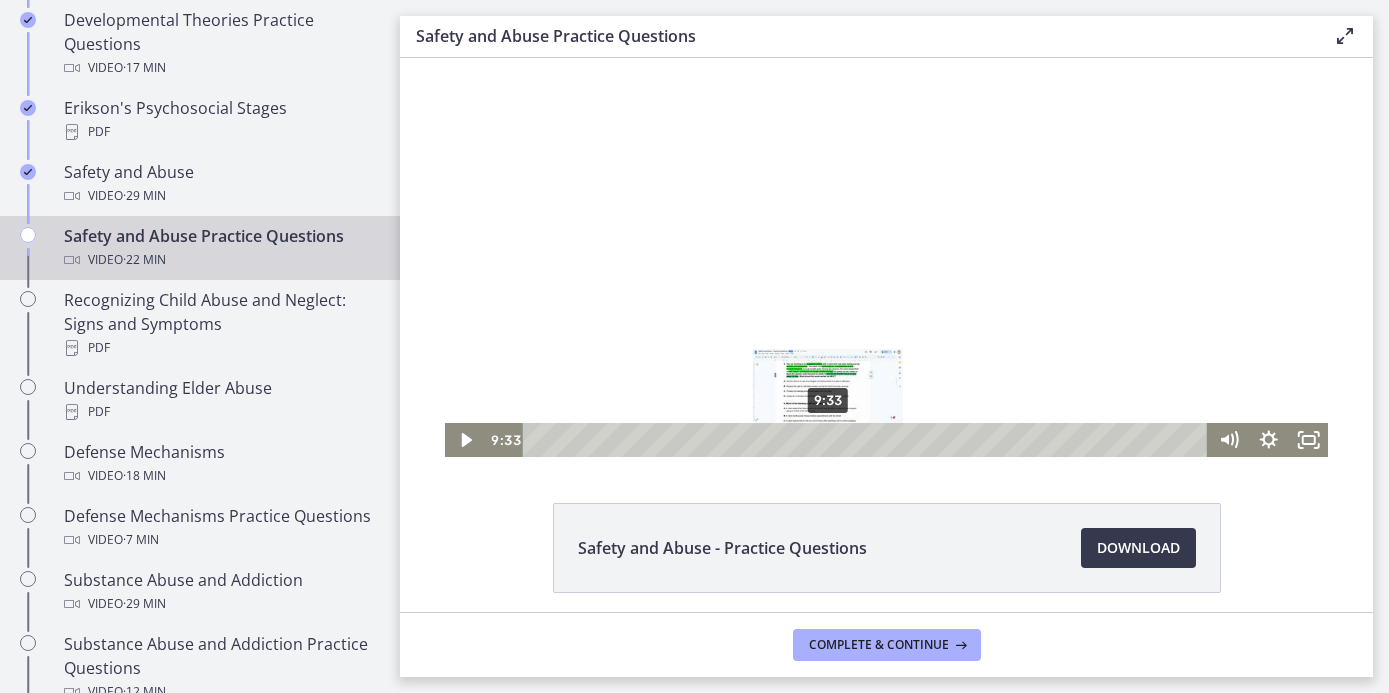 click on "9:33" at bounding box center (868, 440) 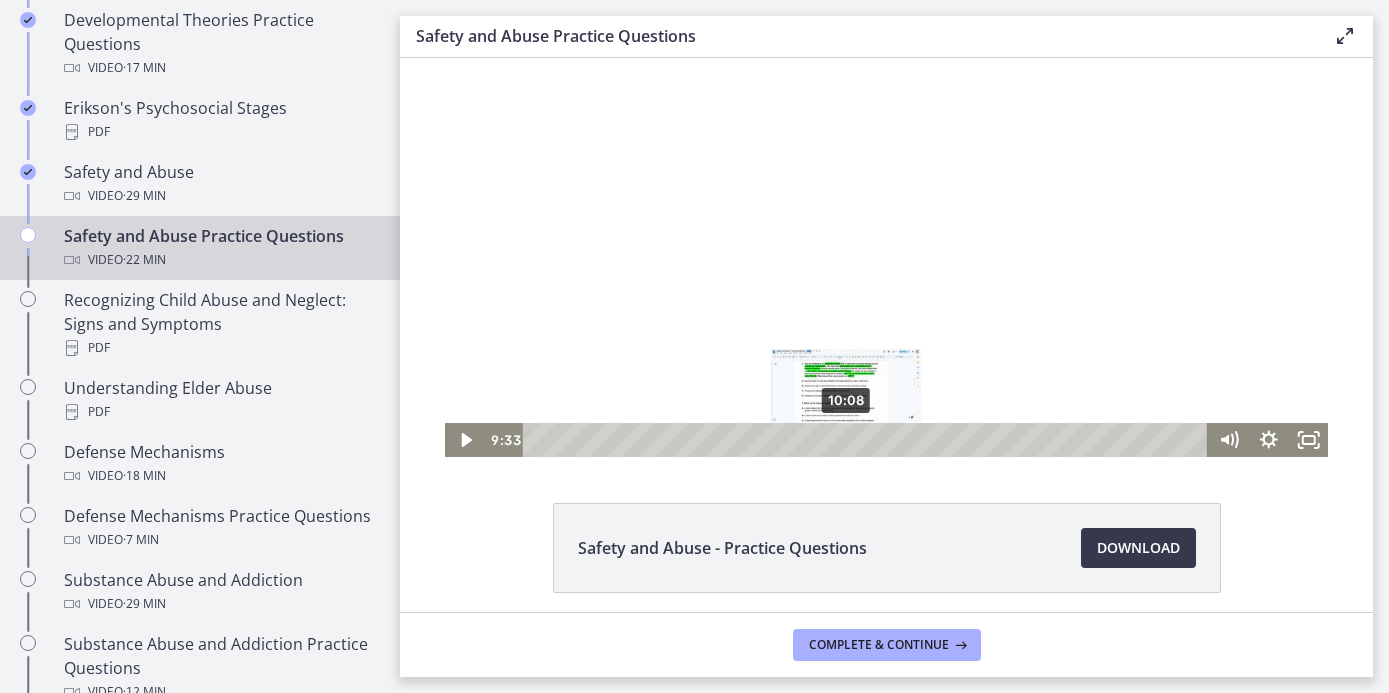click on "10:08" at bounding box center [868, 440] 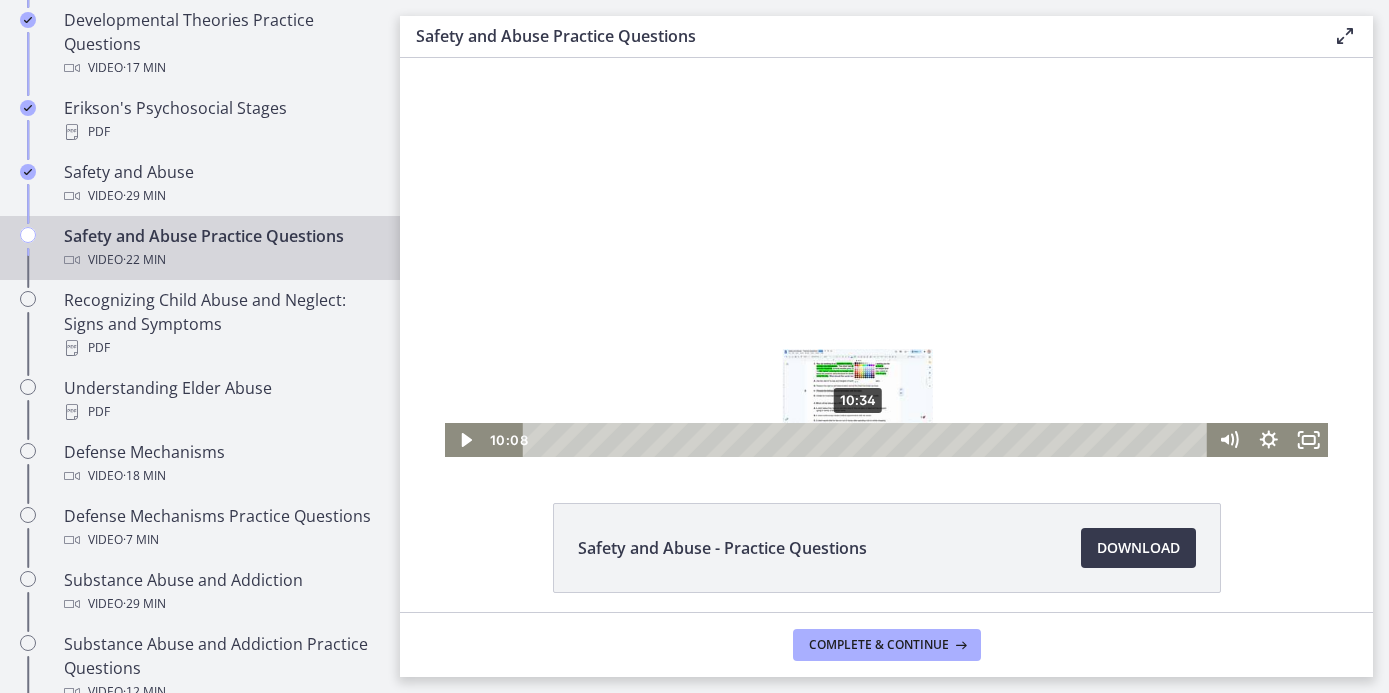 click on "10:34" at bounding box center [868, 440] 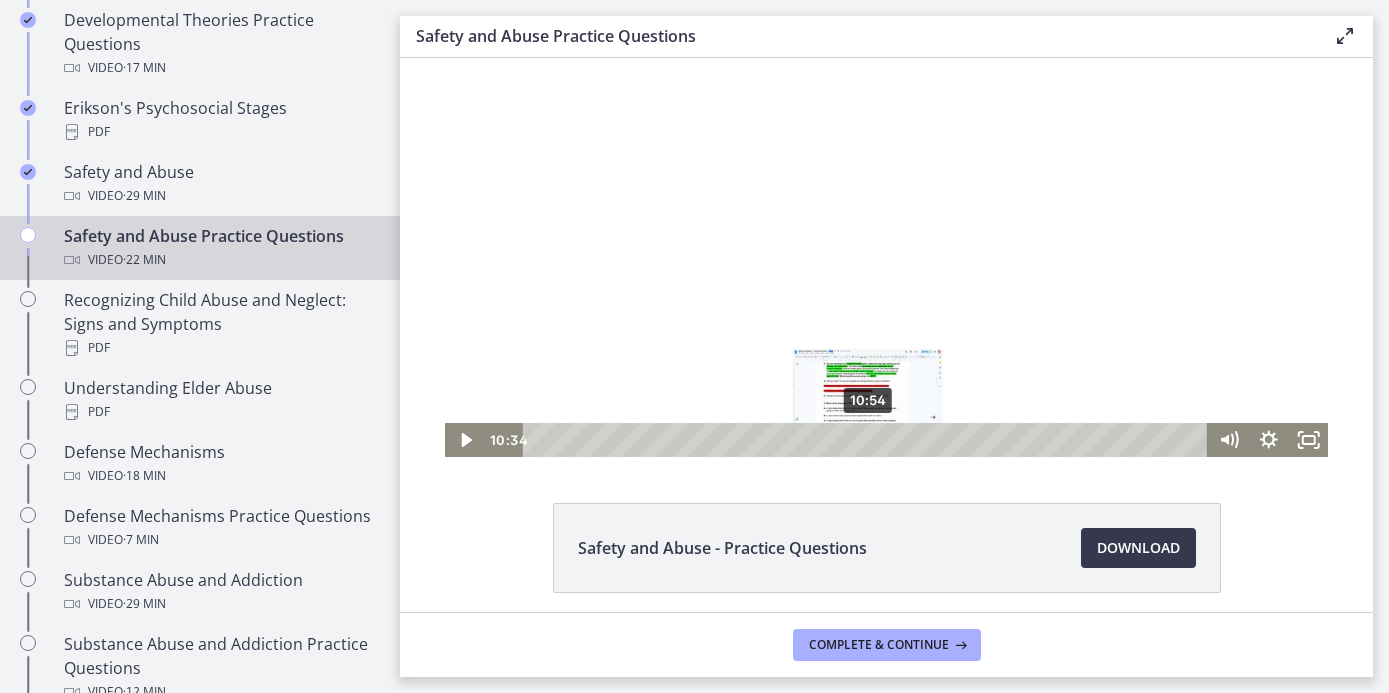 click on "10:54" at bounding box center [868, 440] 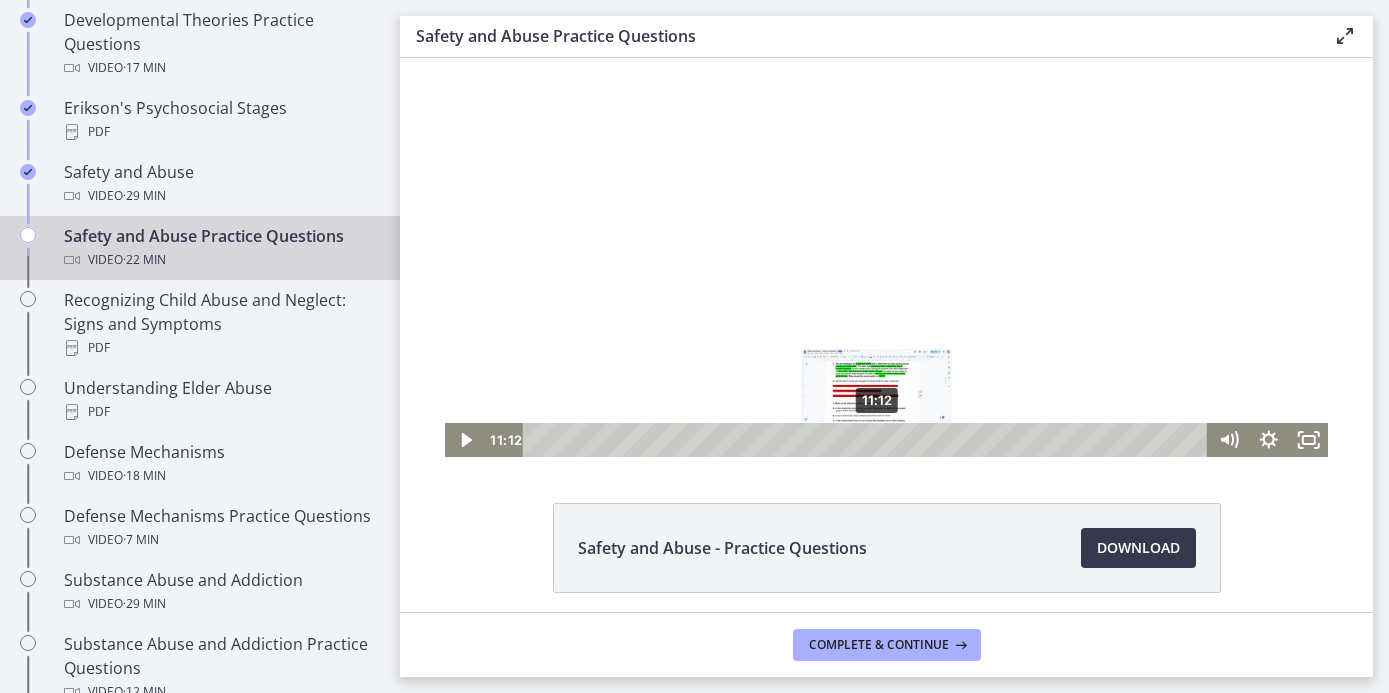click on "11:12" at bounding box center [868, 440] 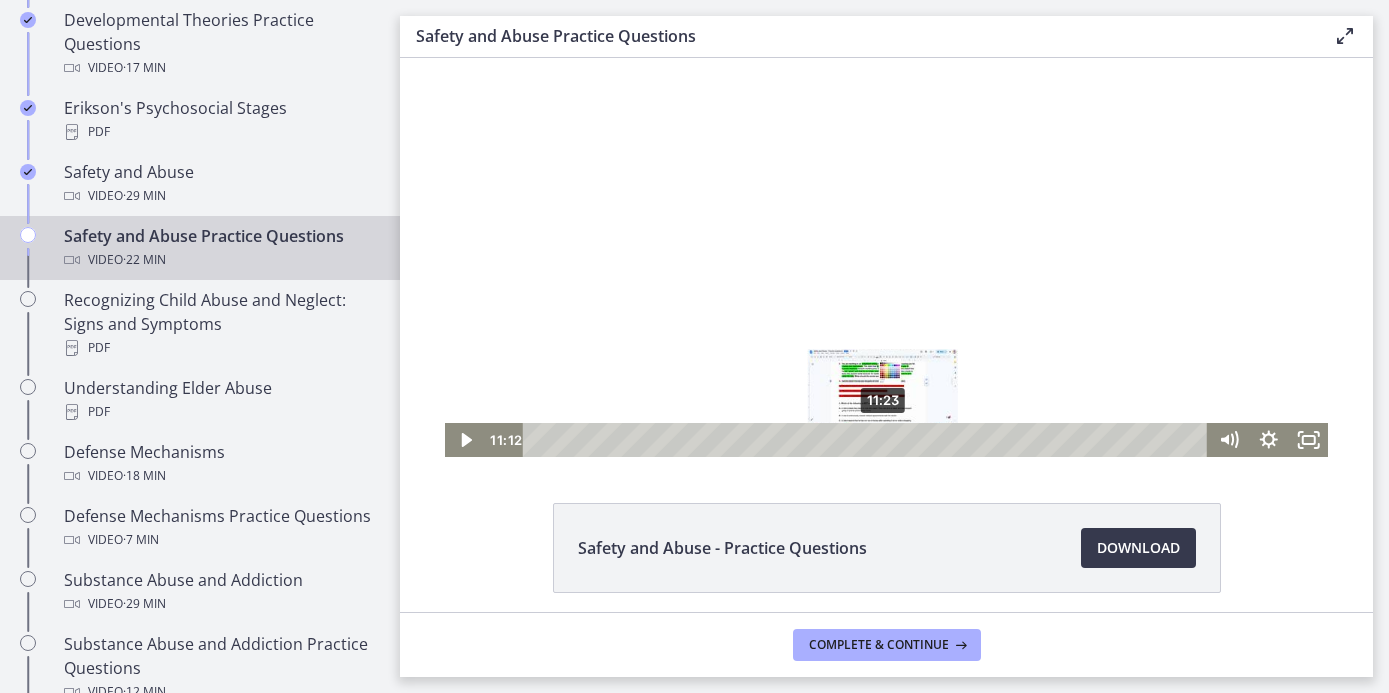 click on "11:23" at bounding box center [868, 440] 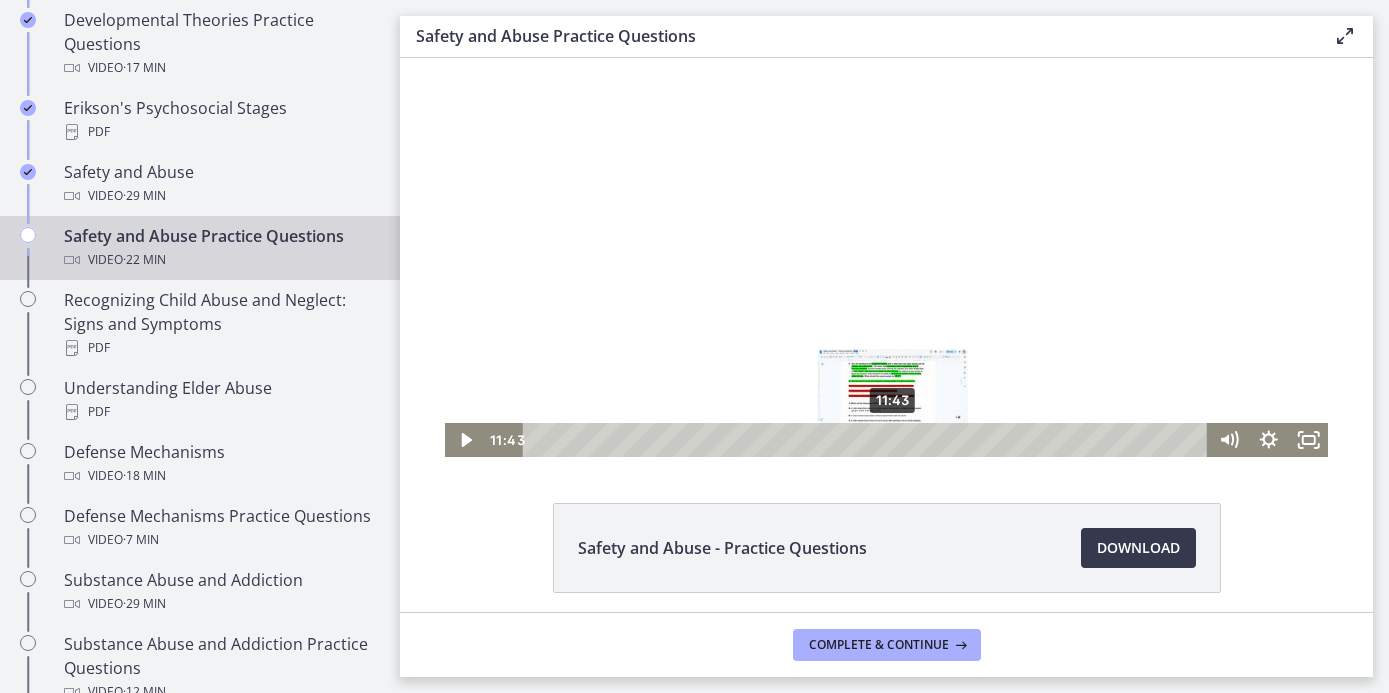 click on "11:43" at bounding box center (868, 440) 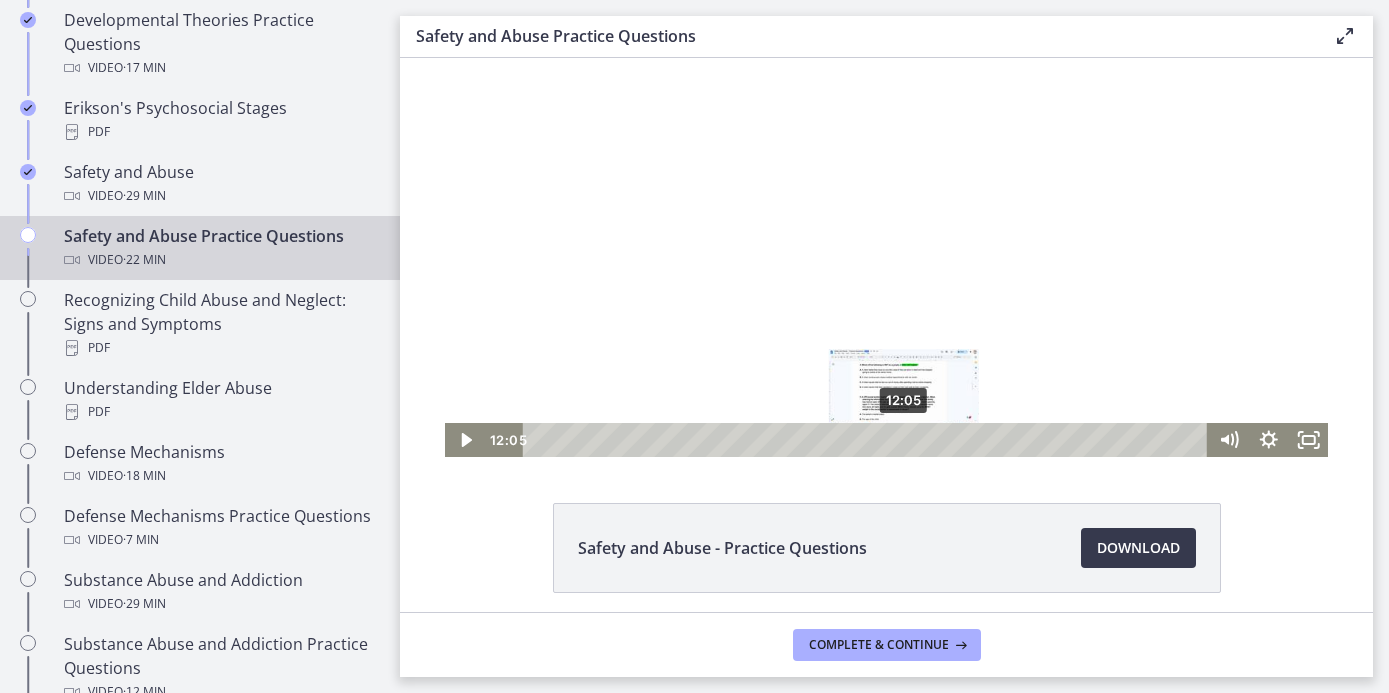 click on "12:05" at bounding box center (868, 440) 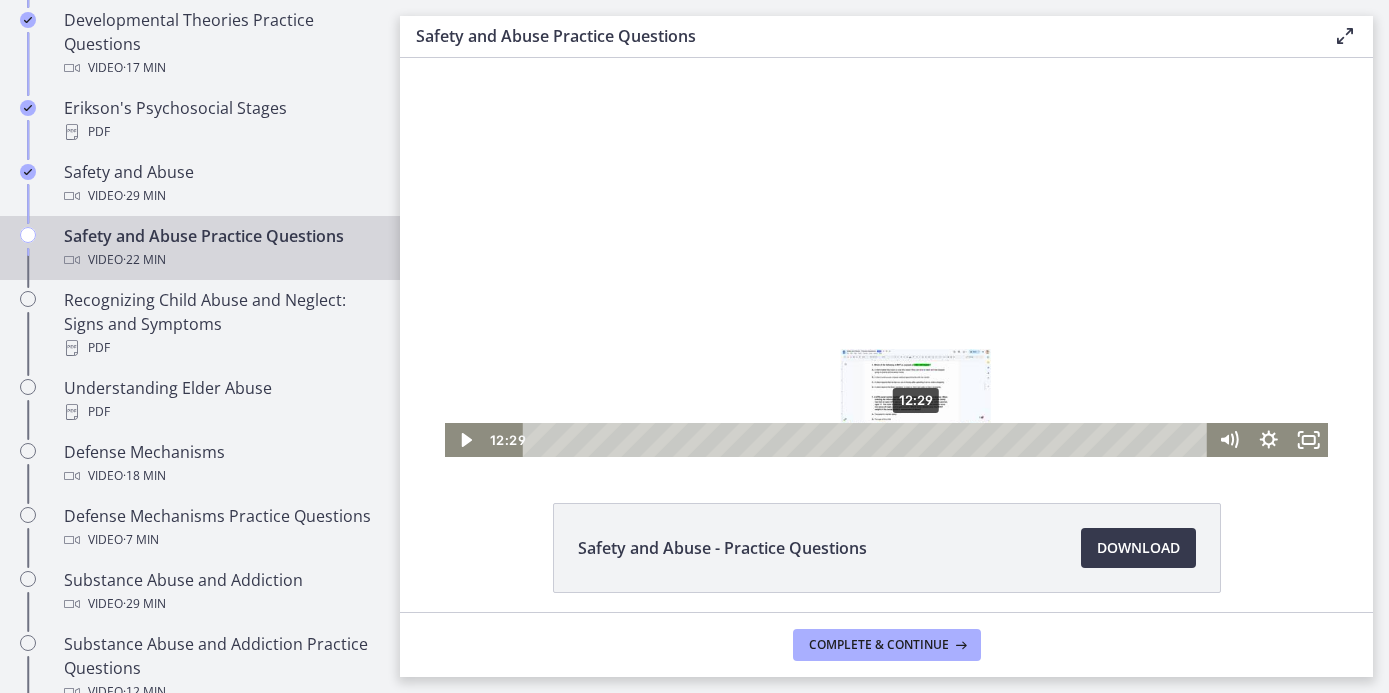 click on "12:29" at bounding box center [868, 440] 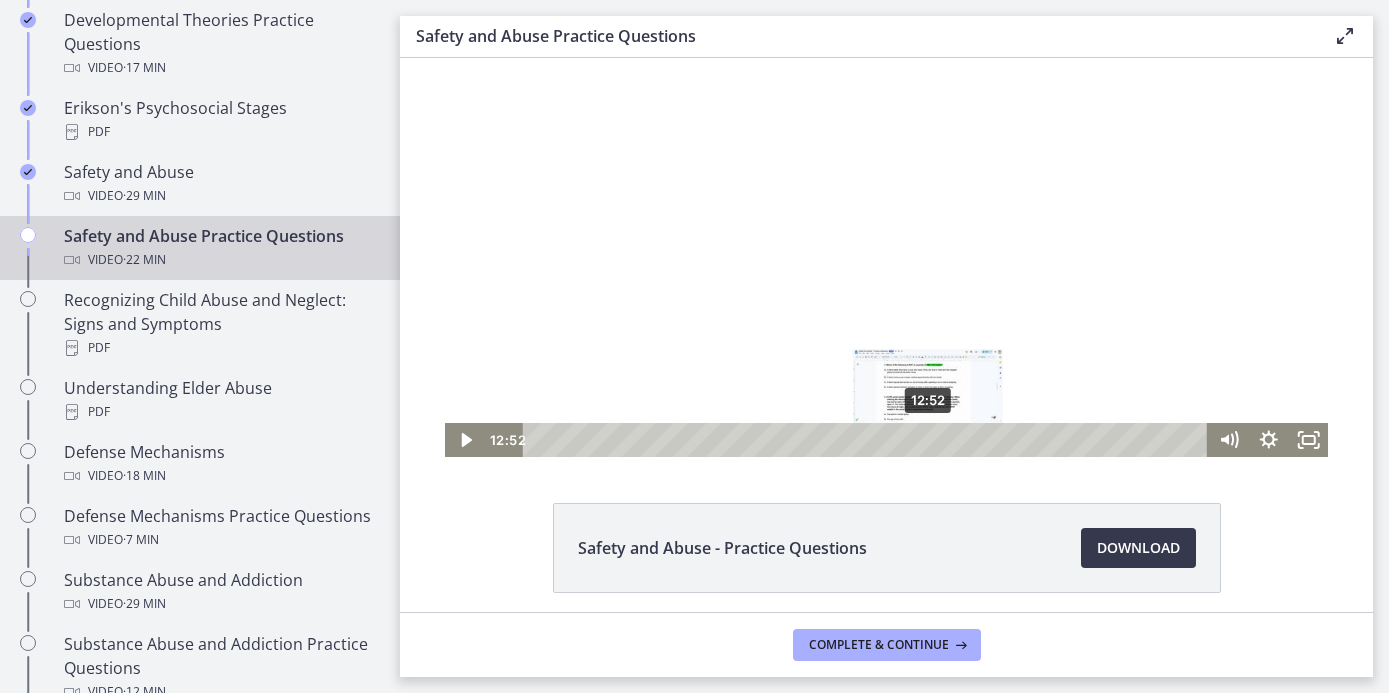 click on "12:52" at bounding box center [868, 440] 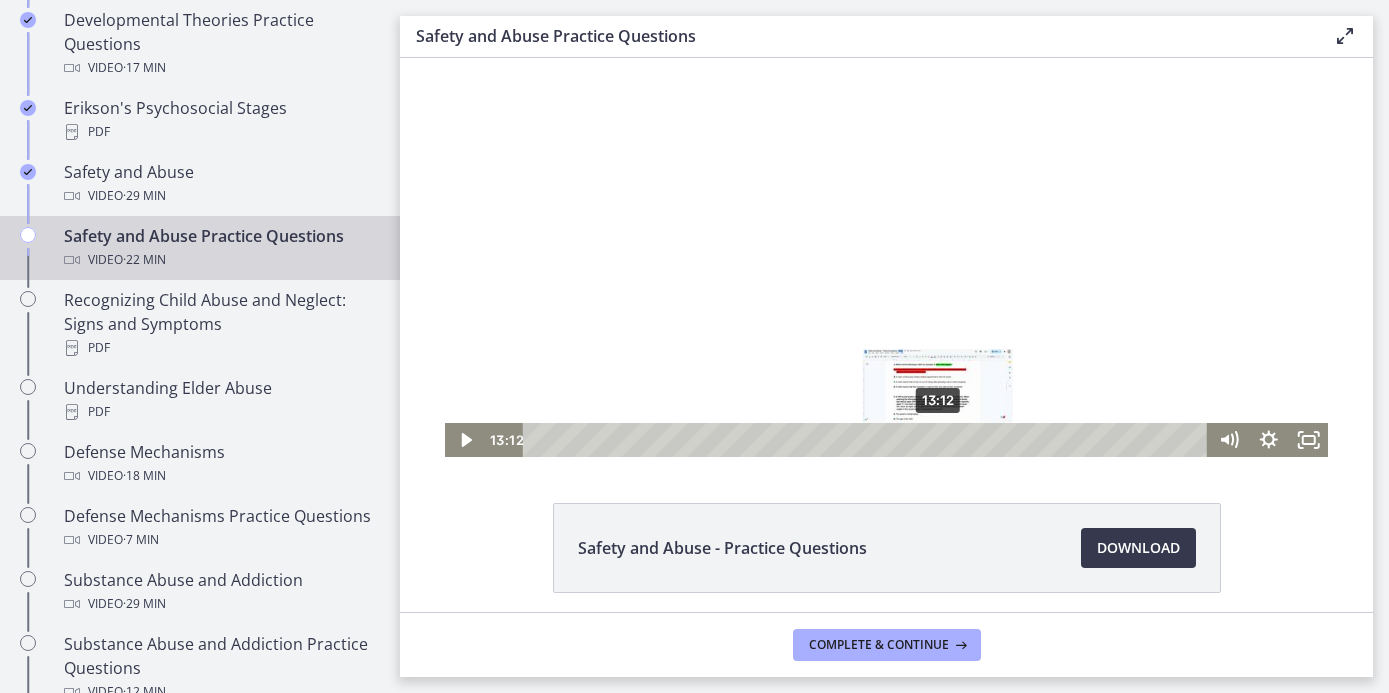 click on "13:12" at bounding box center [868, 440] 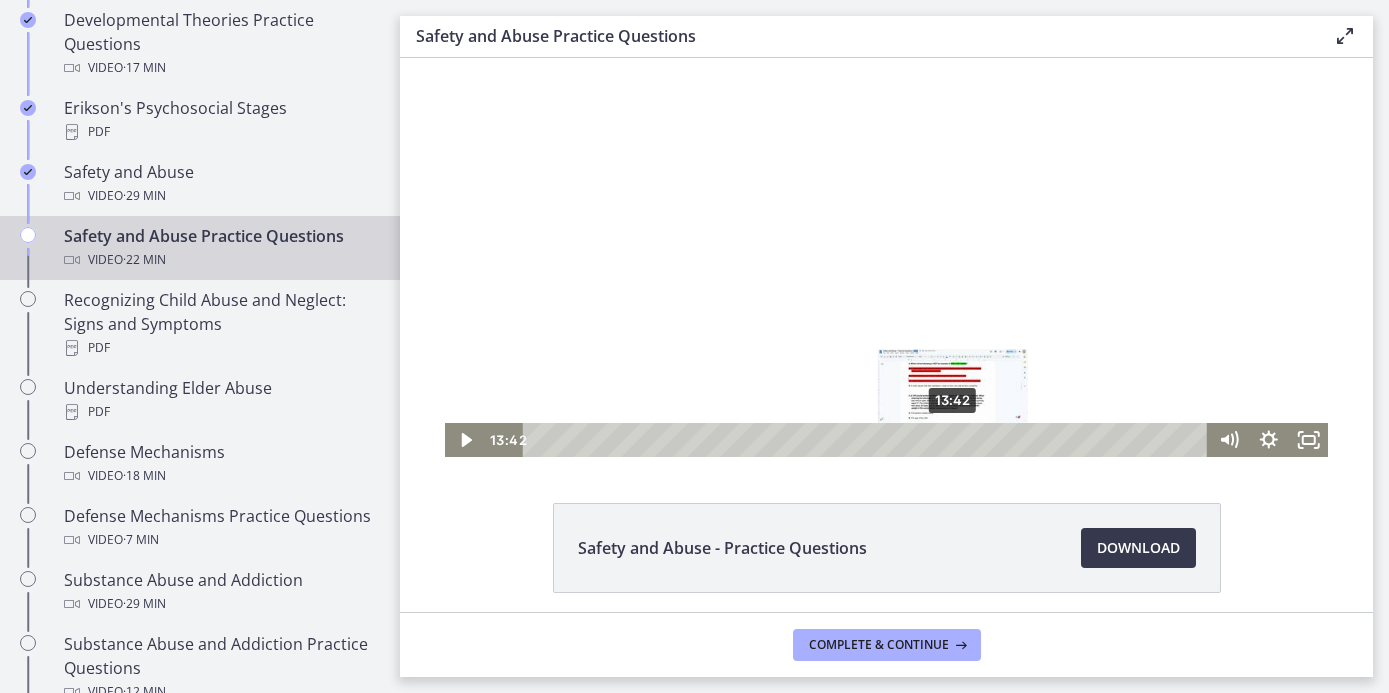 click on "13:42" at bounding box center (868, 440) 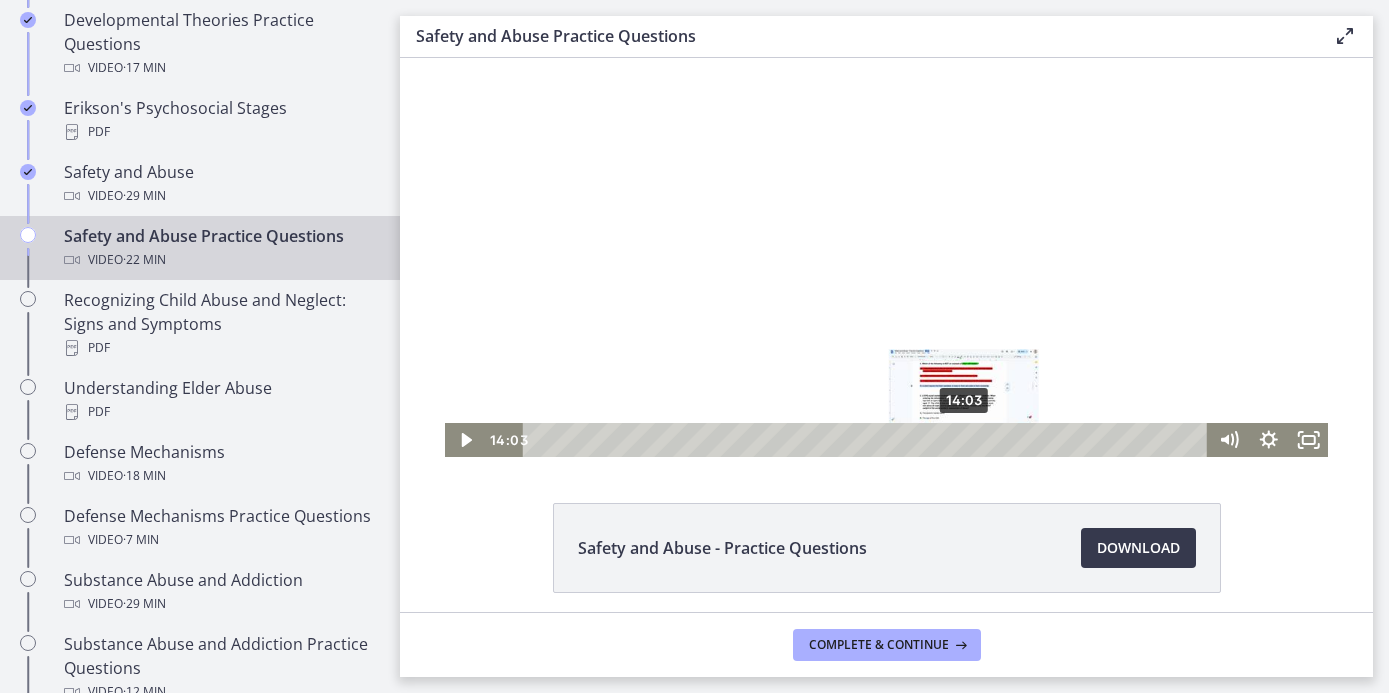 click on "14:03" at bounding box center [868, 440] 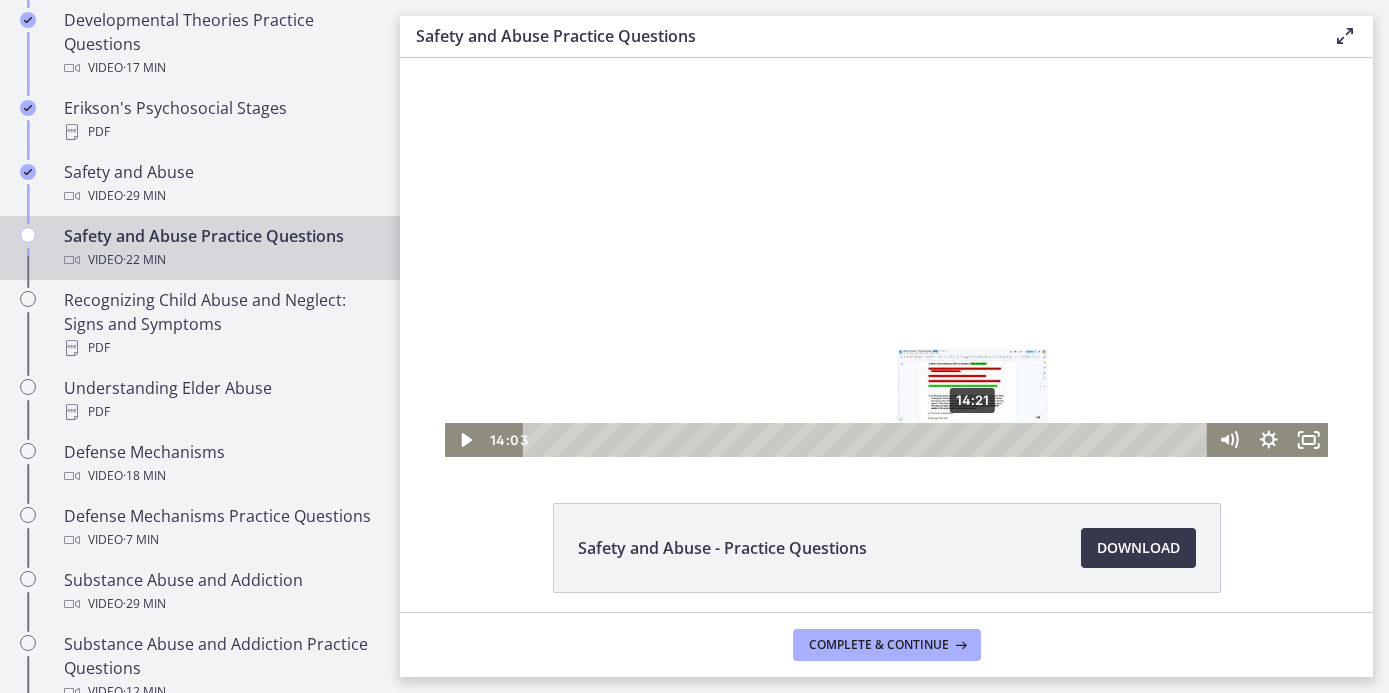 click on "14:21" at bounding box center (868, 440) 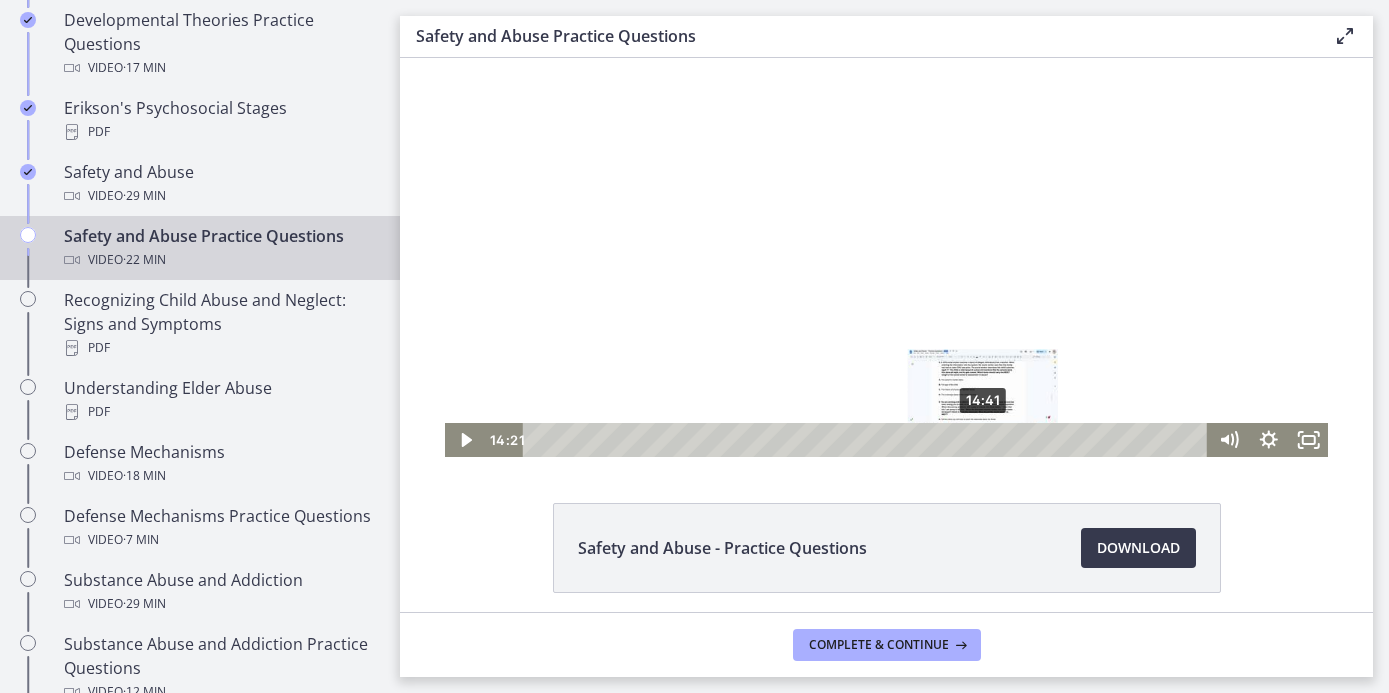 click on "14:41" at bounding box center [868, 440] 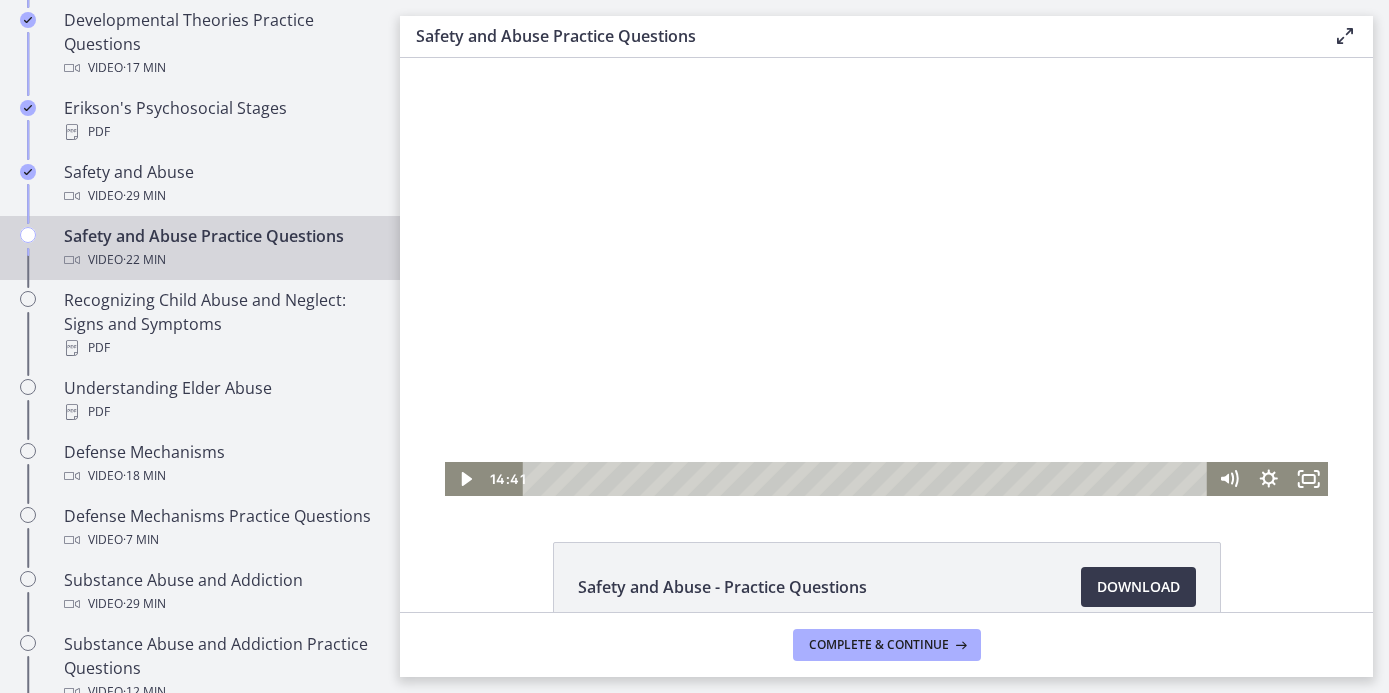 scroll, scrollTop: 0, scrollLeft: 0, axis: both 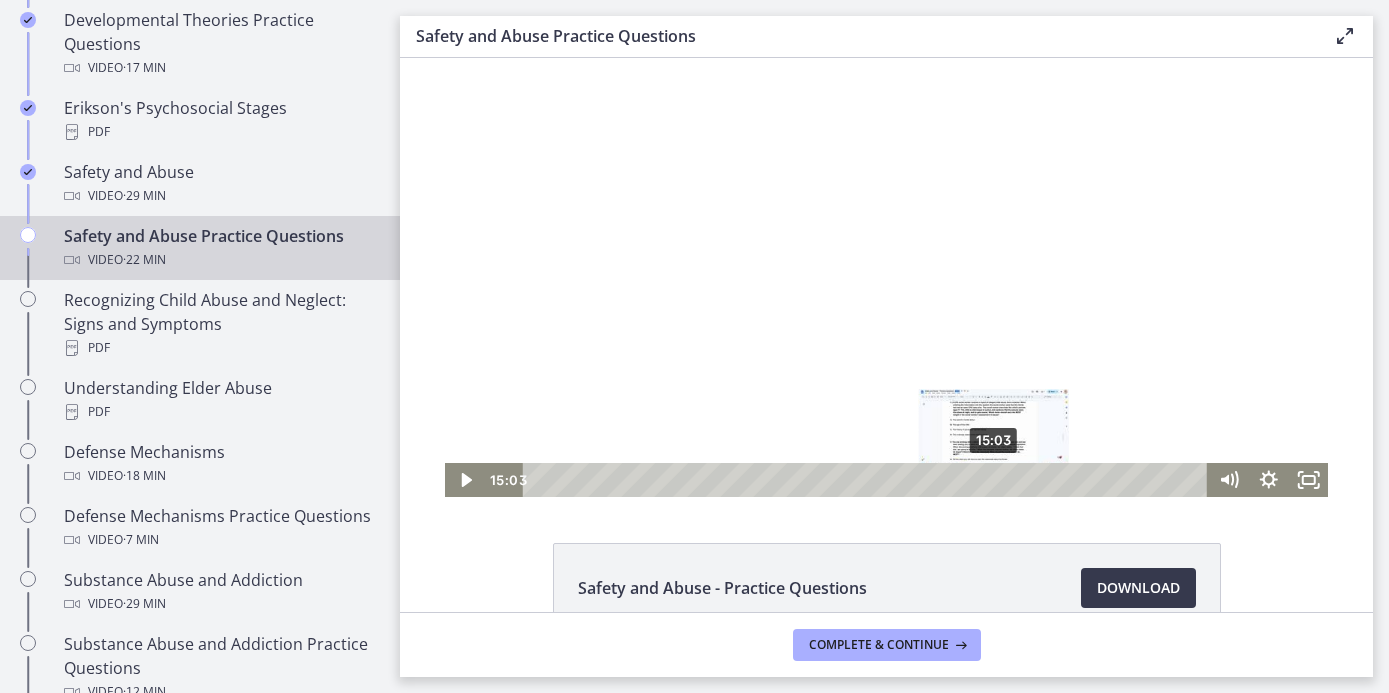 click on "15:03" at bounding box center [868, 480] 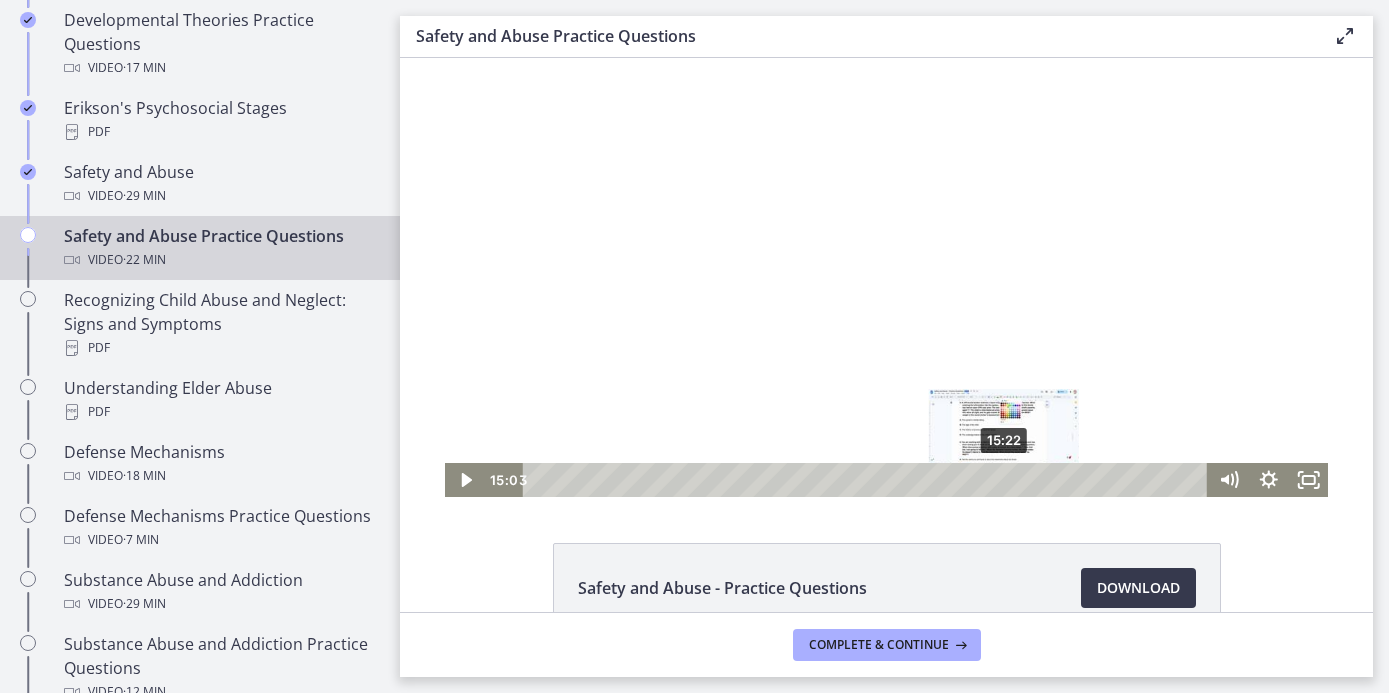 click on "15:22" at bounding box center (868, 480) 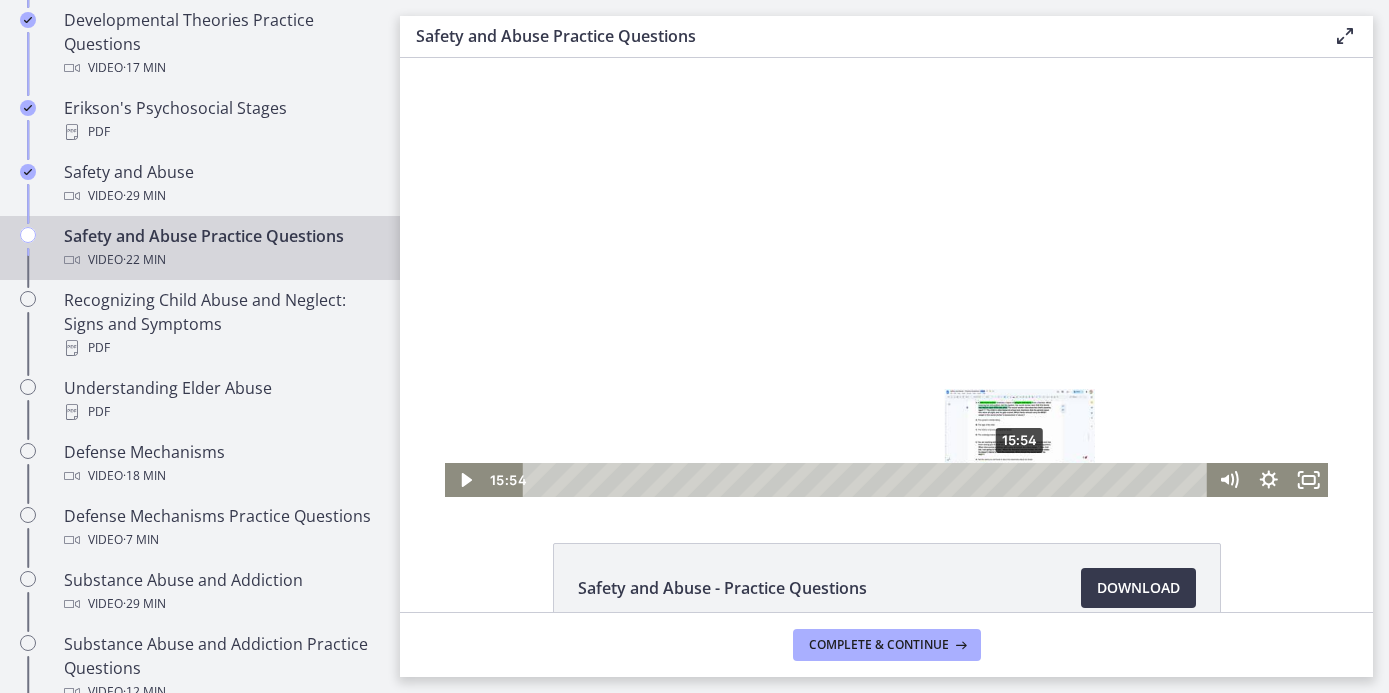click on "15:54" at bounding box center [868, 480] 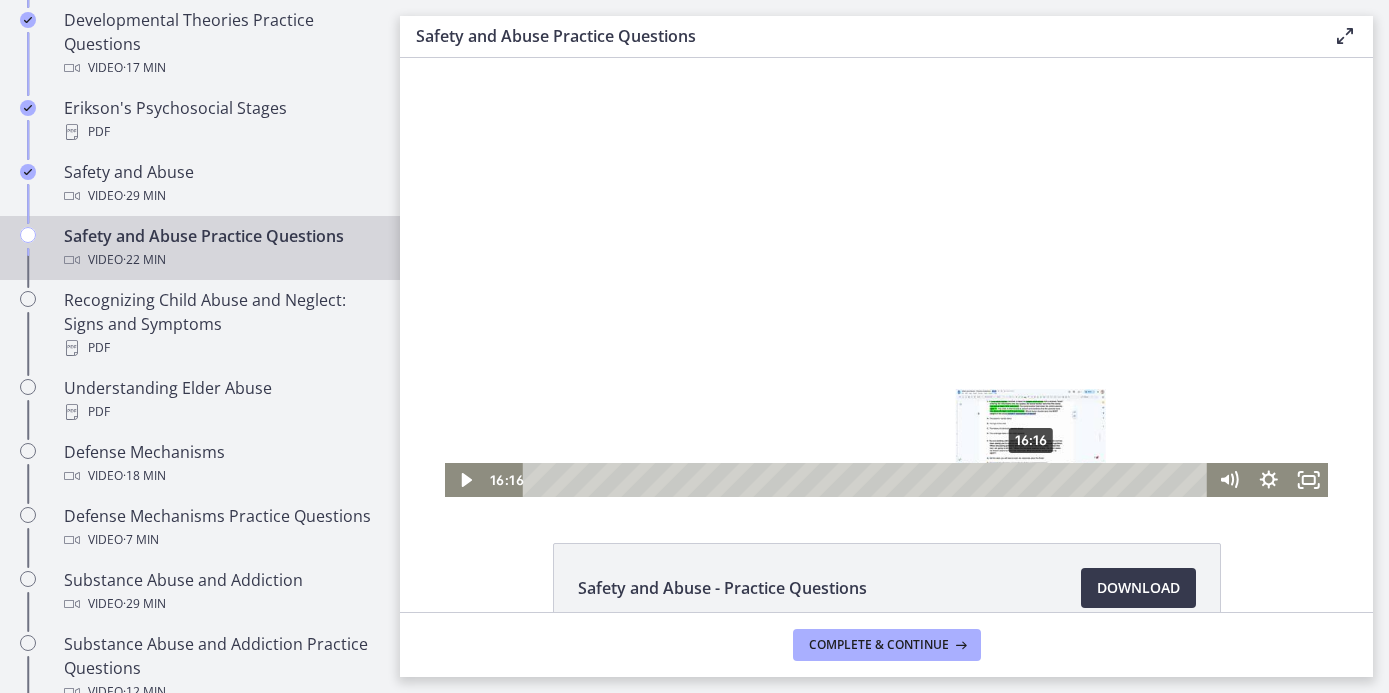 click on "16:16" at bounding box center (868, 480) 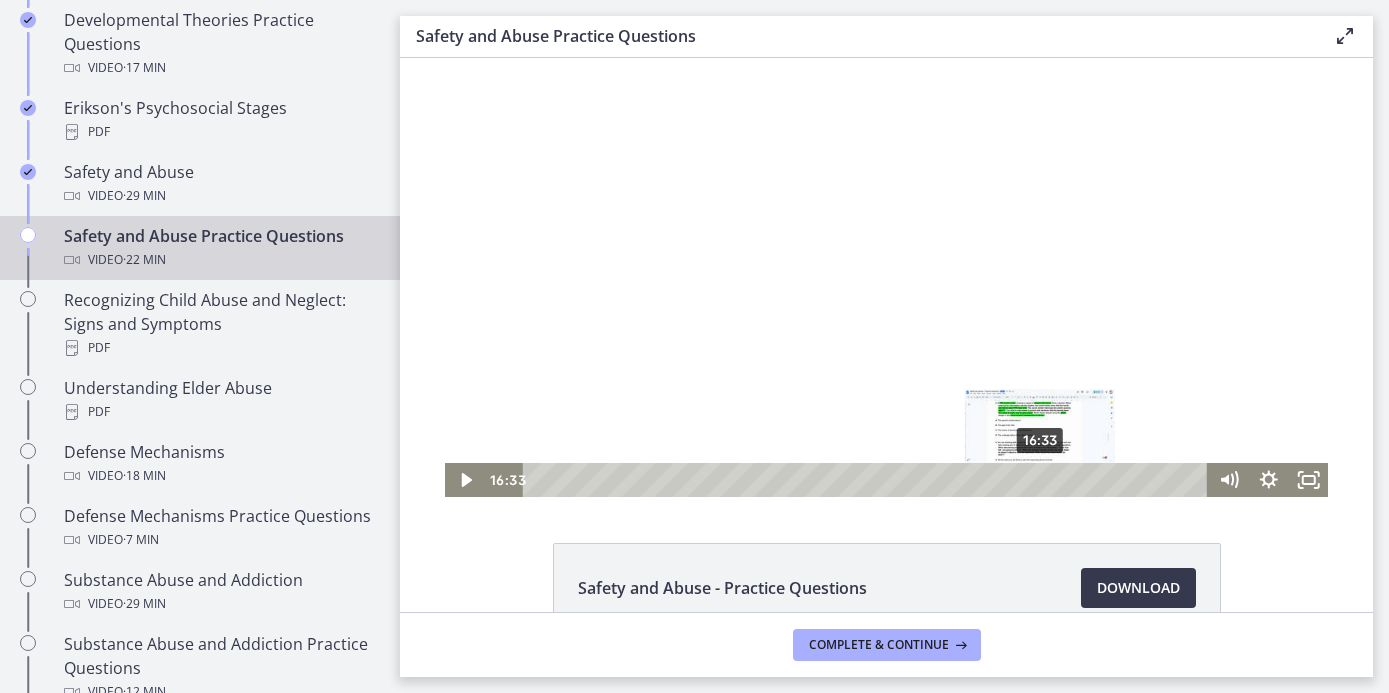 click on "16:33" at bounding box center (868, 480) 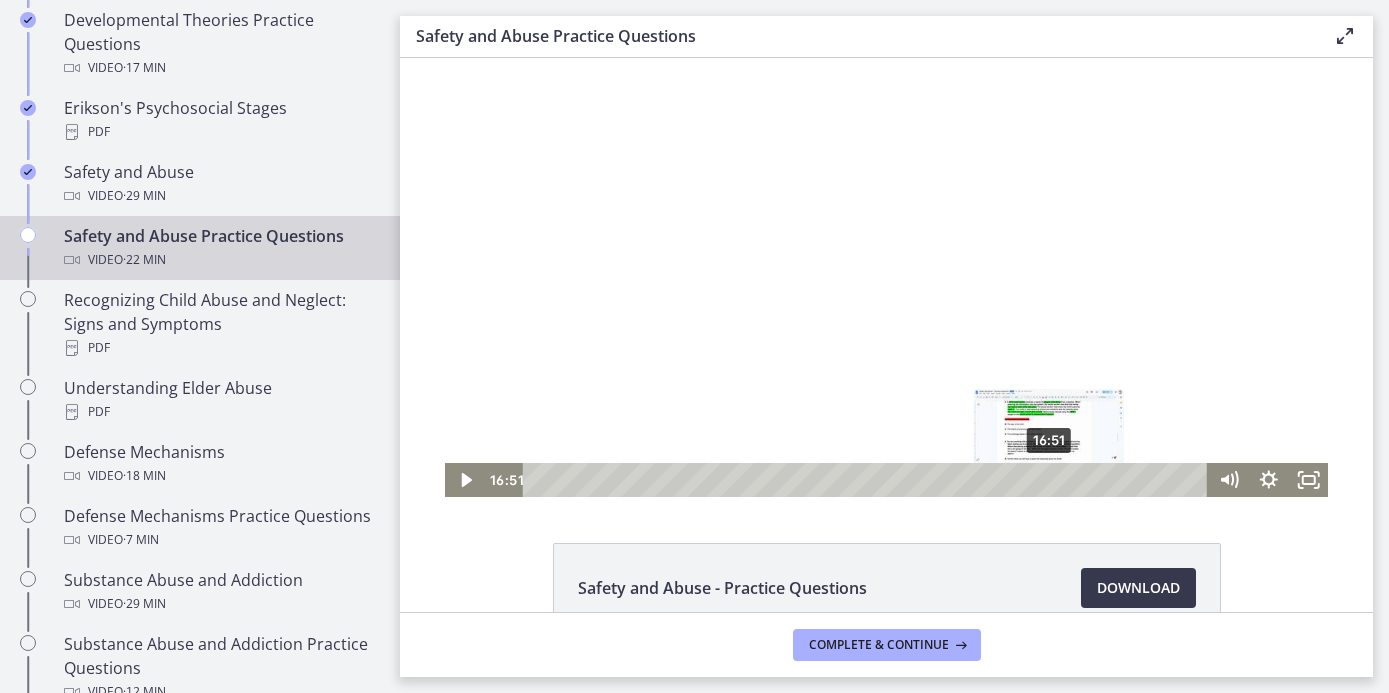 click on "16:51" at bounding box center [868, 480] 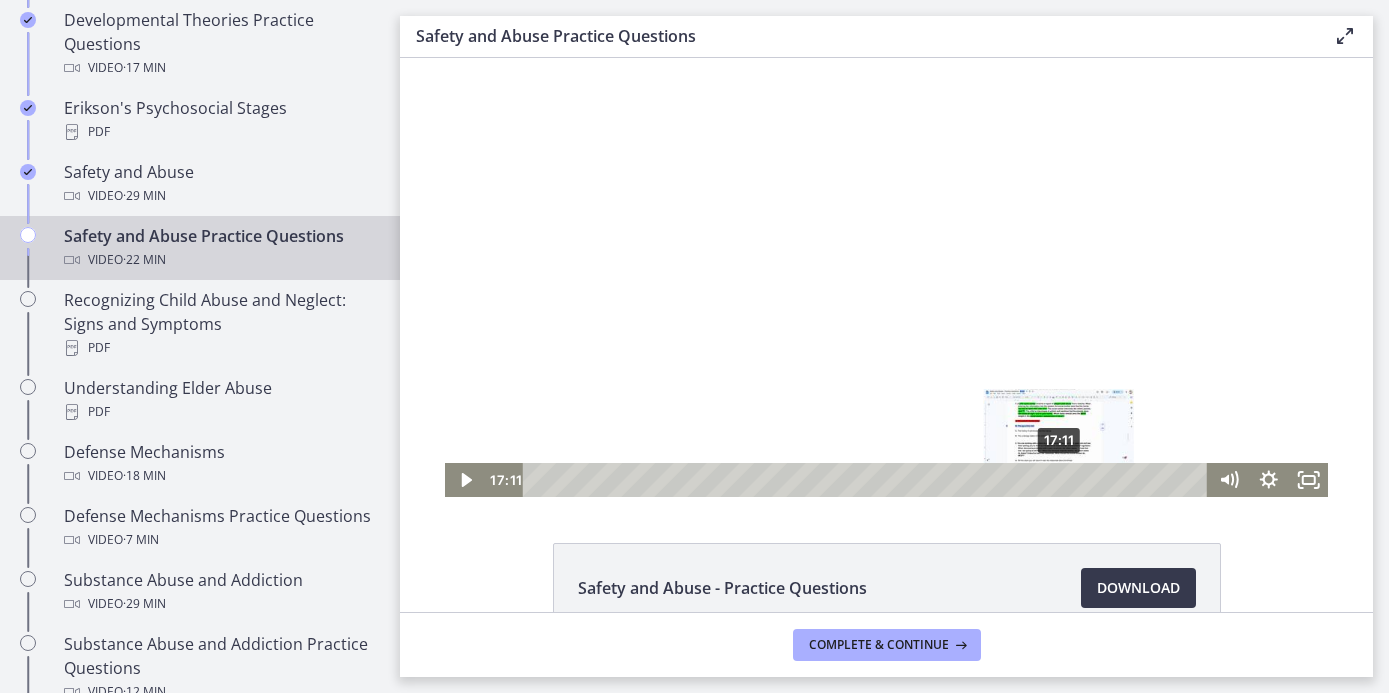 click on "17:11" at bounding box center (868, 480) 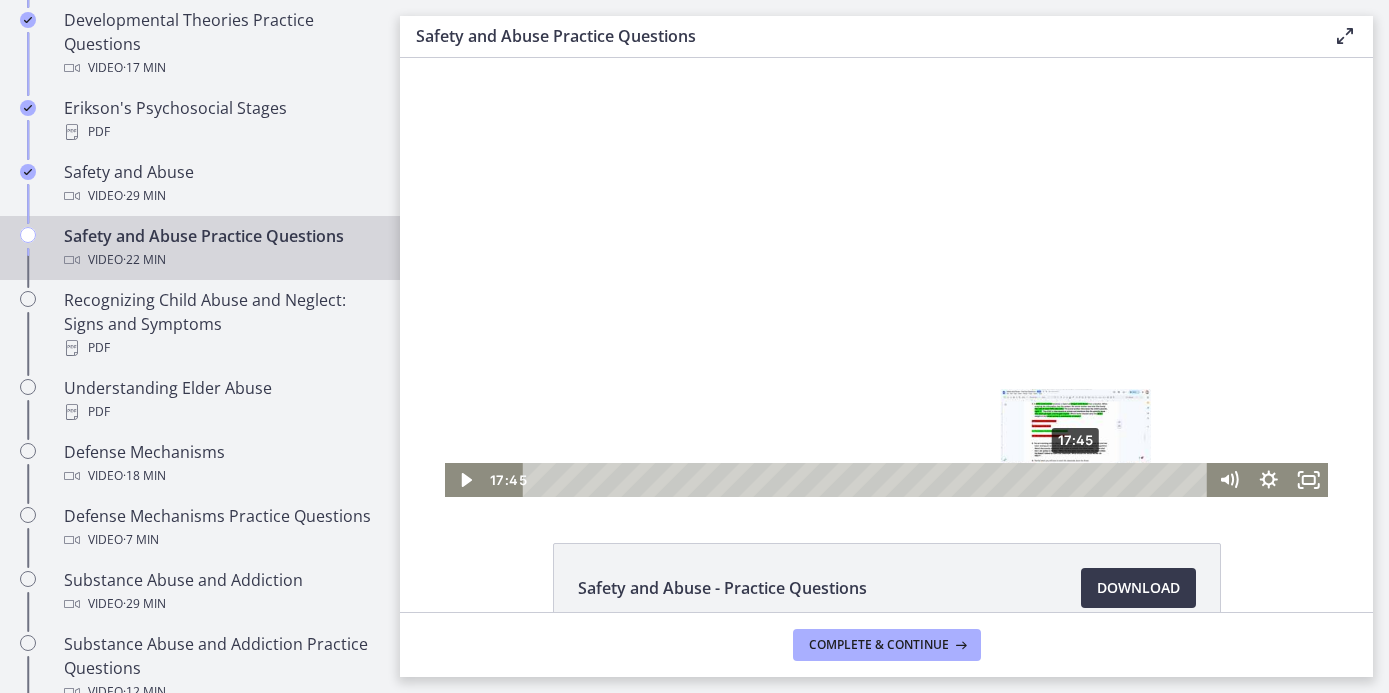 click on "17:45" at bounding box center (868, 480) 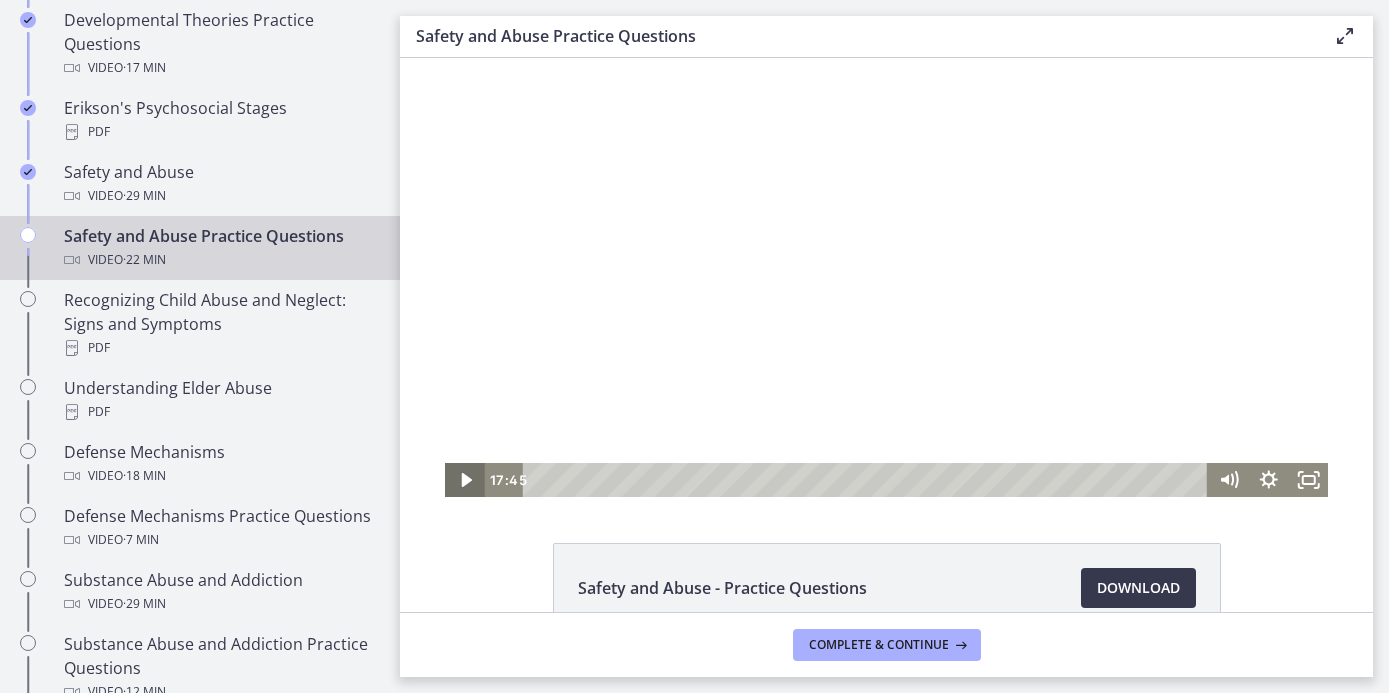 click 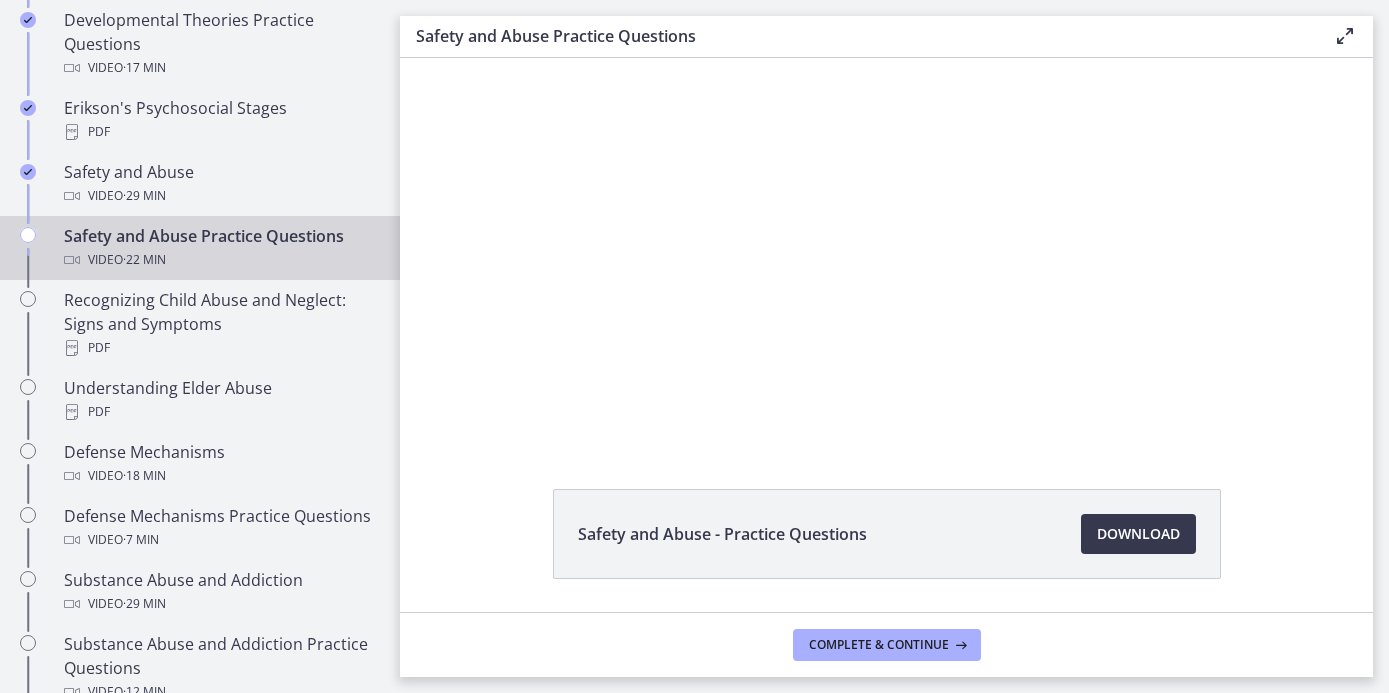 scroll, scrollTop: 55, scrollLeft: 0, axis: vertical 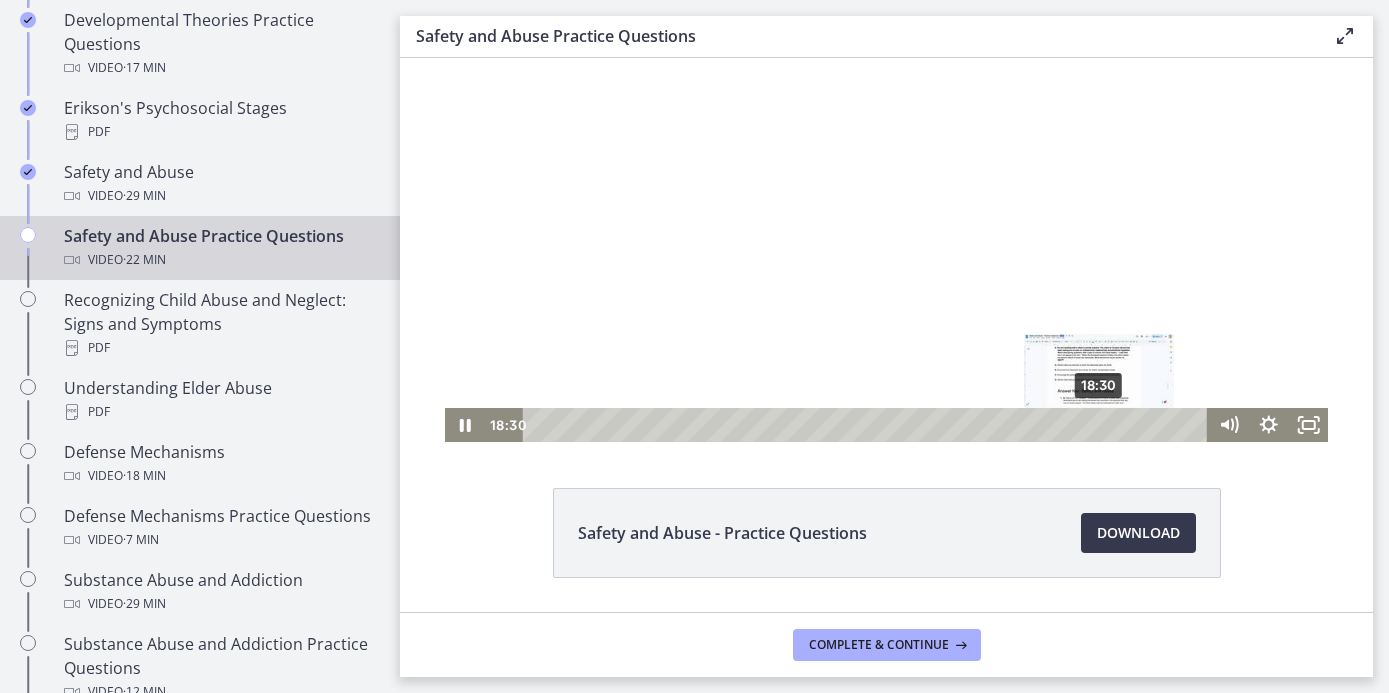click on "18:30" at bounding box center (868, 425) 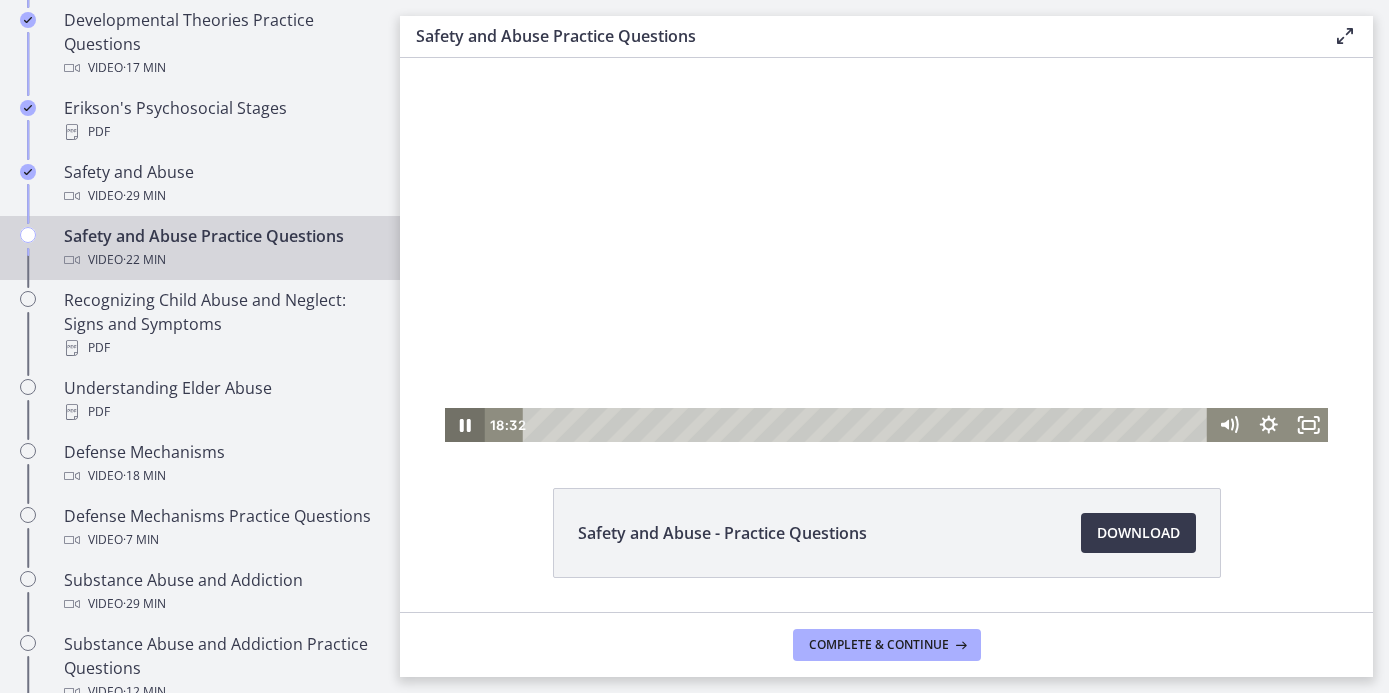 click 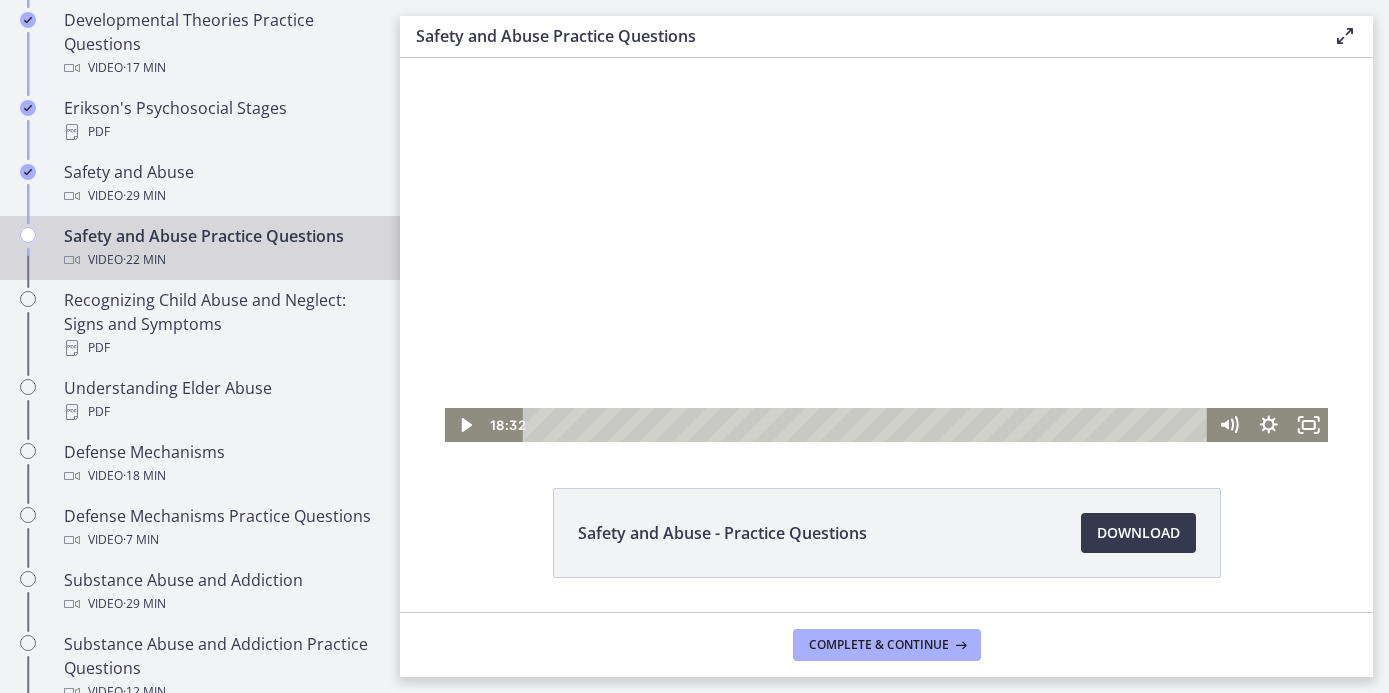 scroll, scrollTop: 0, scrollLeft: 0, axis: both 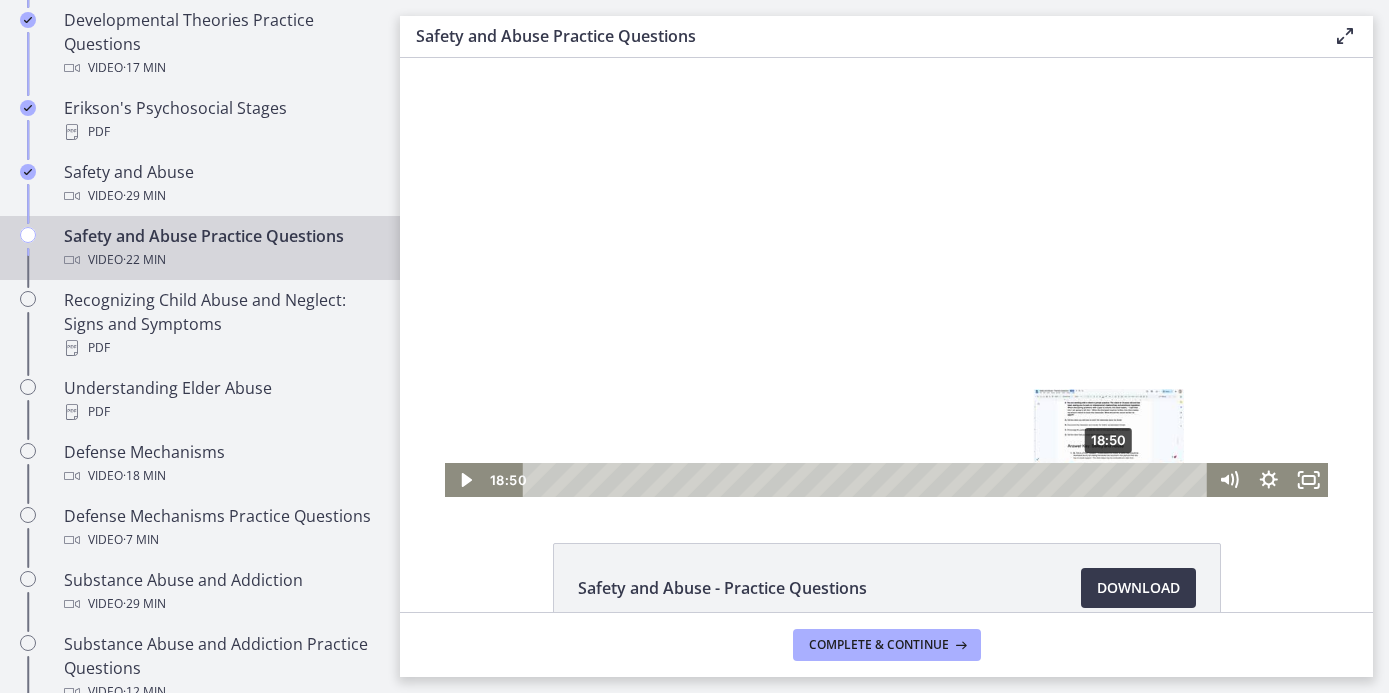 click on "18:50" at bounding box center (868, 480) 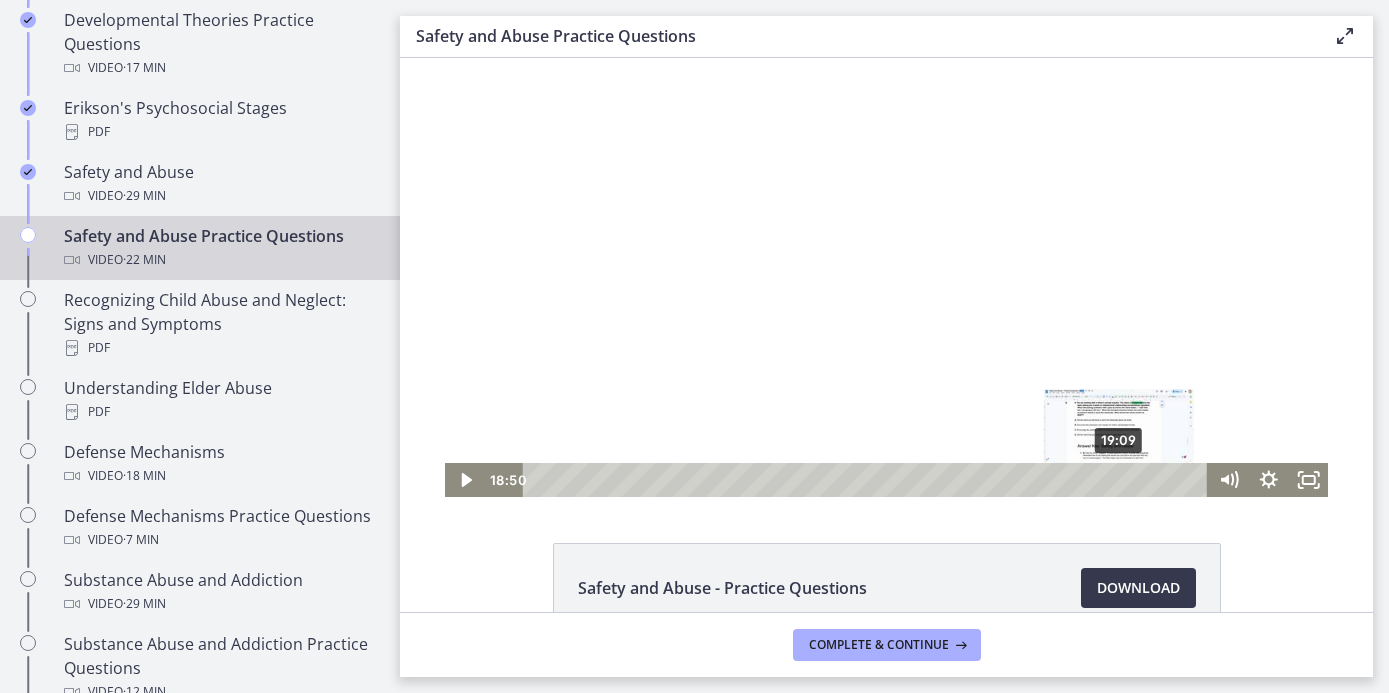 click on "19:09" at bounding box center (868, 480) 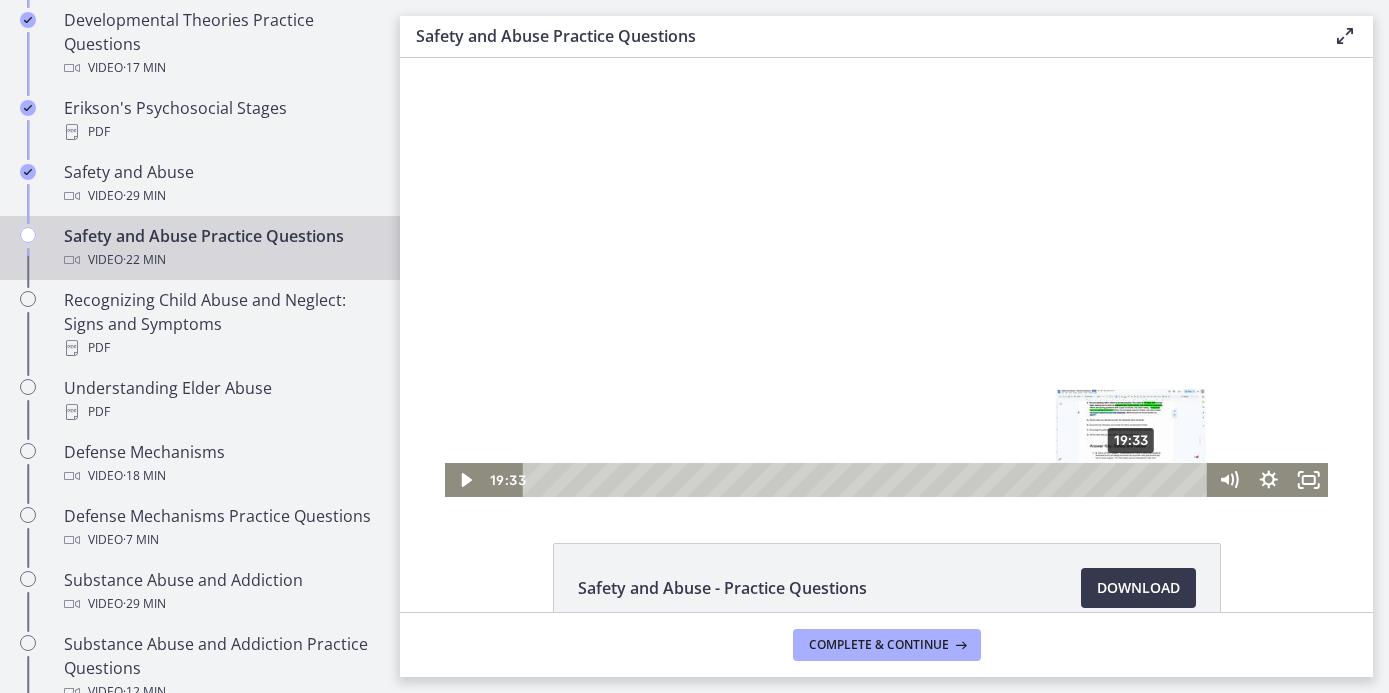click on "19:33" at bounding box center (868, 480) 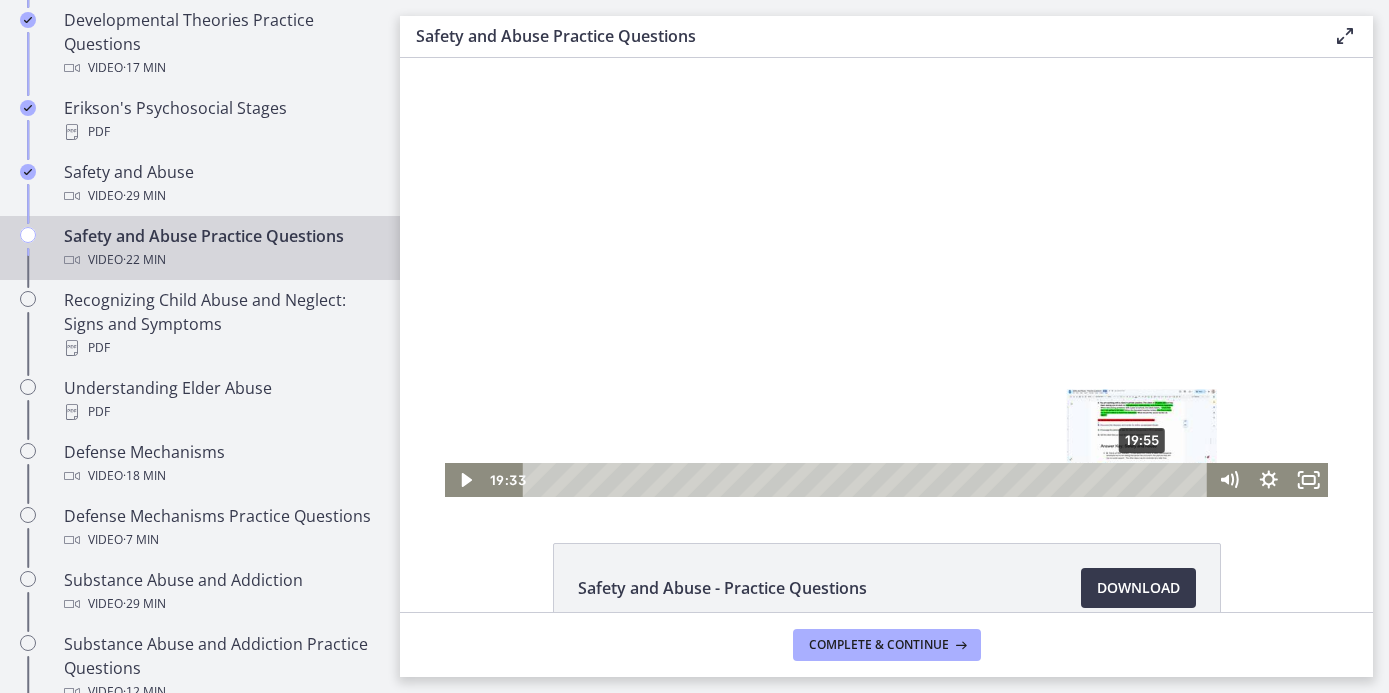 click on "19:55" at bounding box center [868, 480] 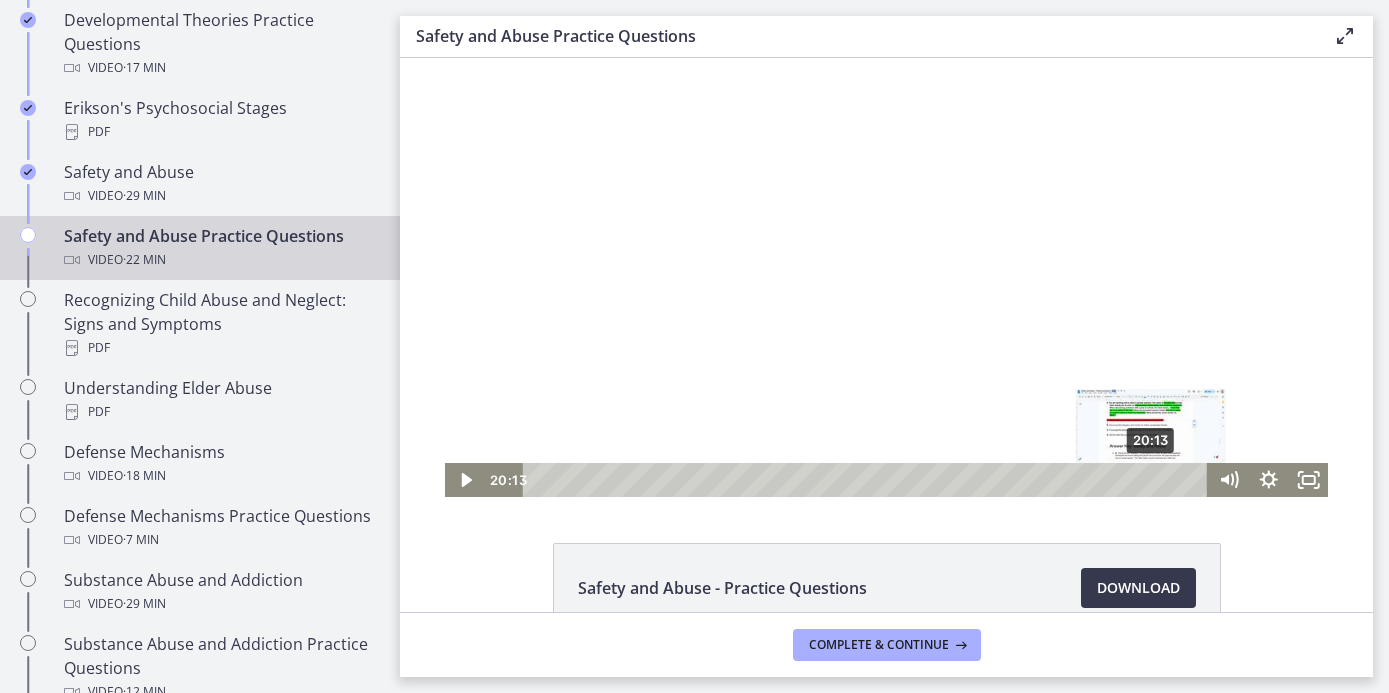 click on "20:13" at bounding box center [868, 480] 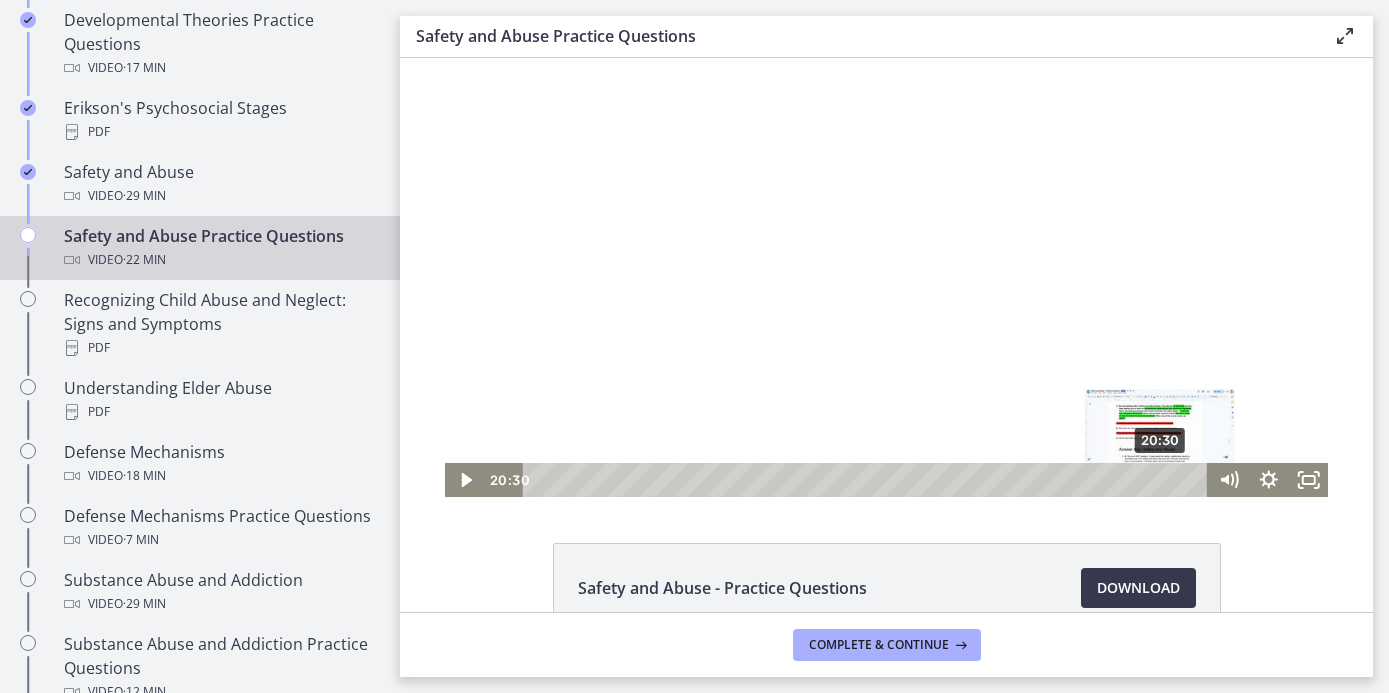 click on "20:30" at bounding box center (868, 480) 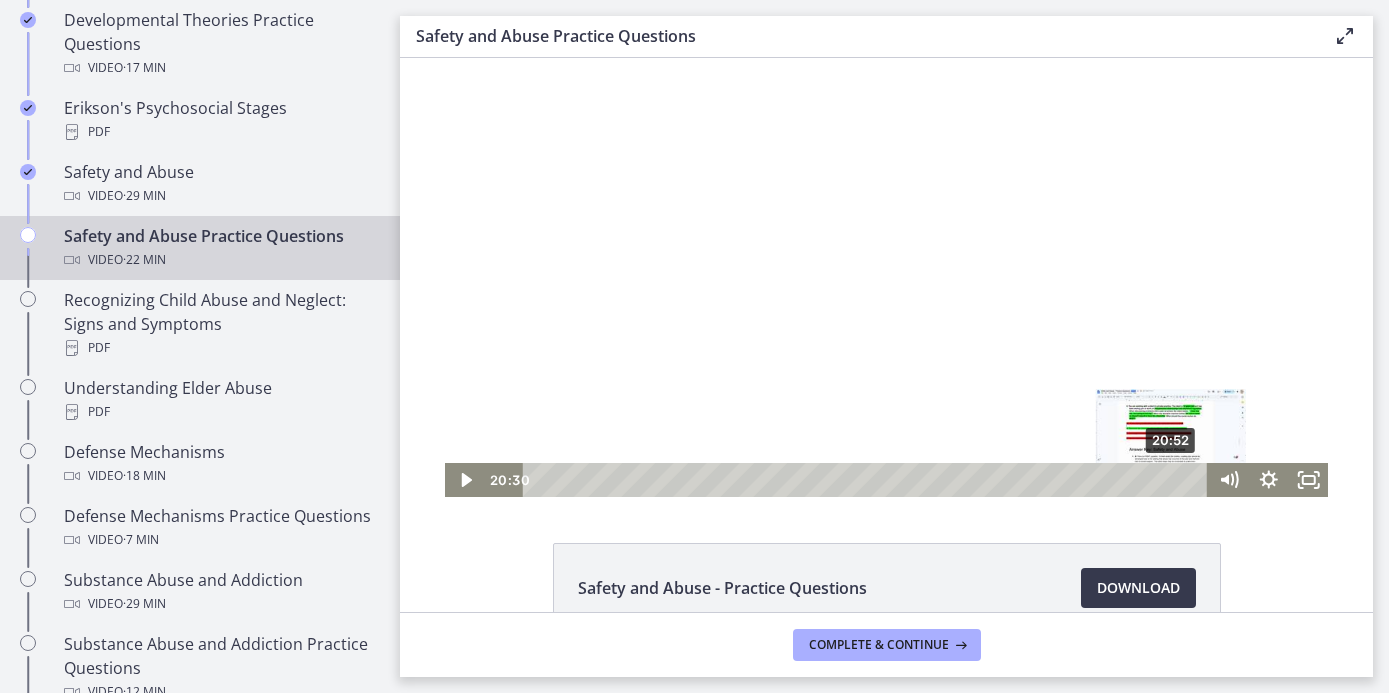 click on "20:52" at bounding box center [868, 480] 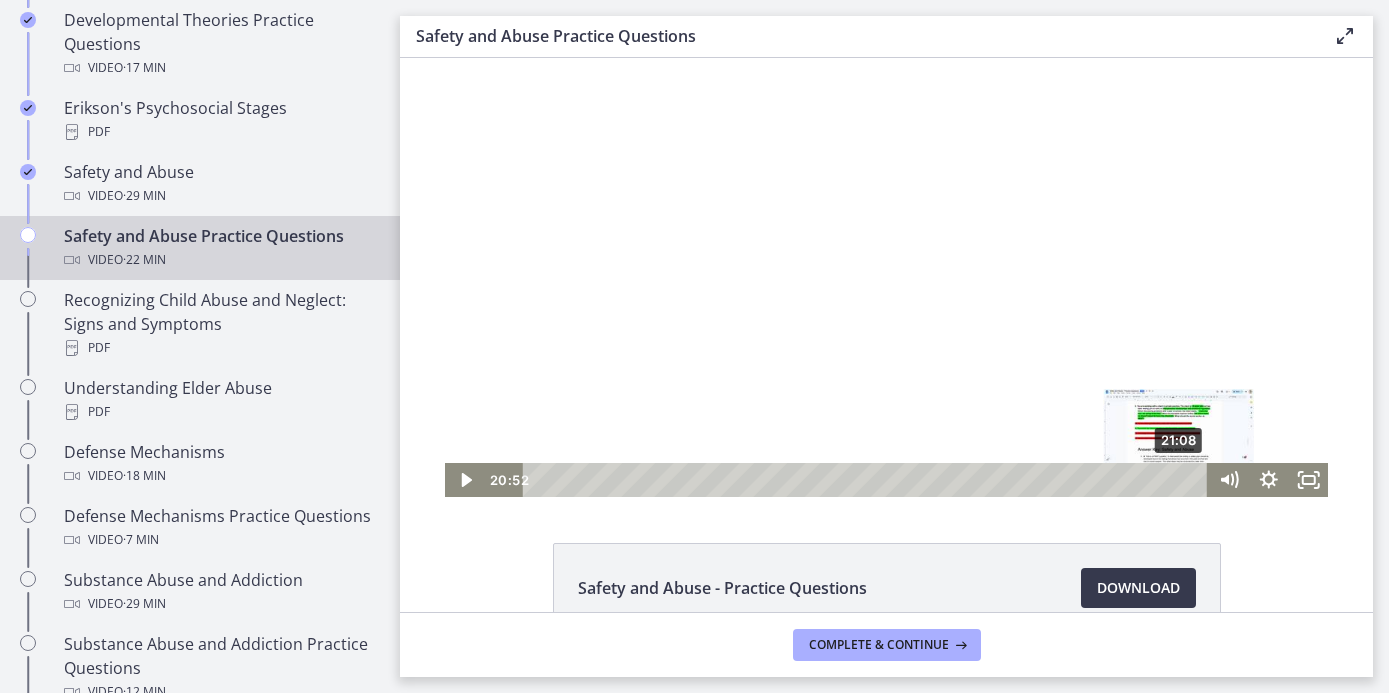 click on "21:08" at bounding box center (868, 480) 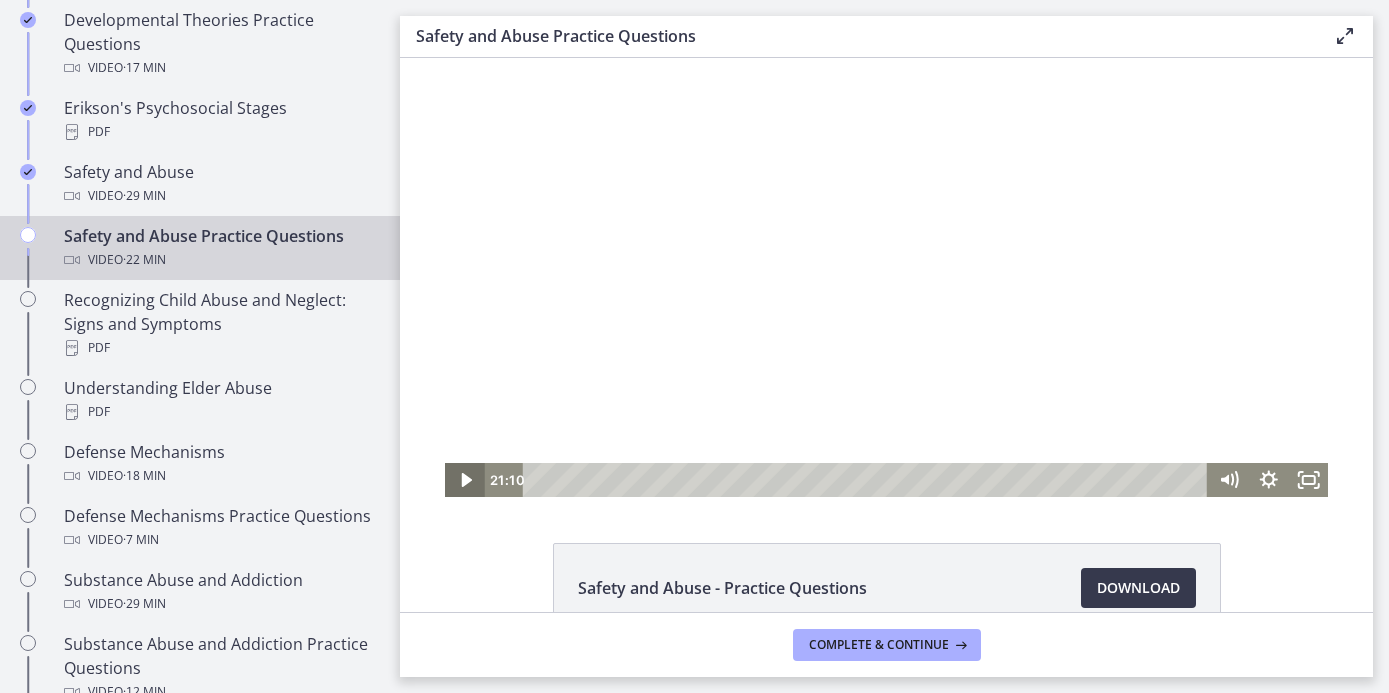 click 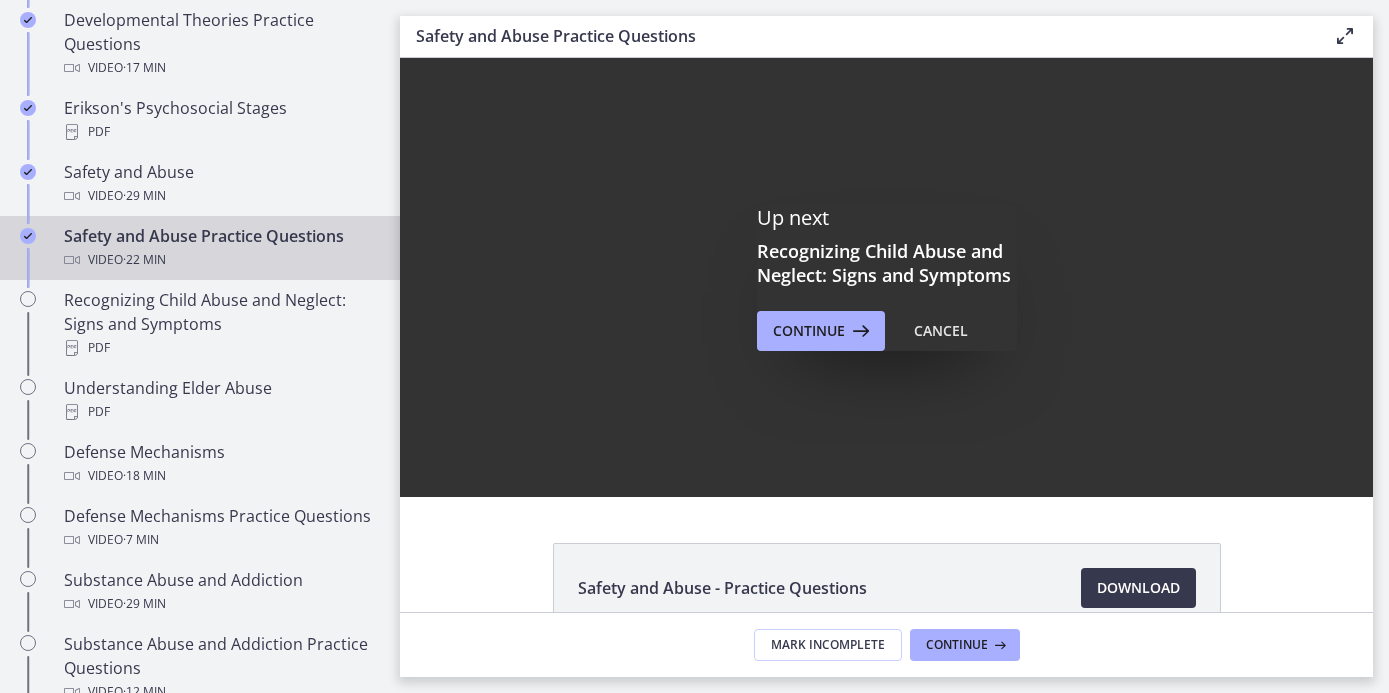scroll, scrollTop: 0, scrollLeft: 0, axis: both 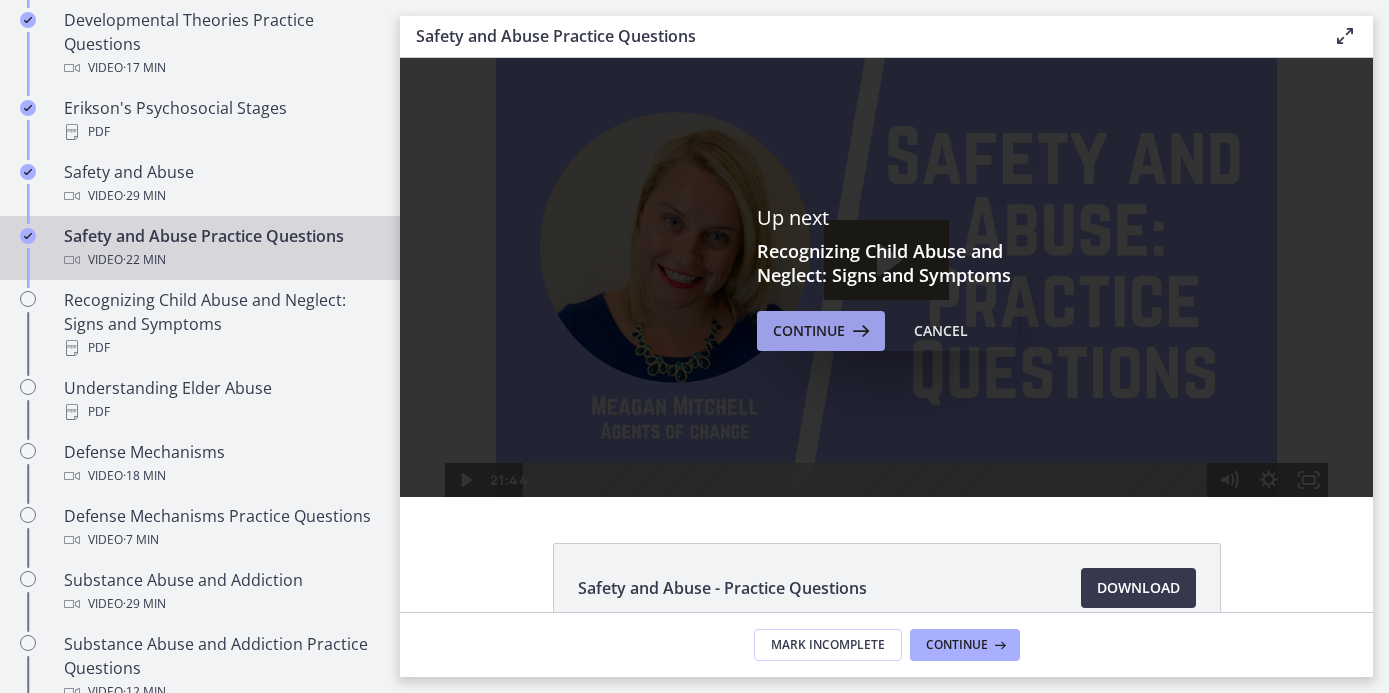 click on "Continue" at bounding box center [809, 331] 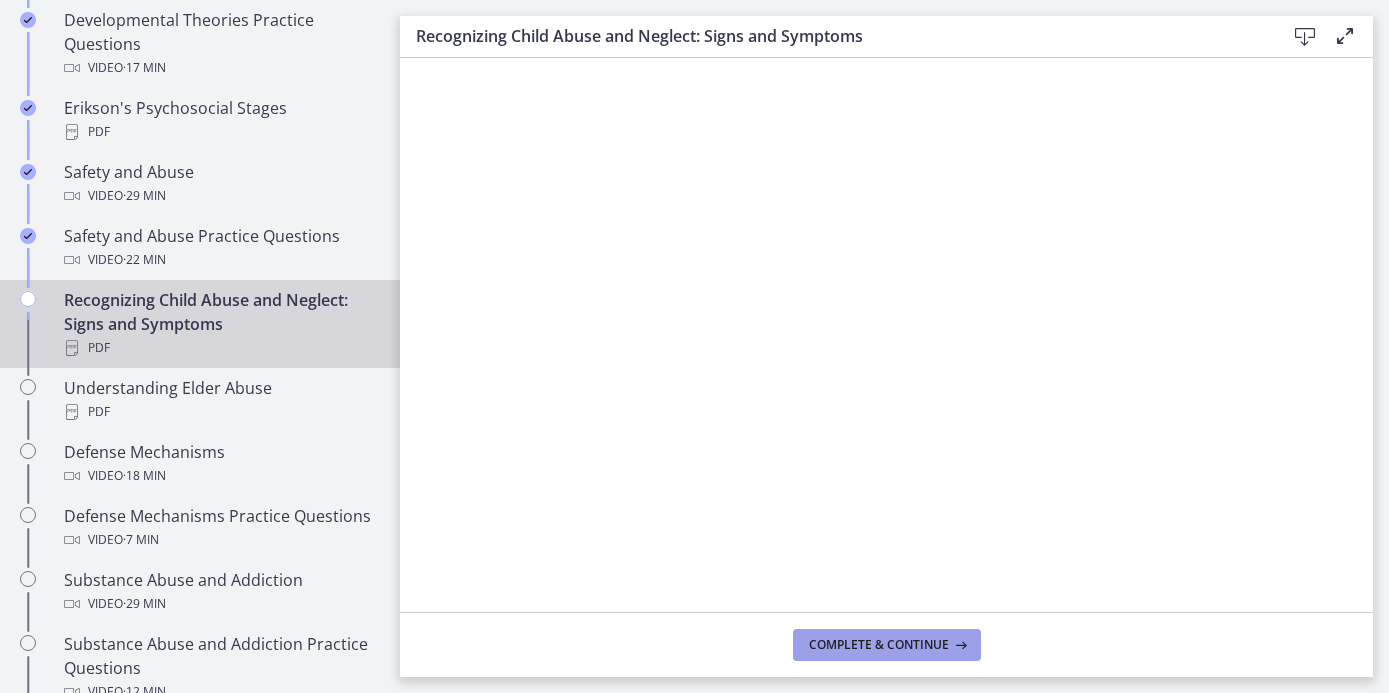 click on "Complete & continue" at bounding box center (879, 645) 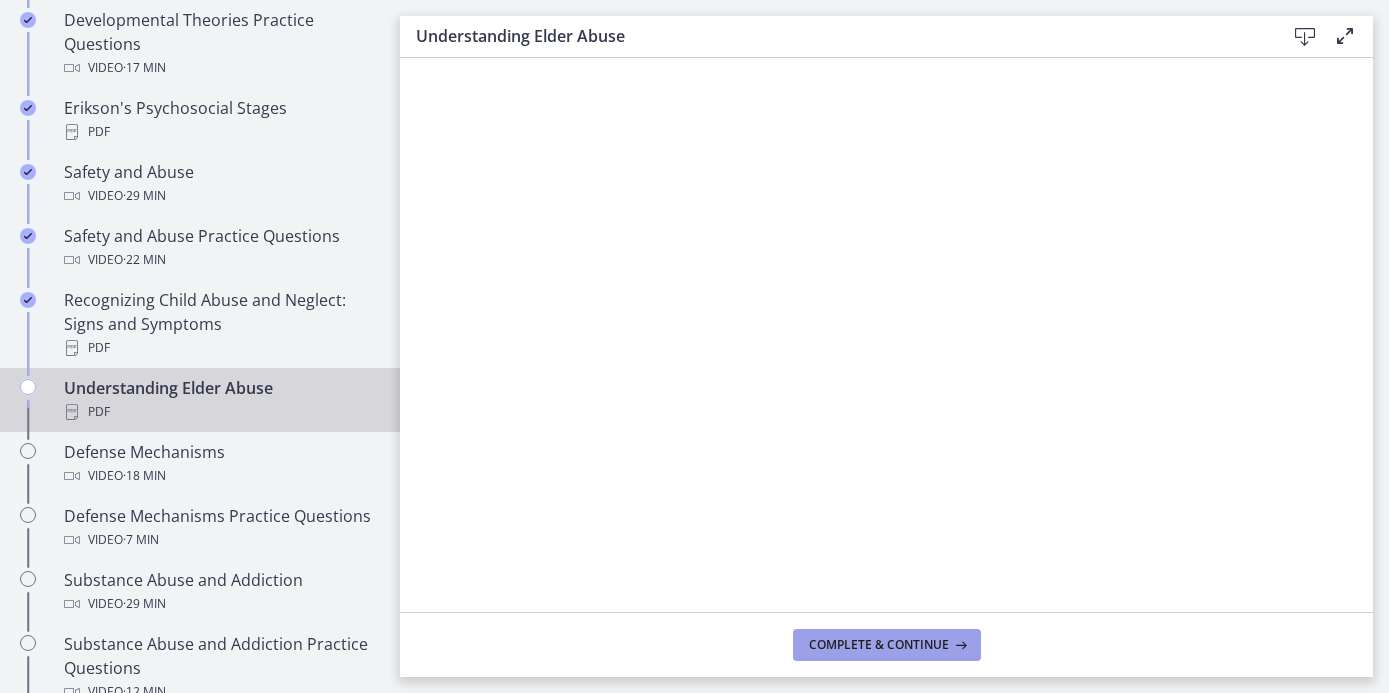 click on "Complete & continue" at bounding box center [879, 645] 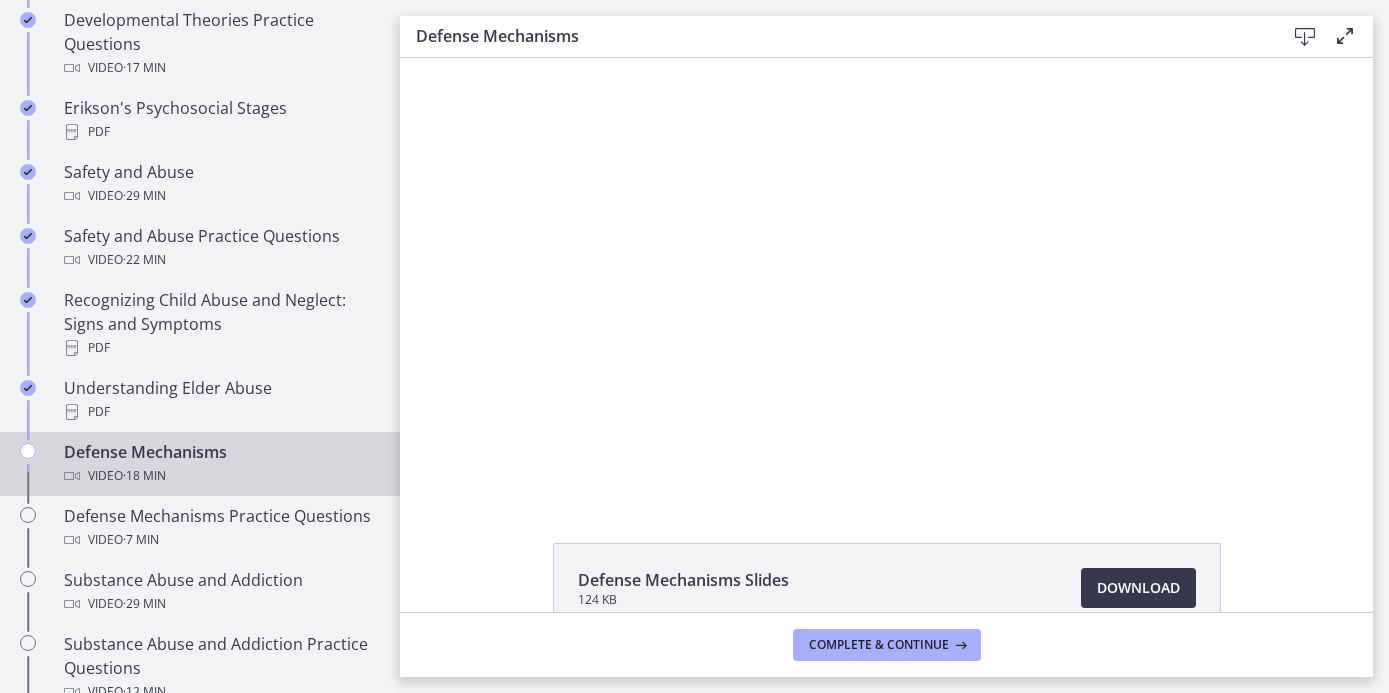 scroll, scrollTop: 0, scrollLeft: 0, axis: both 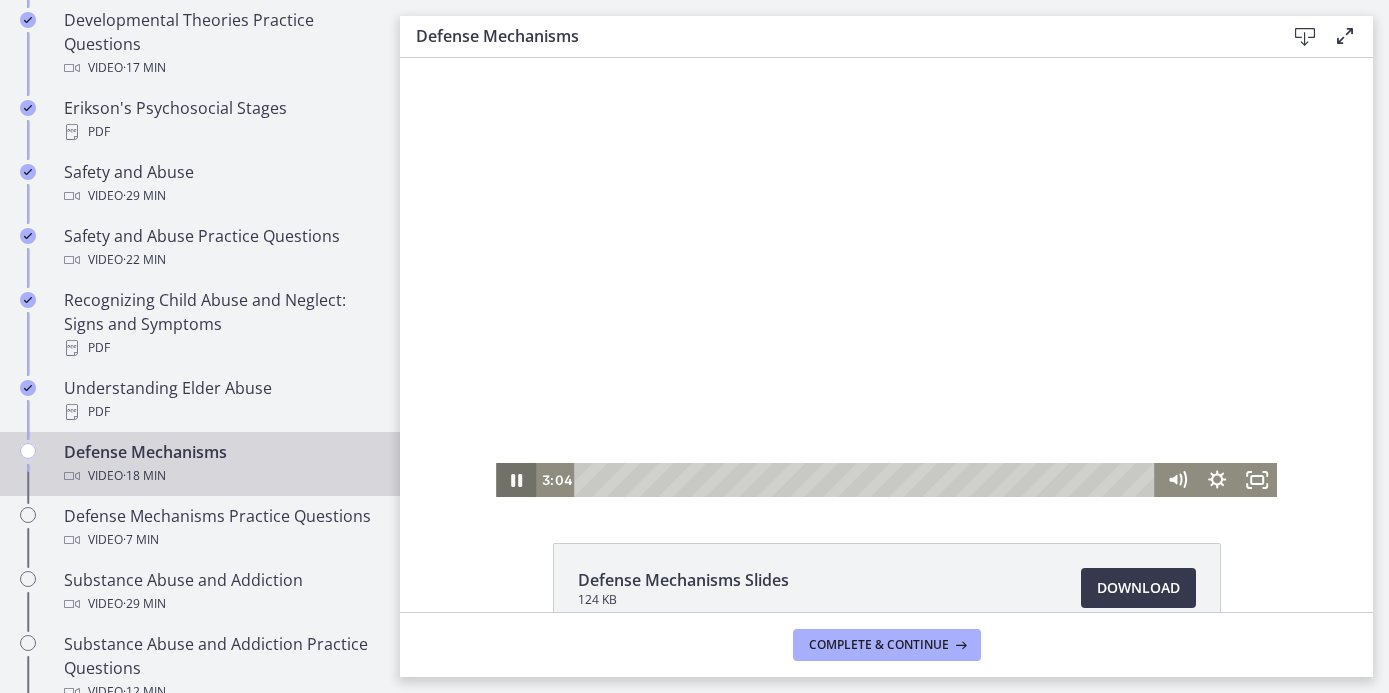 click 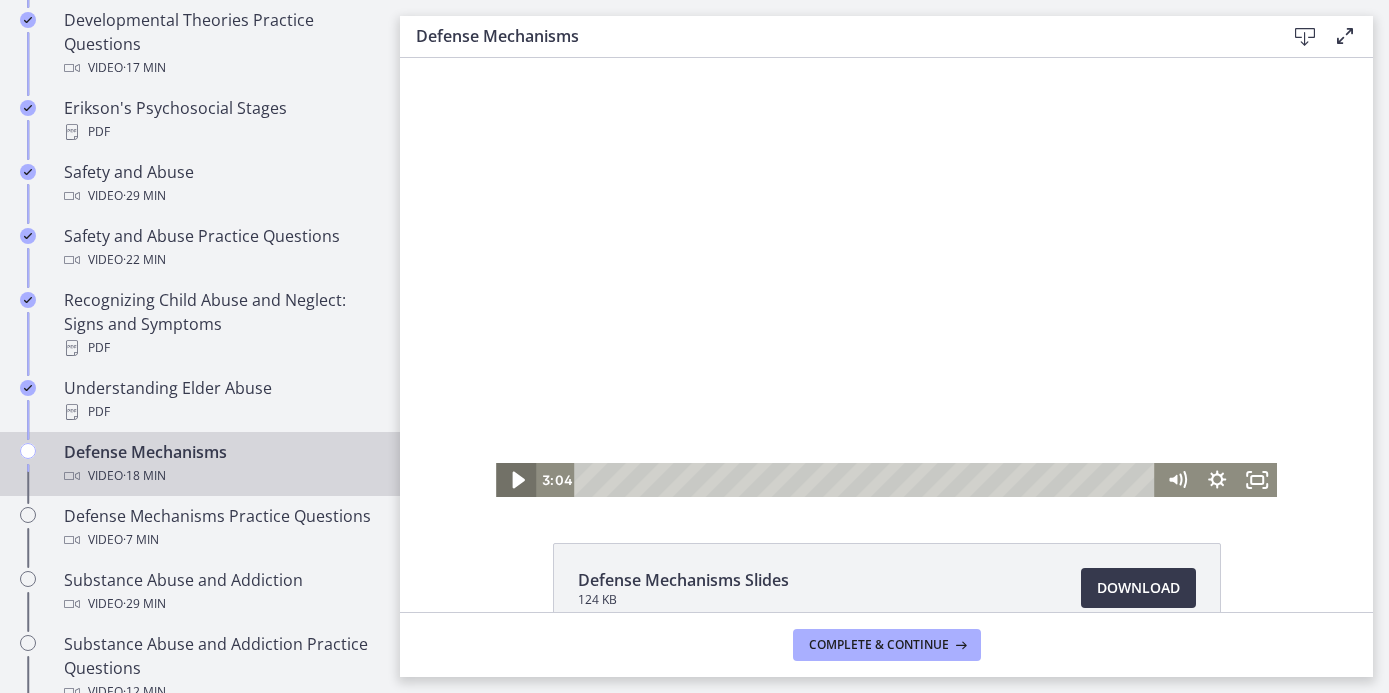 click 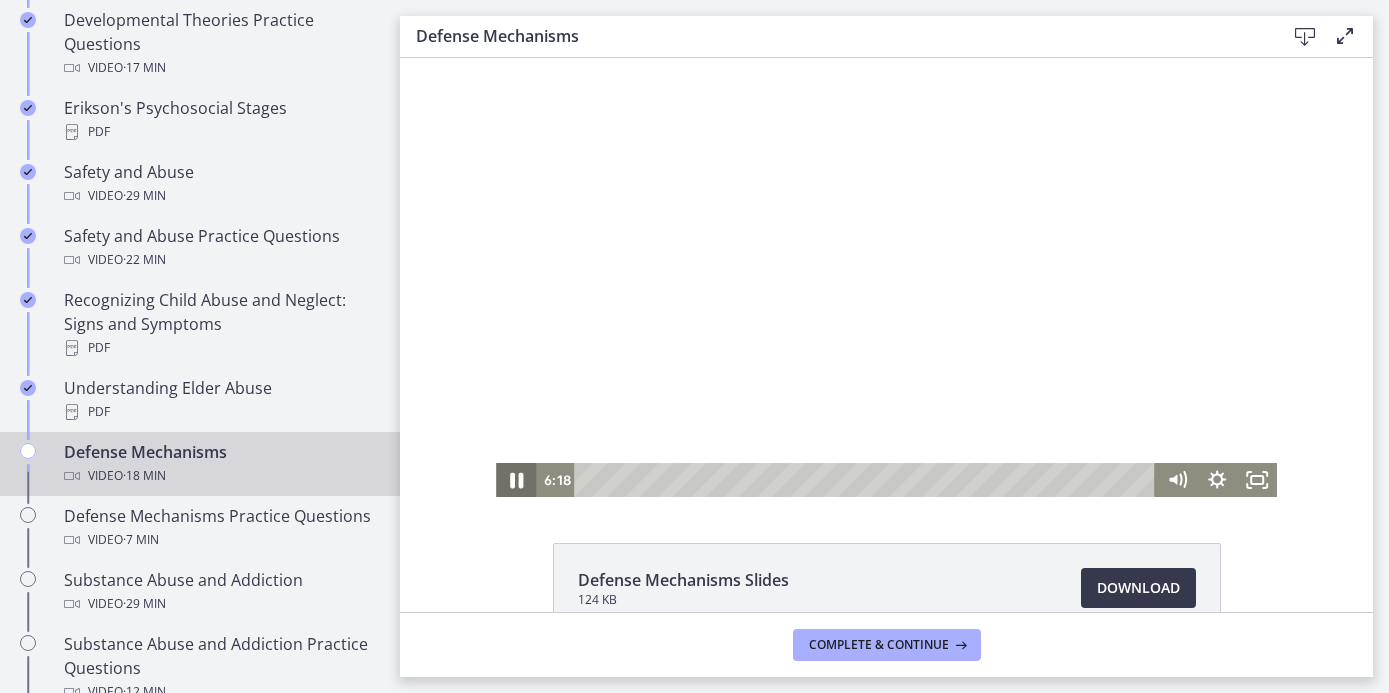 click 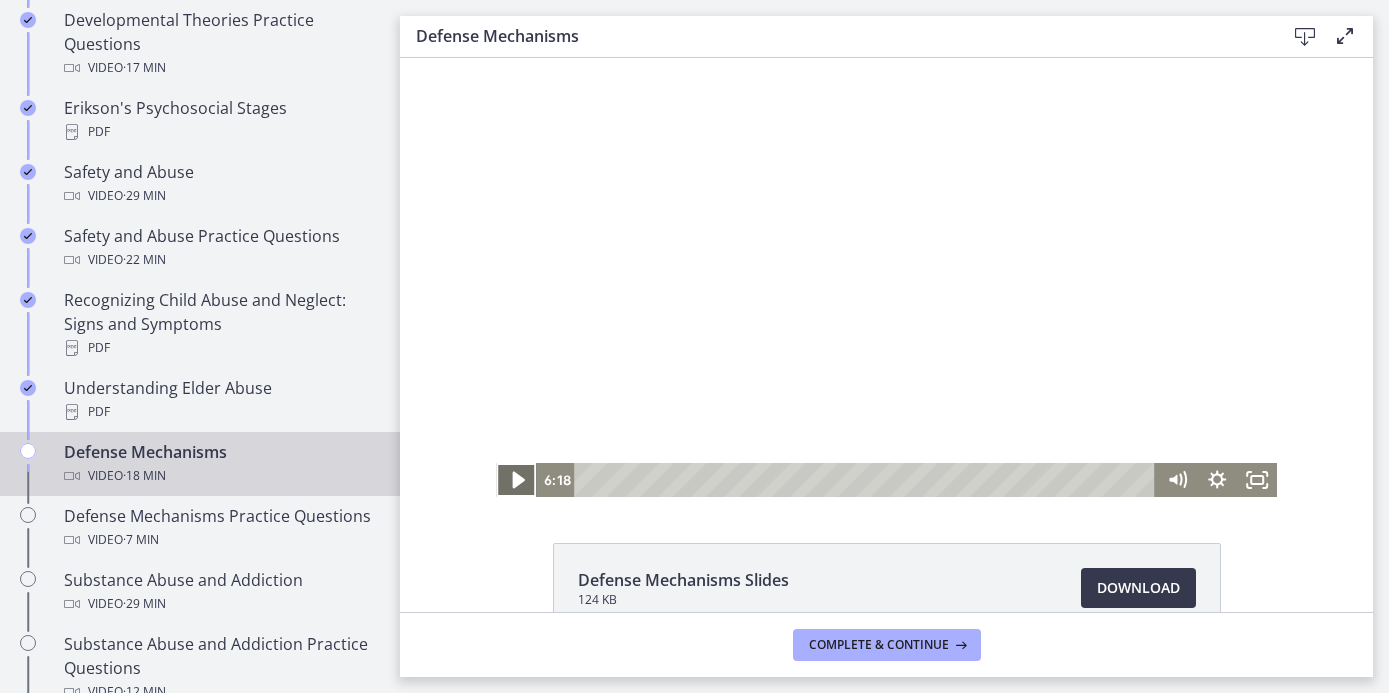 click 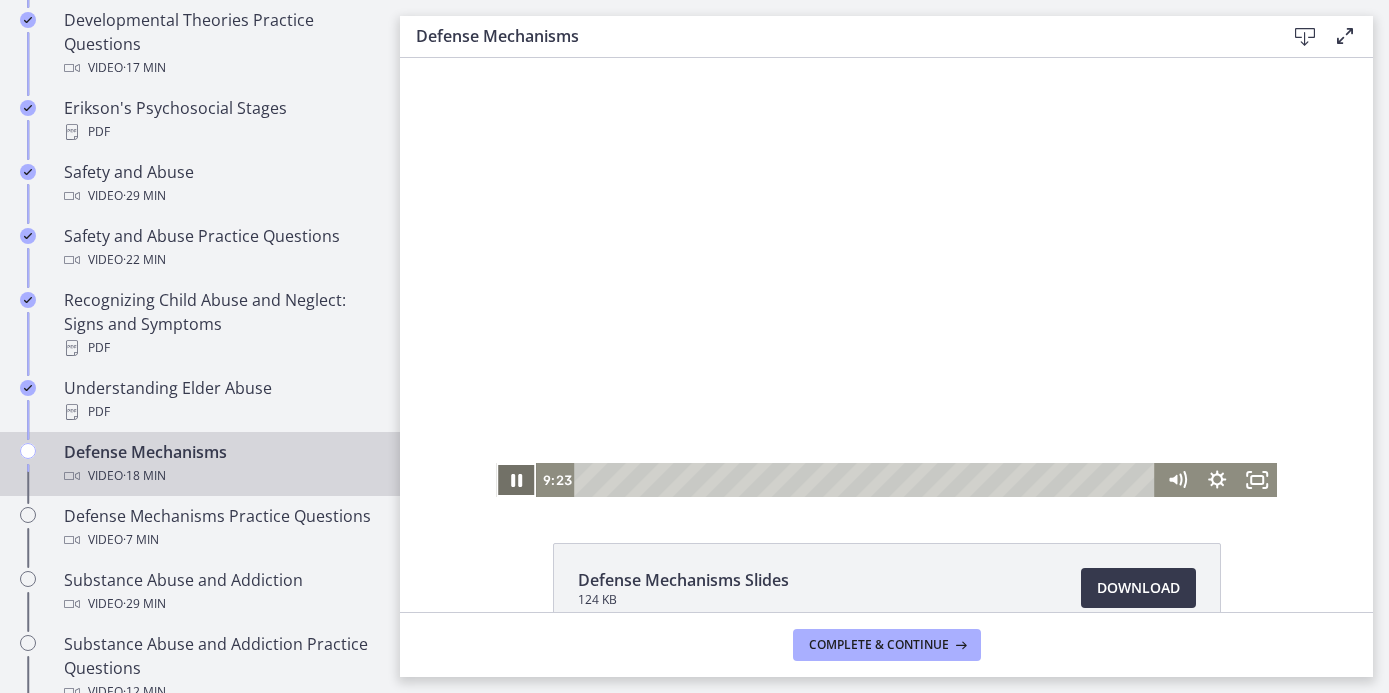 click 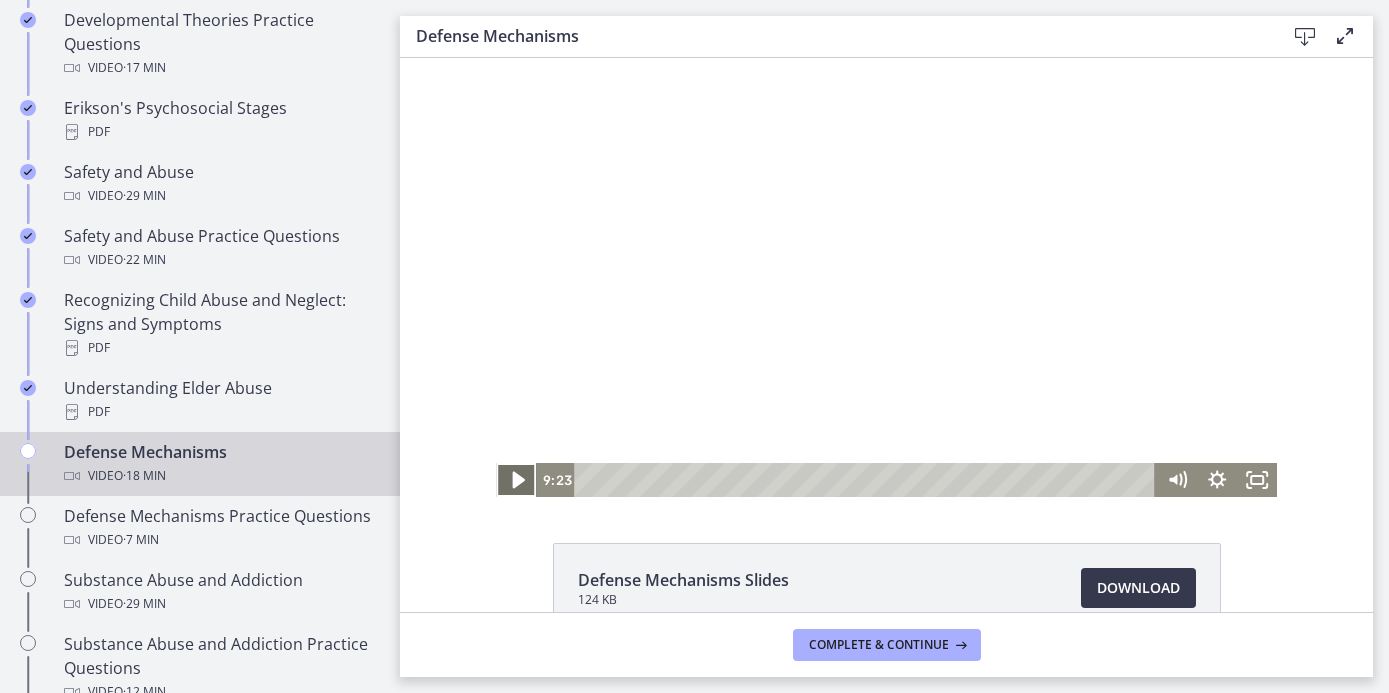 click 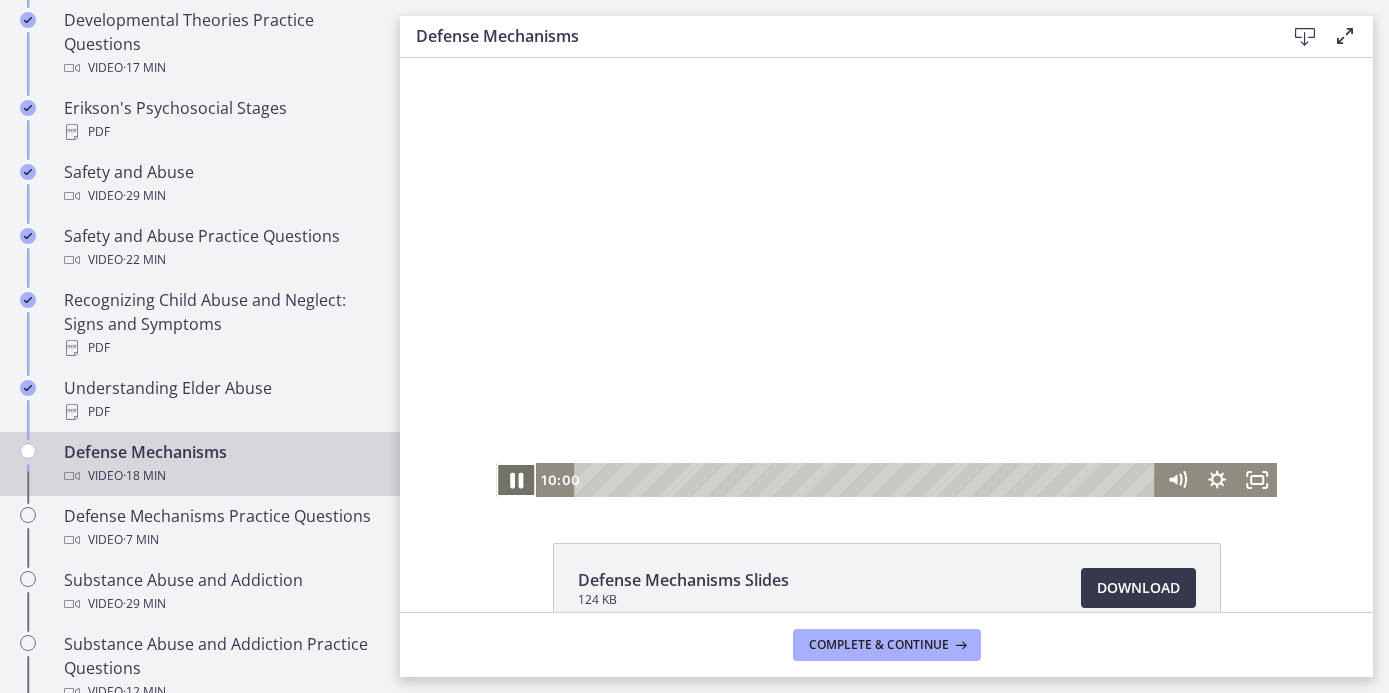 click 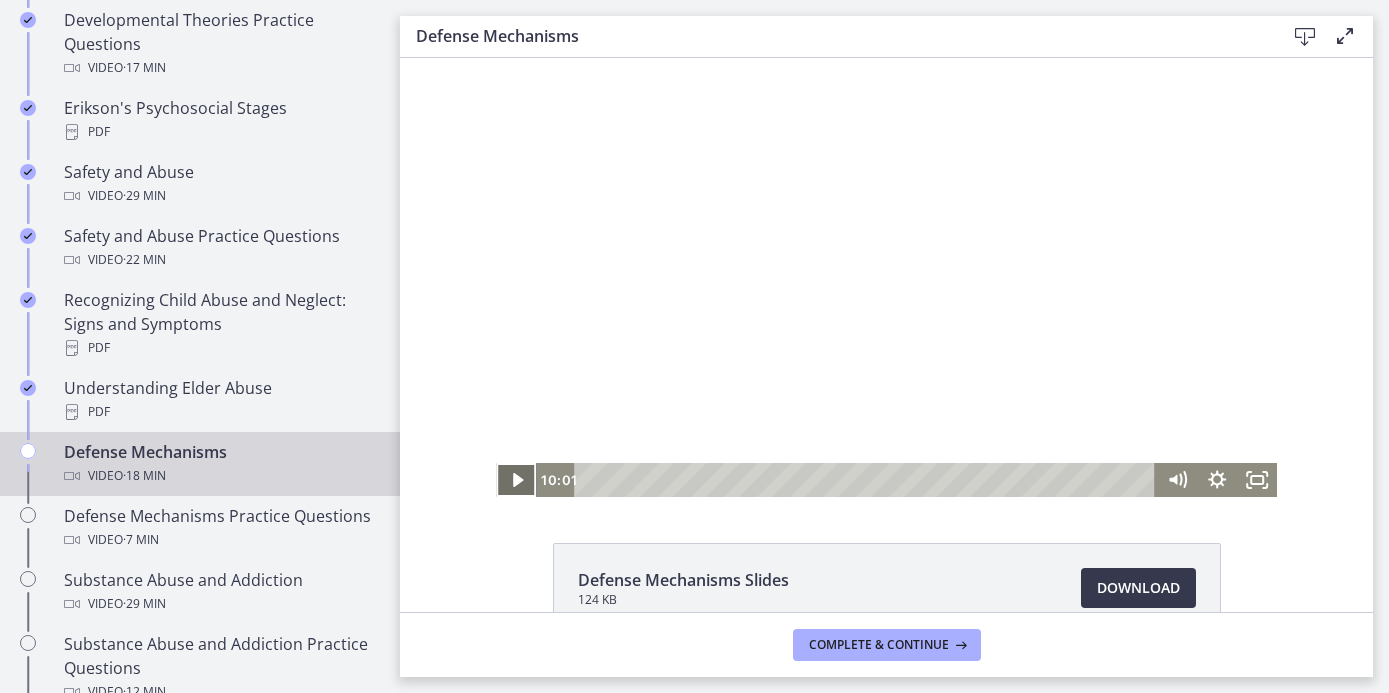 click 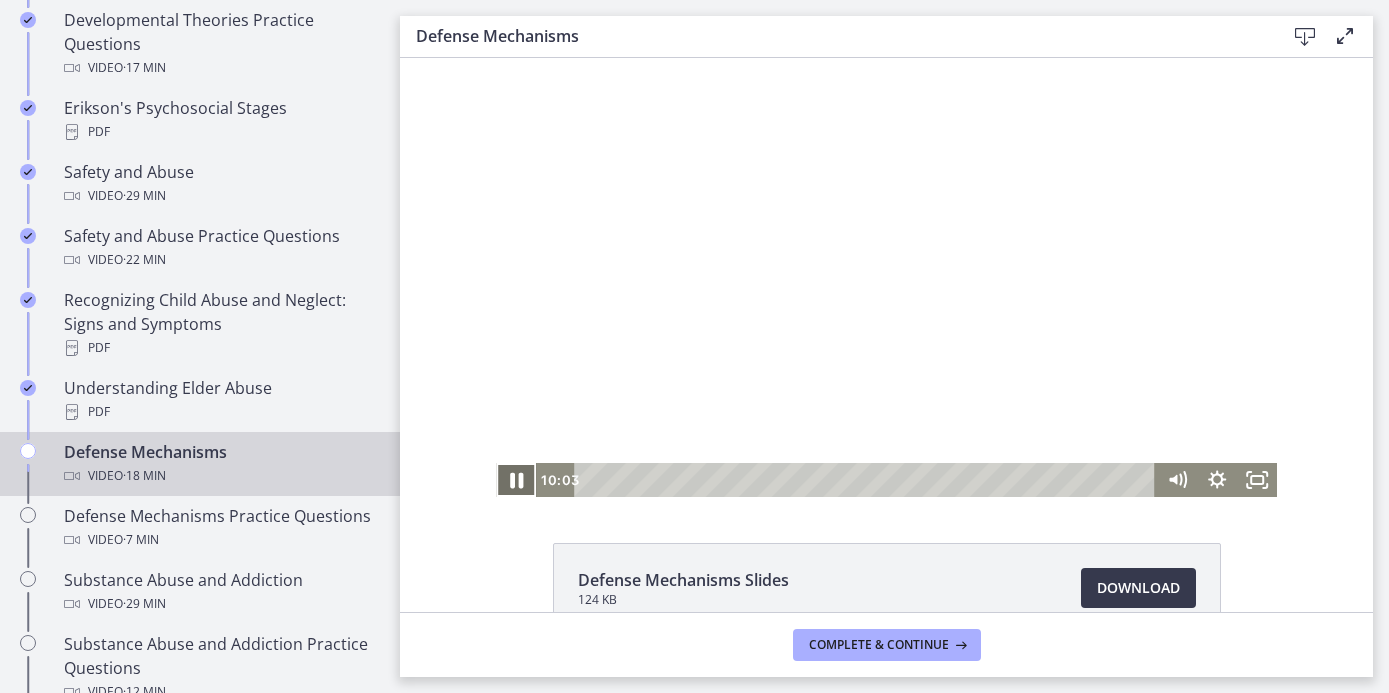 click 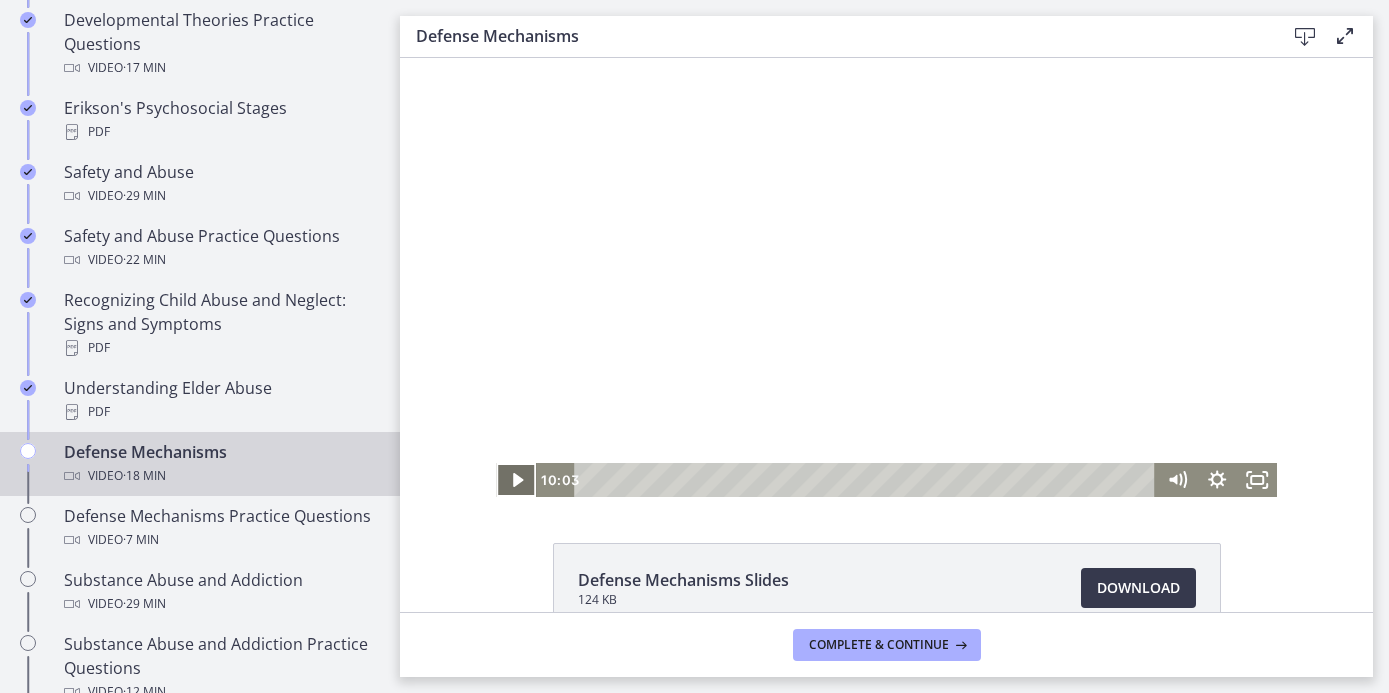 click 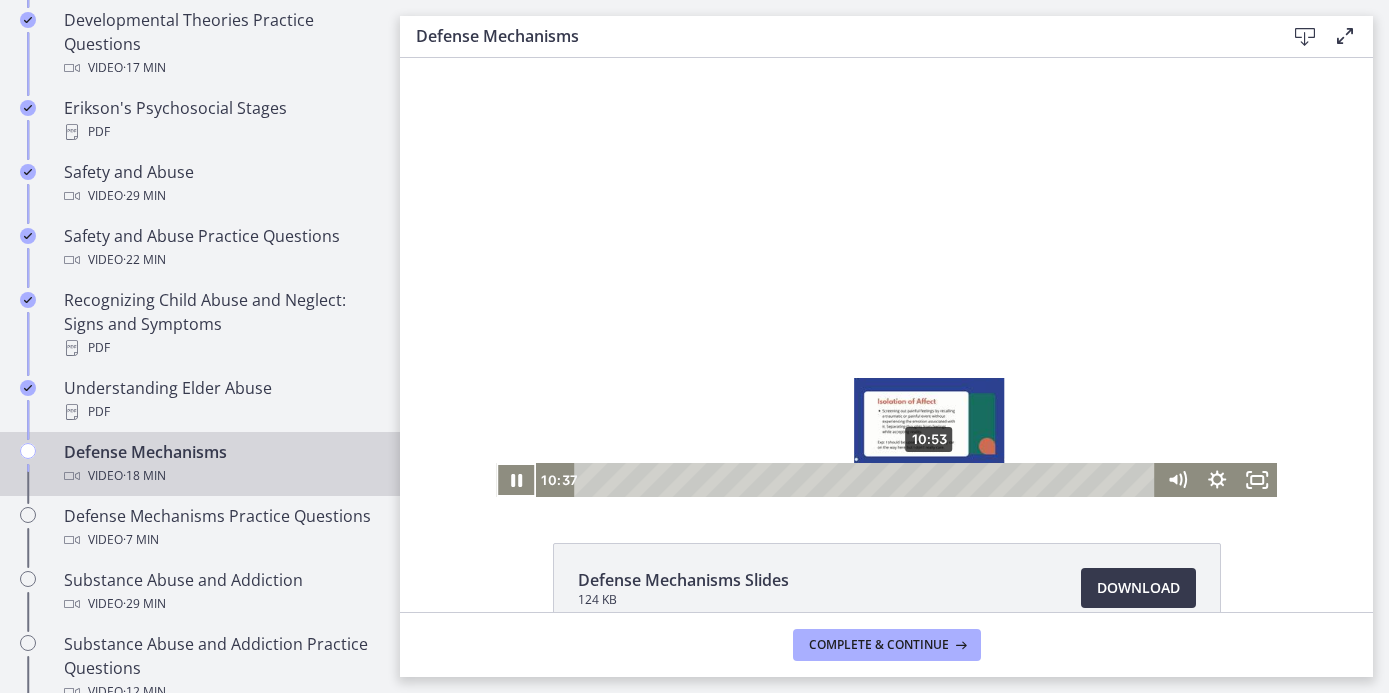 click on "10:53" at bounding box center (868, 480) 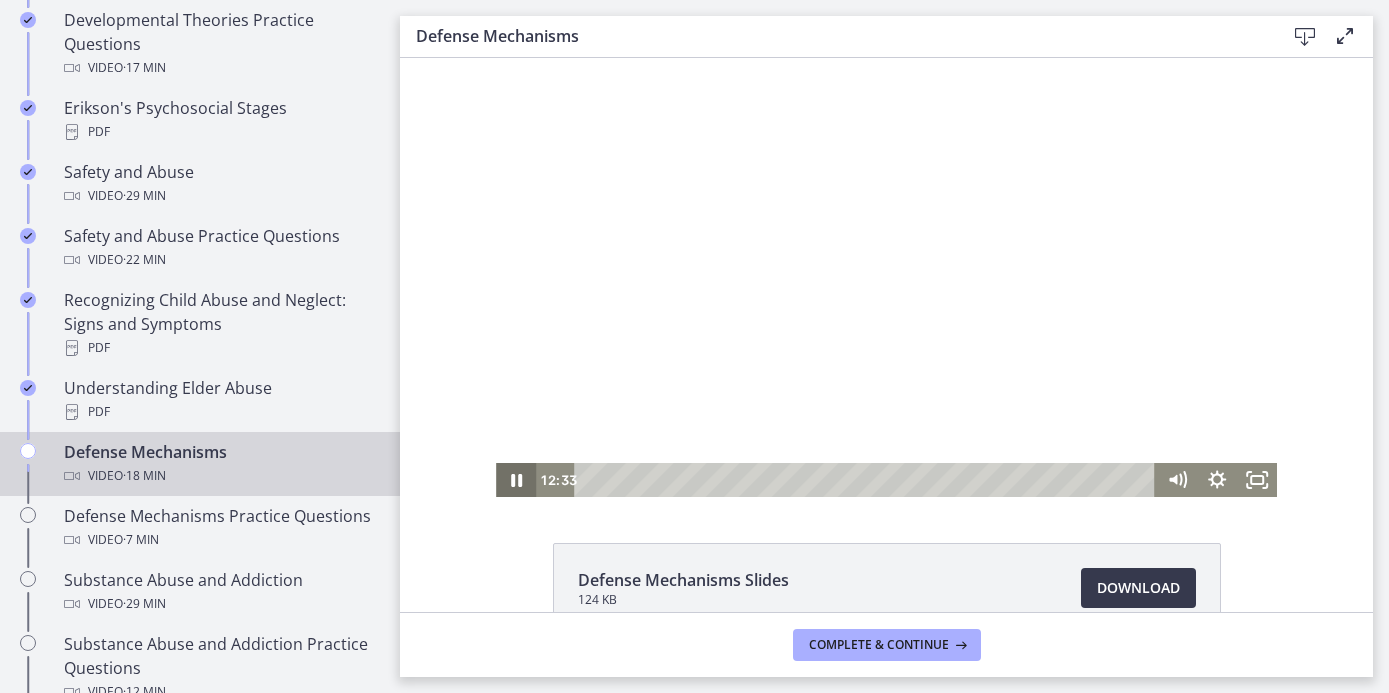 click 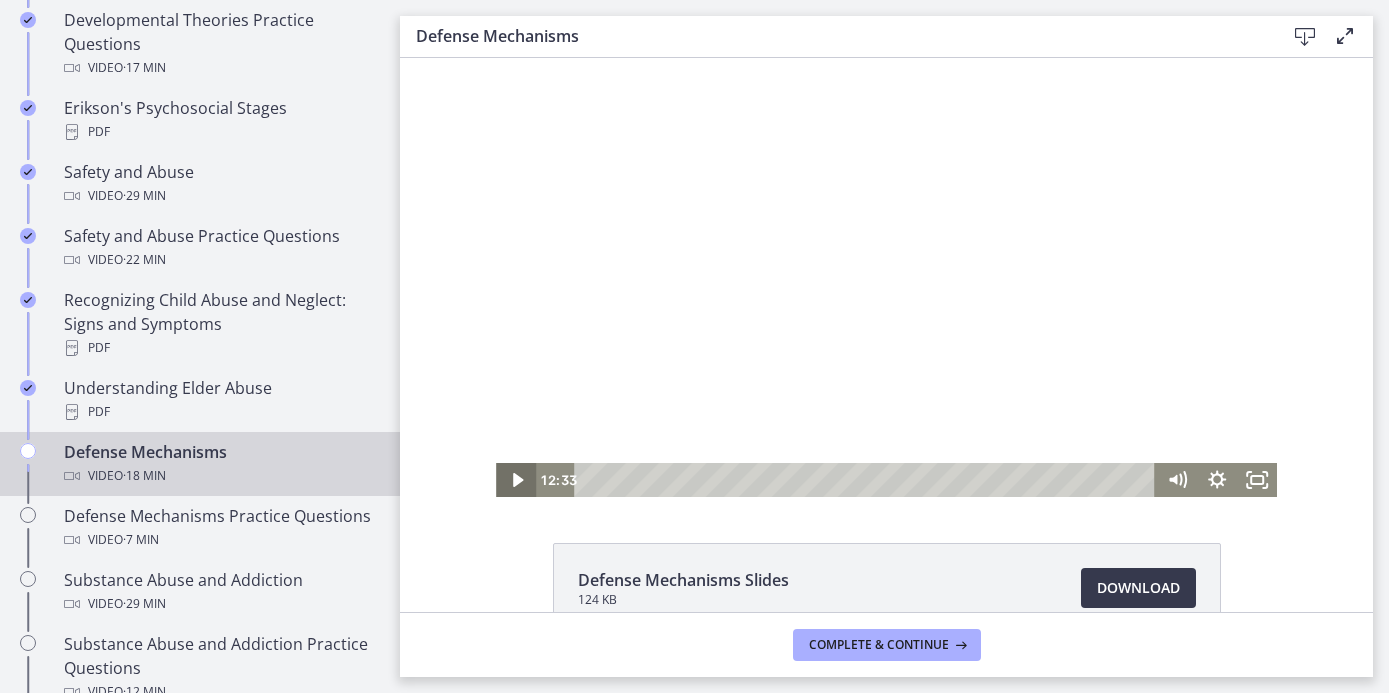 click 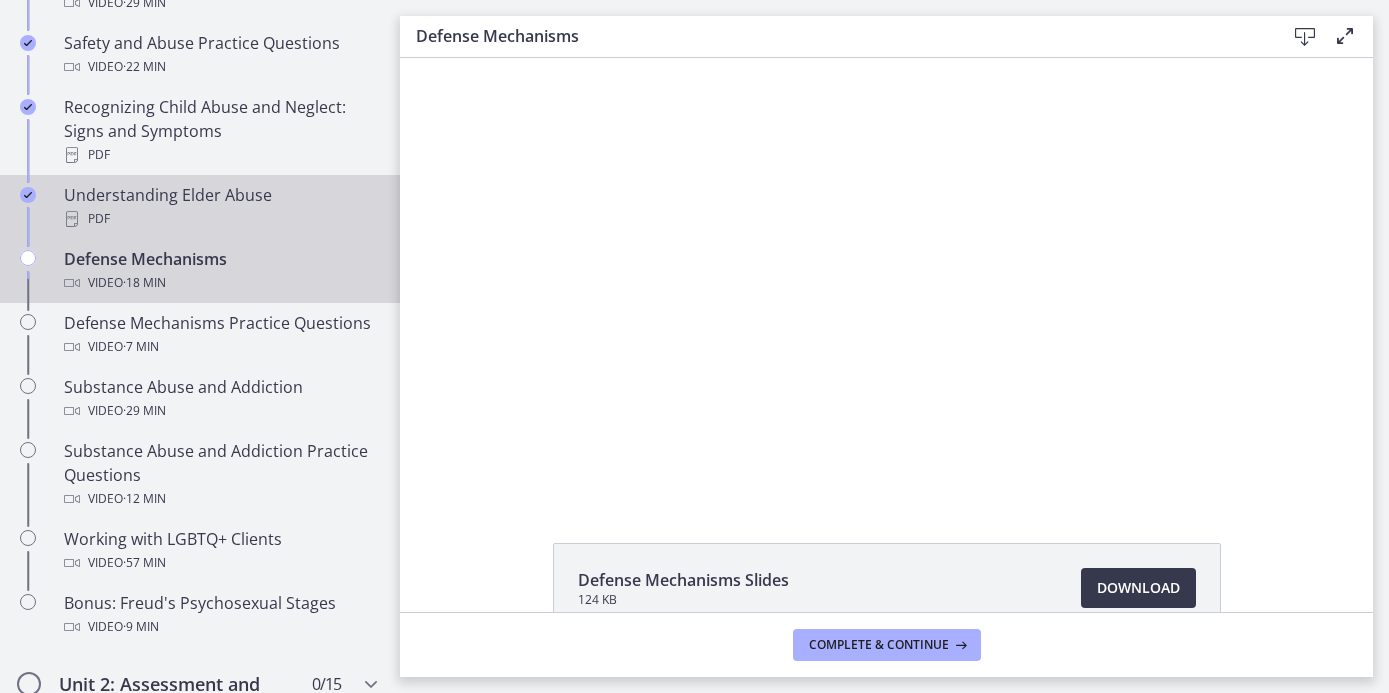 scroll, scrollTop: 986, scrollLeft: 0, axis: vertical 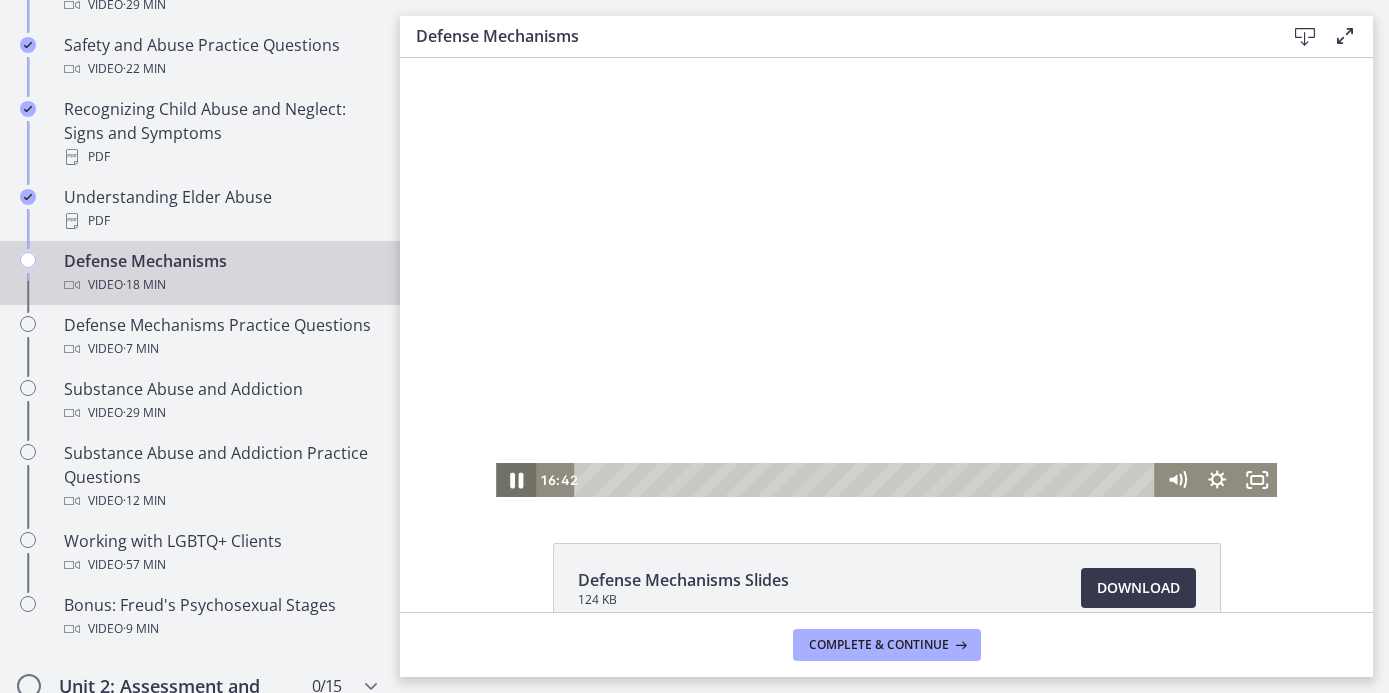 click 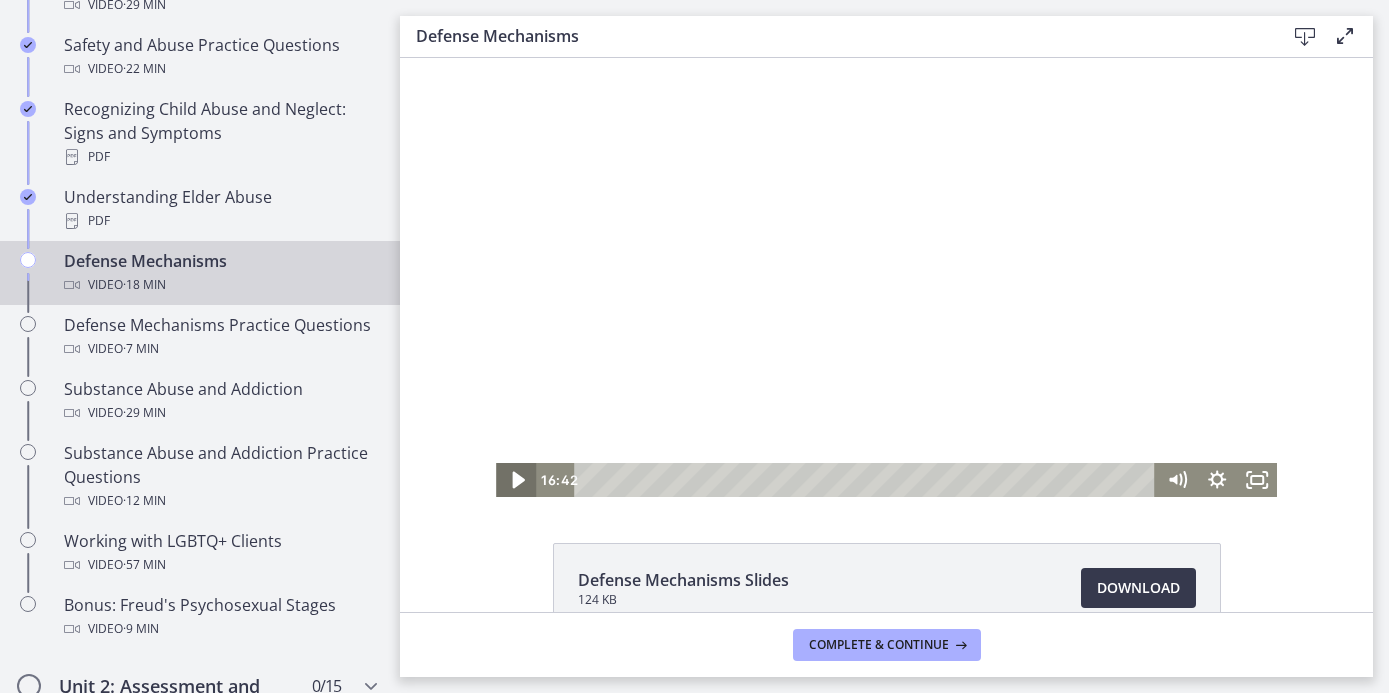 click 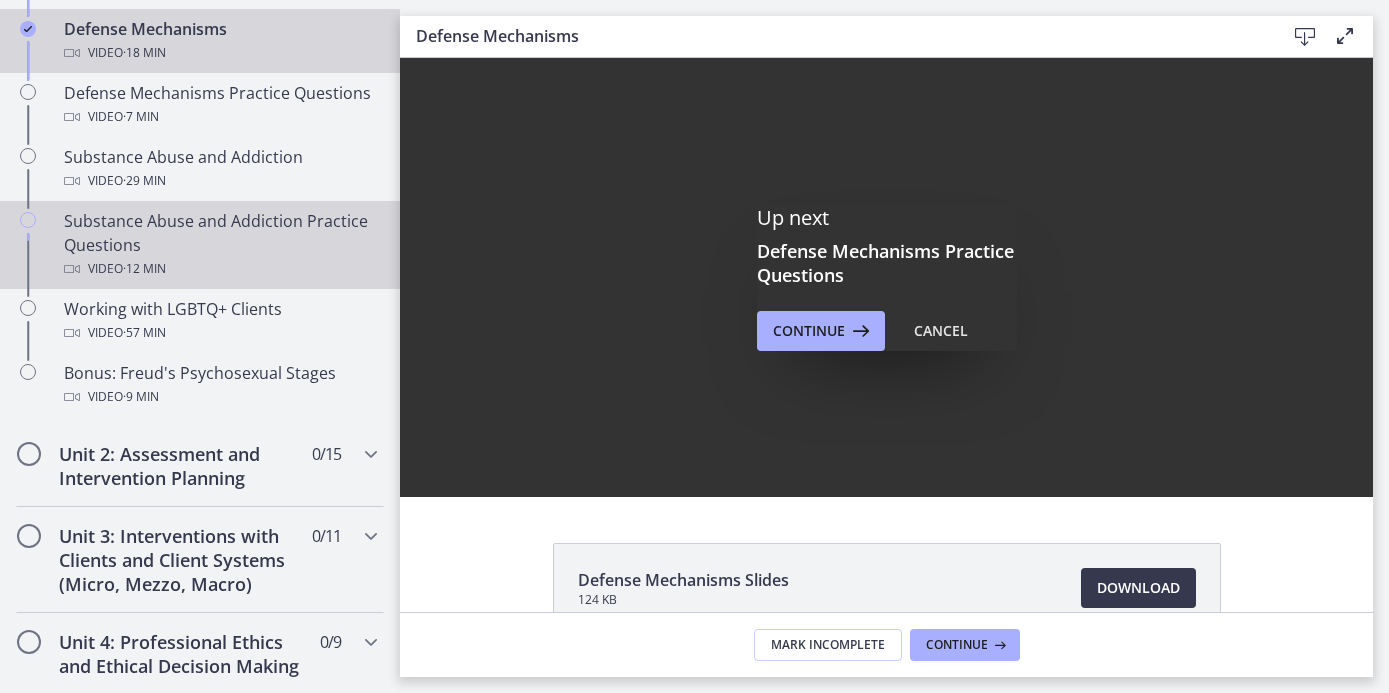 scroll, scrollTop: 1235, scrollLeft: 0, axis: vertical 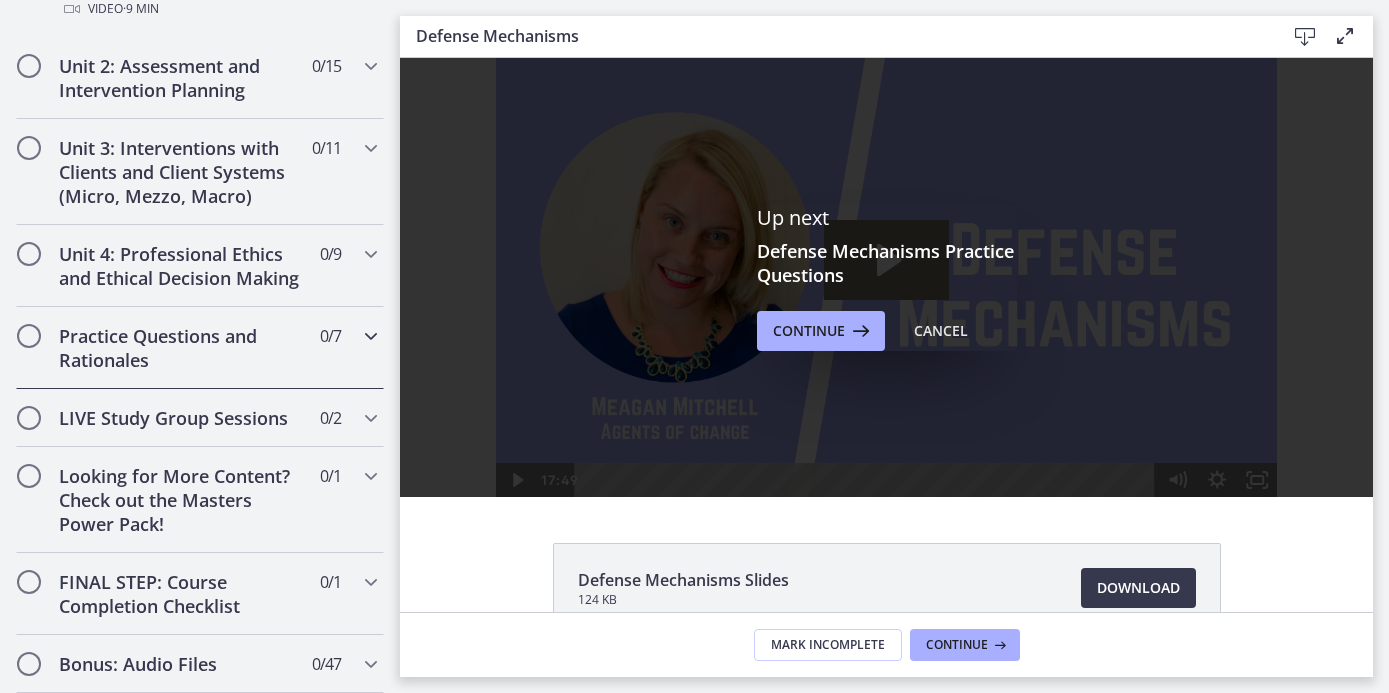 click at bounding box center (371, 336) 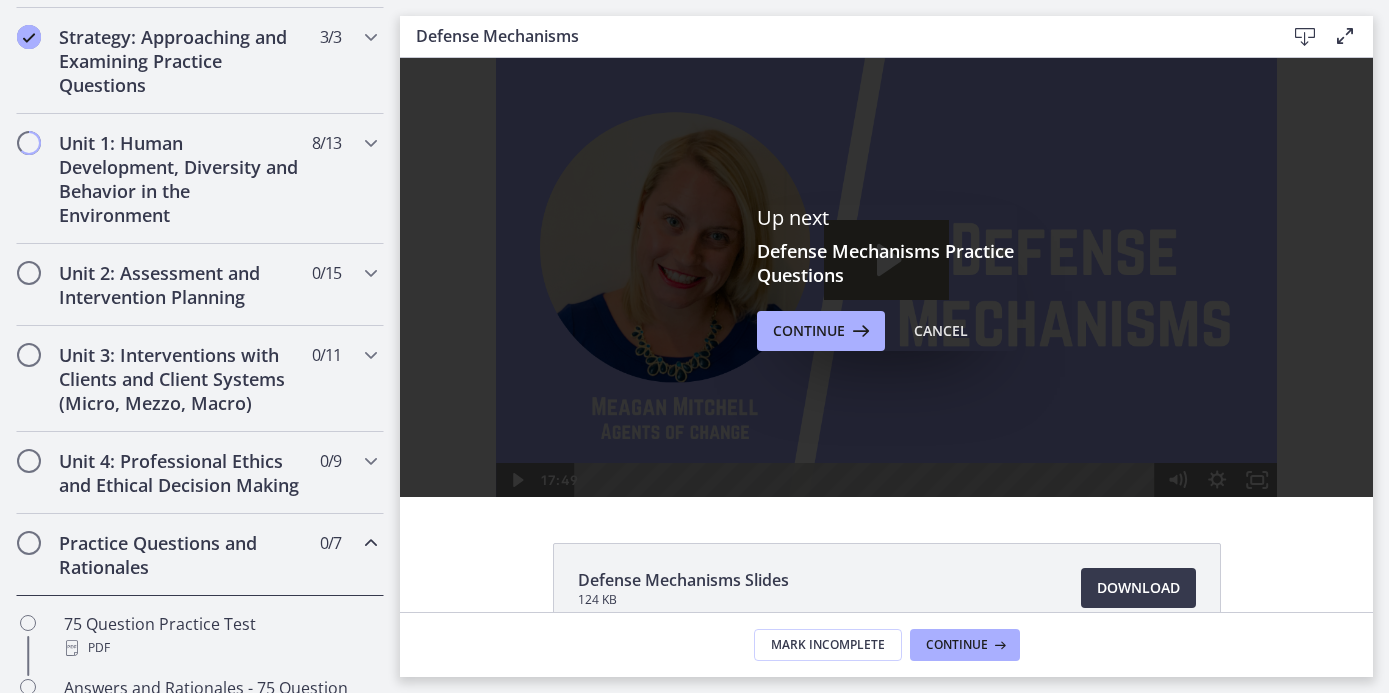 scroll, scrollTop: 449, scrollLeft: 0, axis: vertical 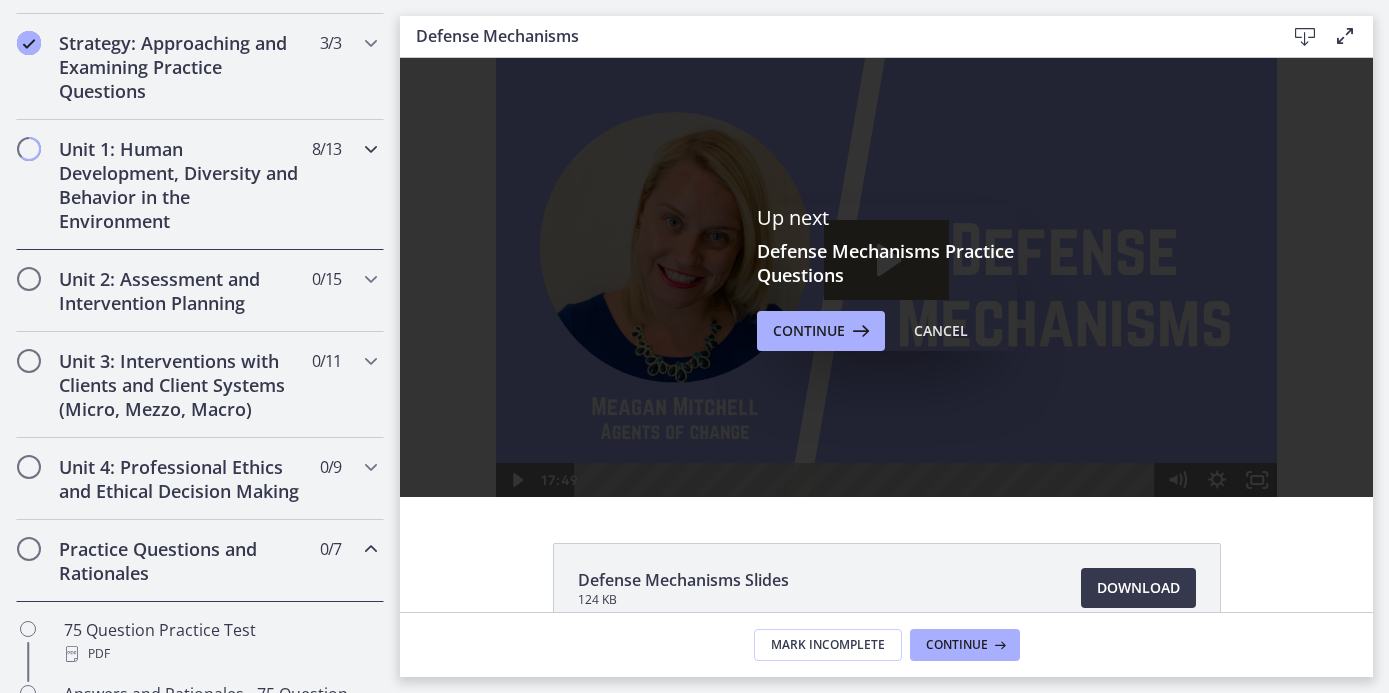 click on "Unit 1: Human Development, Diversity and Behavior in the Environment" at bounding box center (181, 185) 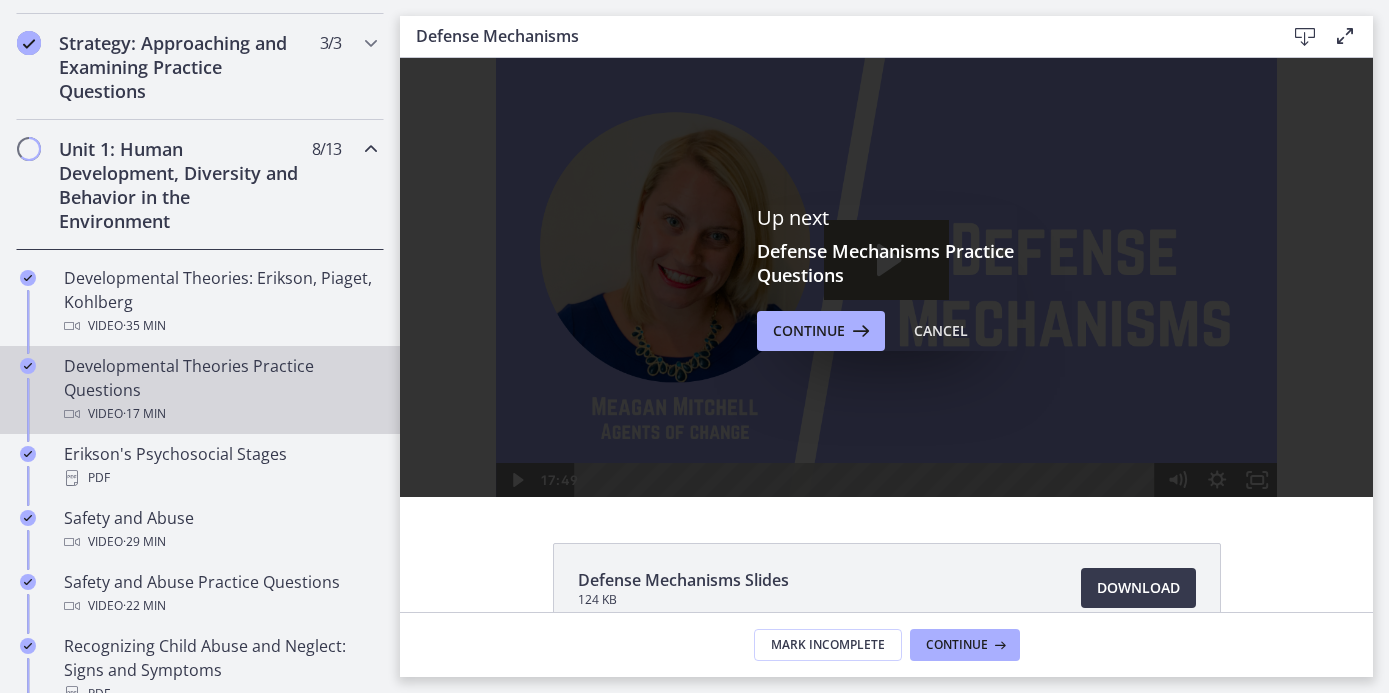 scroll, scrollTop: 675, scrollLeft: 0, axis: vertical 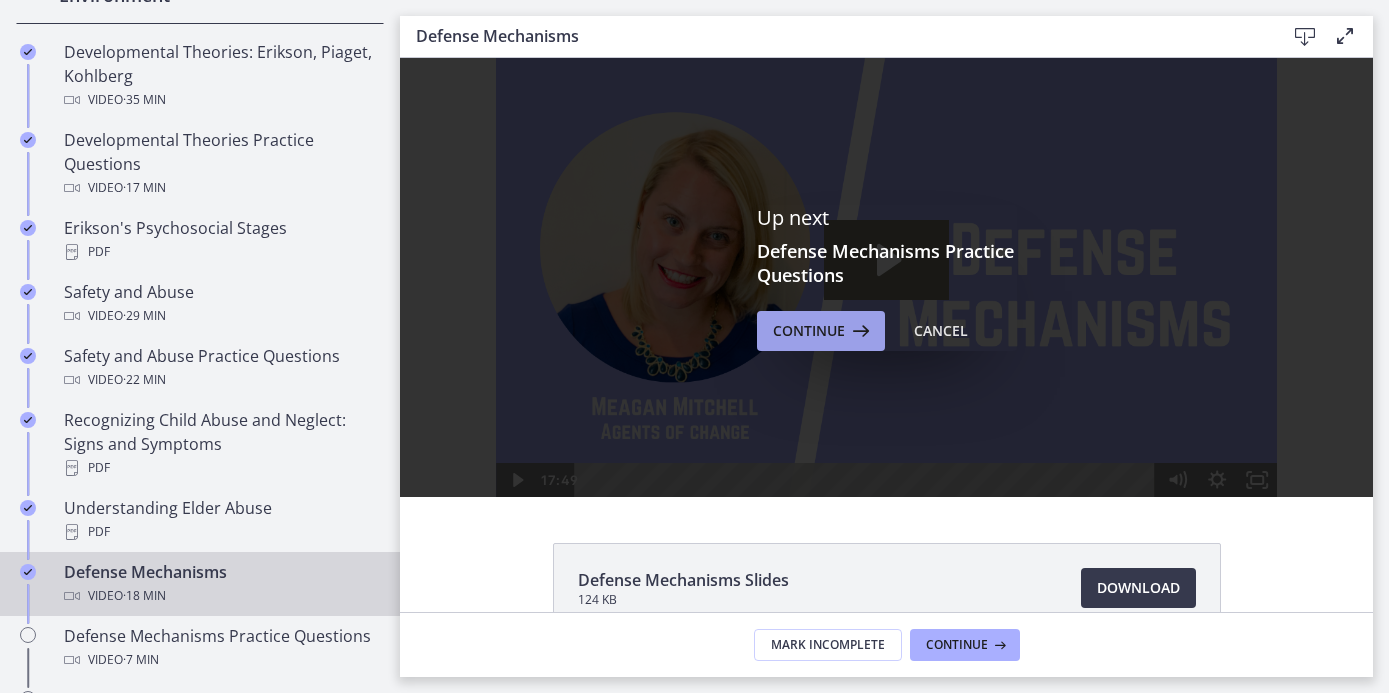 click on "Continue" at bounding box center (809, 331) 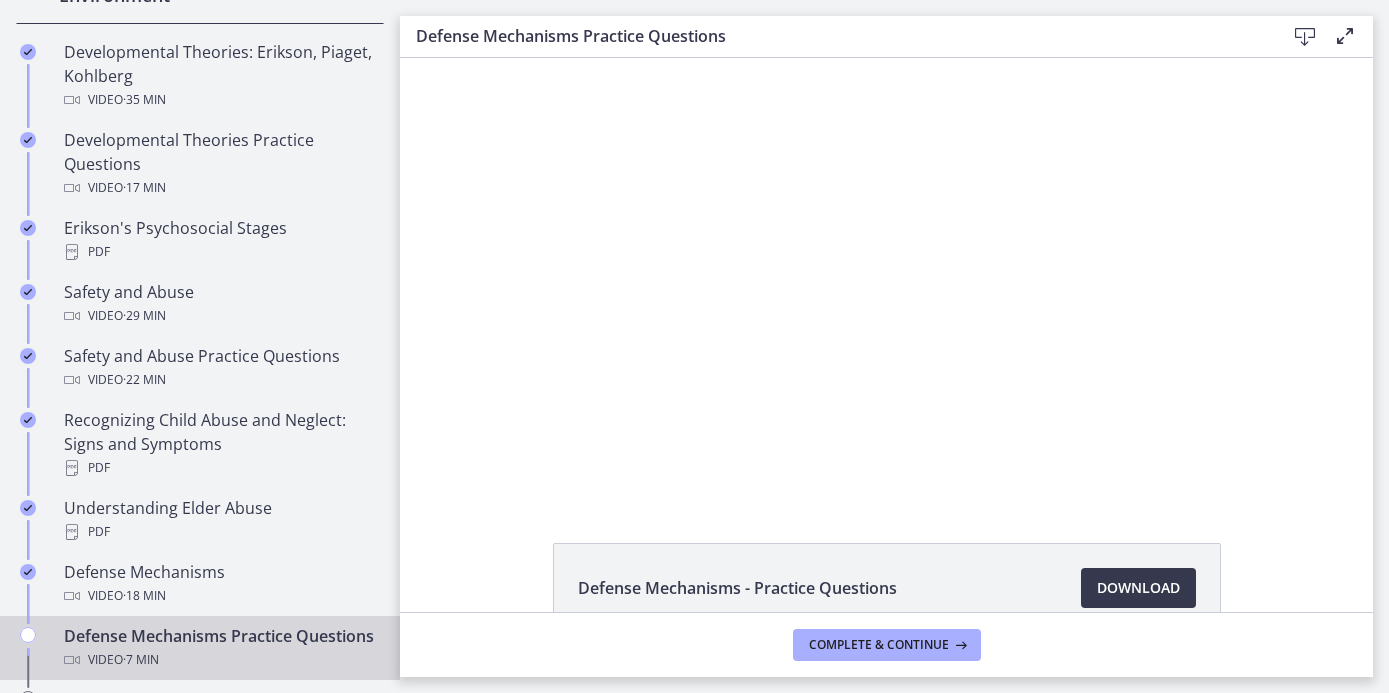 scroll, scrollTop: 0, scrollLeft: 0, axis: both 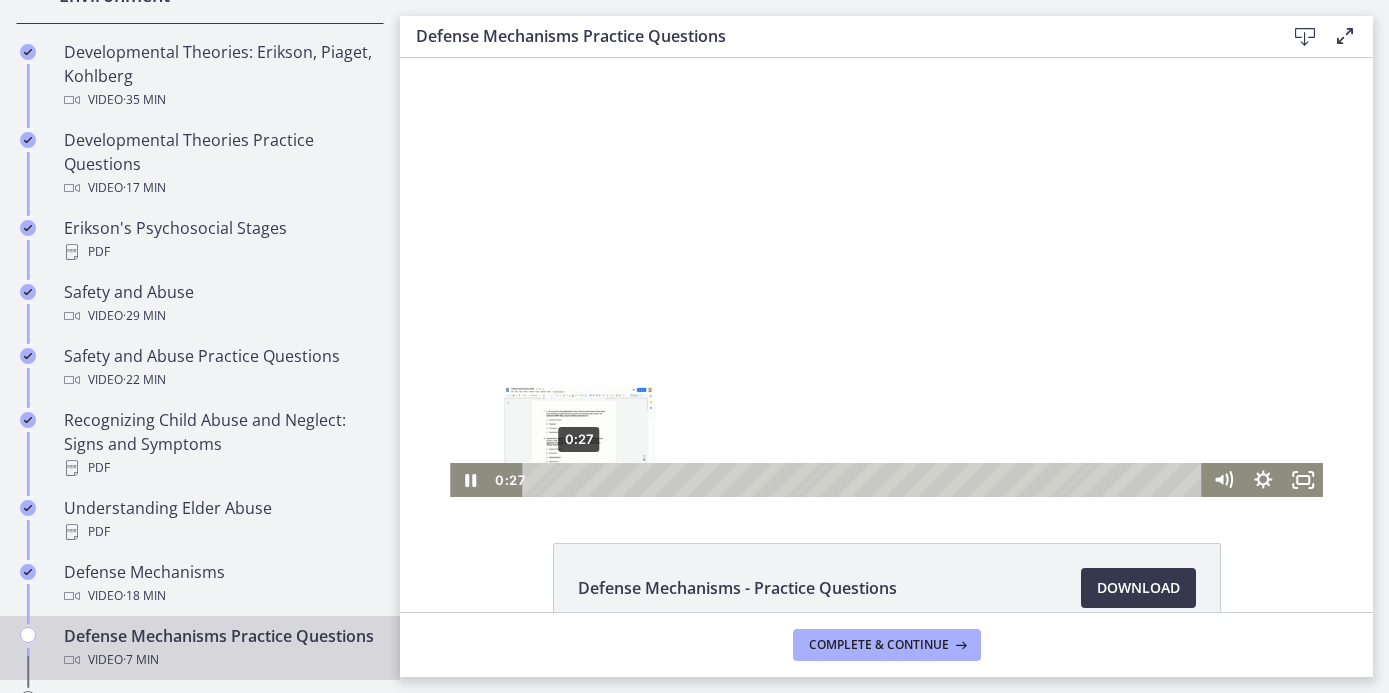 click at bounding box center (578, 479) 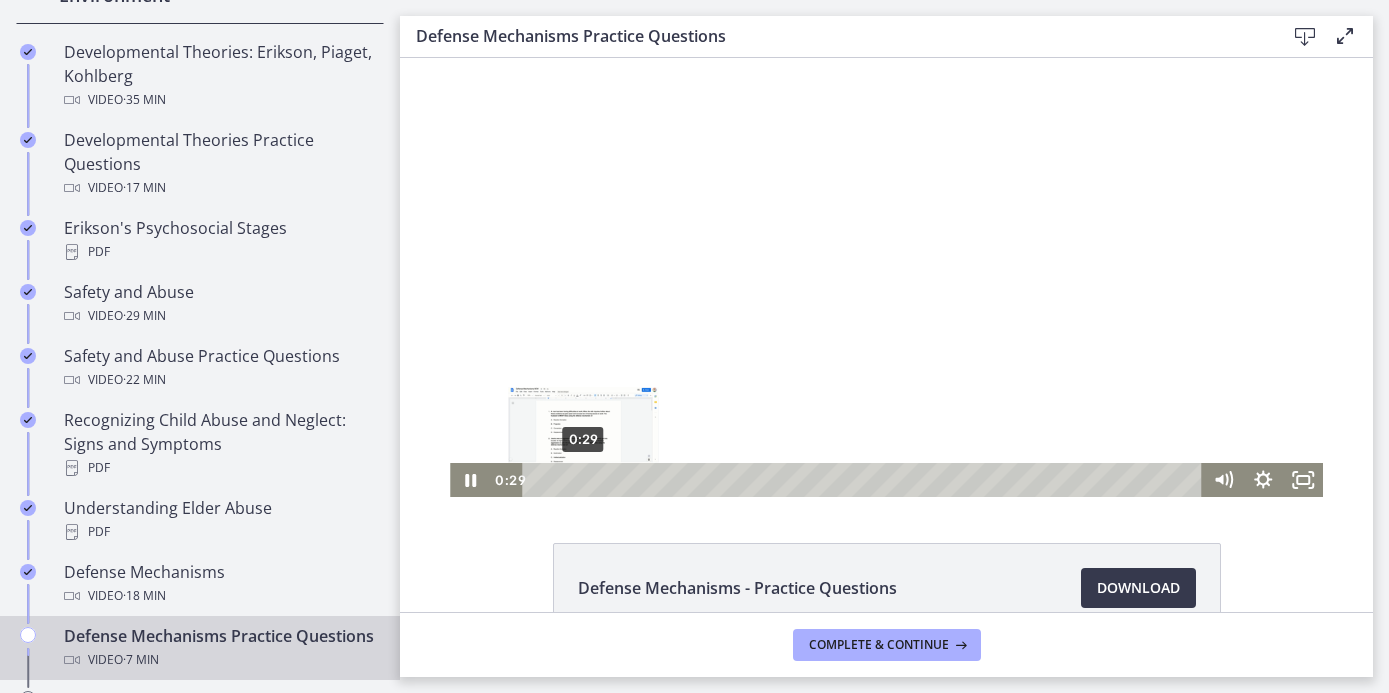click at bounding box center [582, 479] 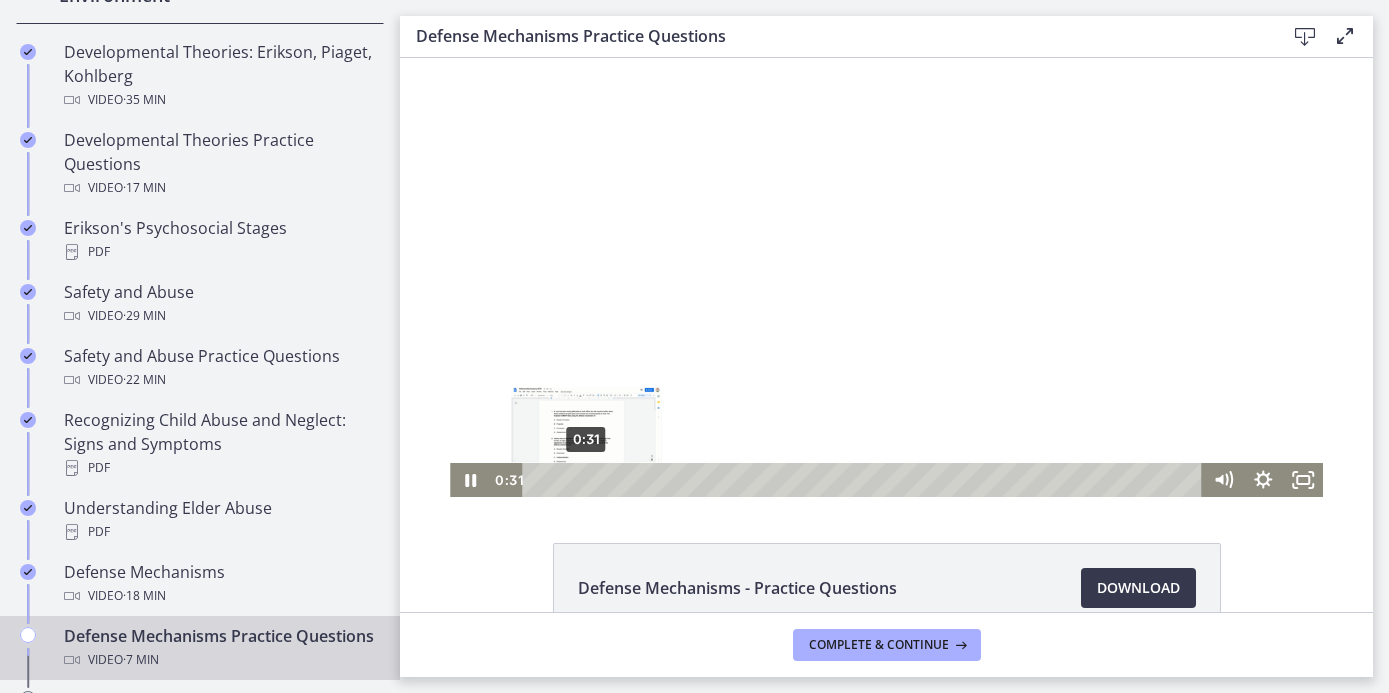 click at bounding box center (585, 479) 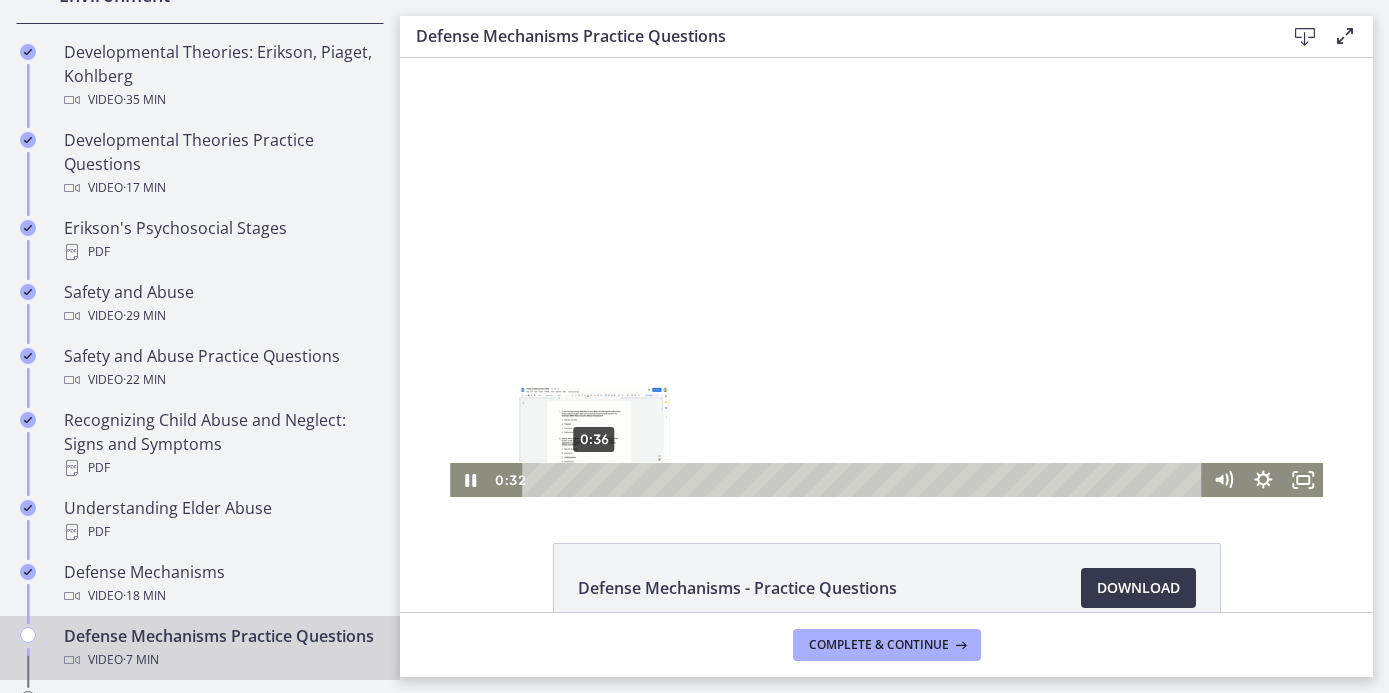 click on "0:36" at bounding box center (865, 480) 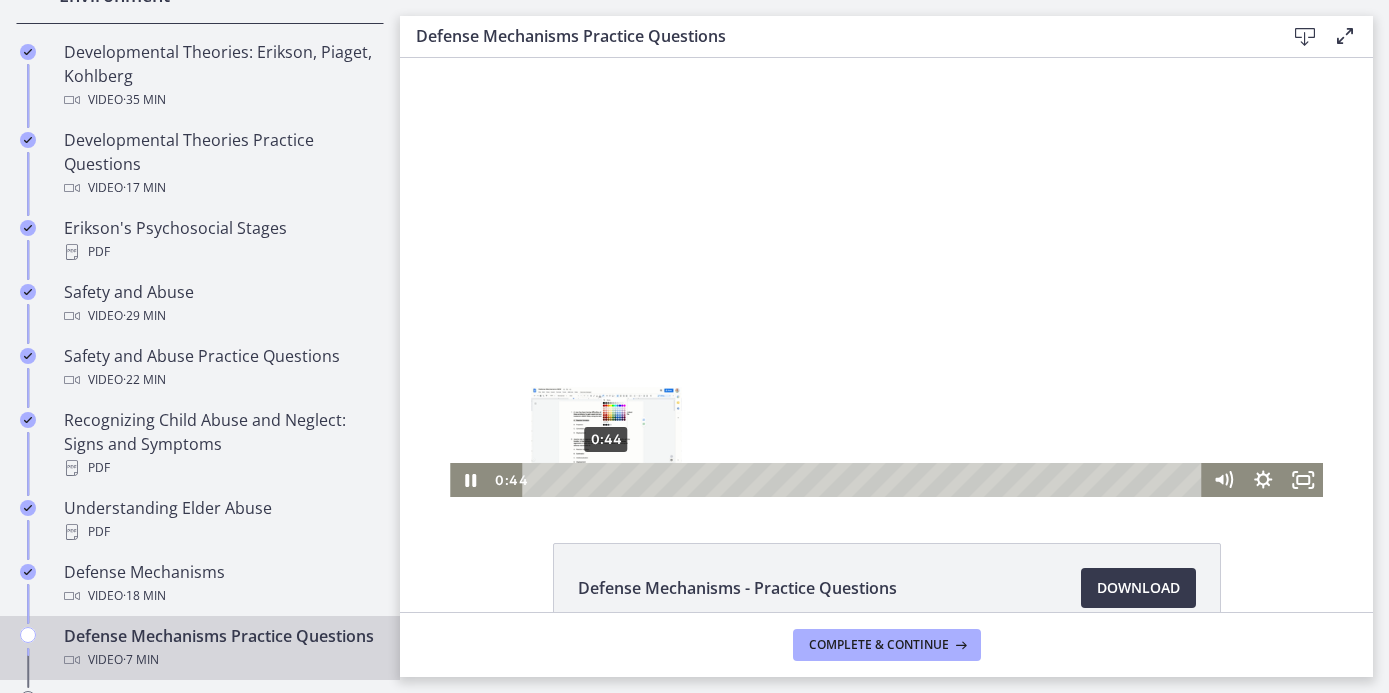 click on "0:44" at bounding box center (865, 480) 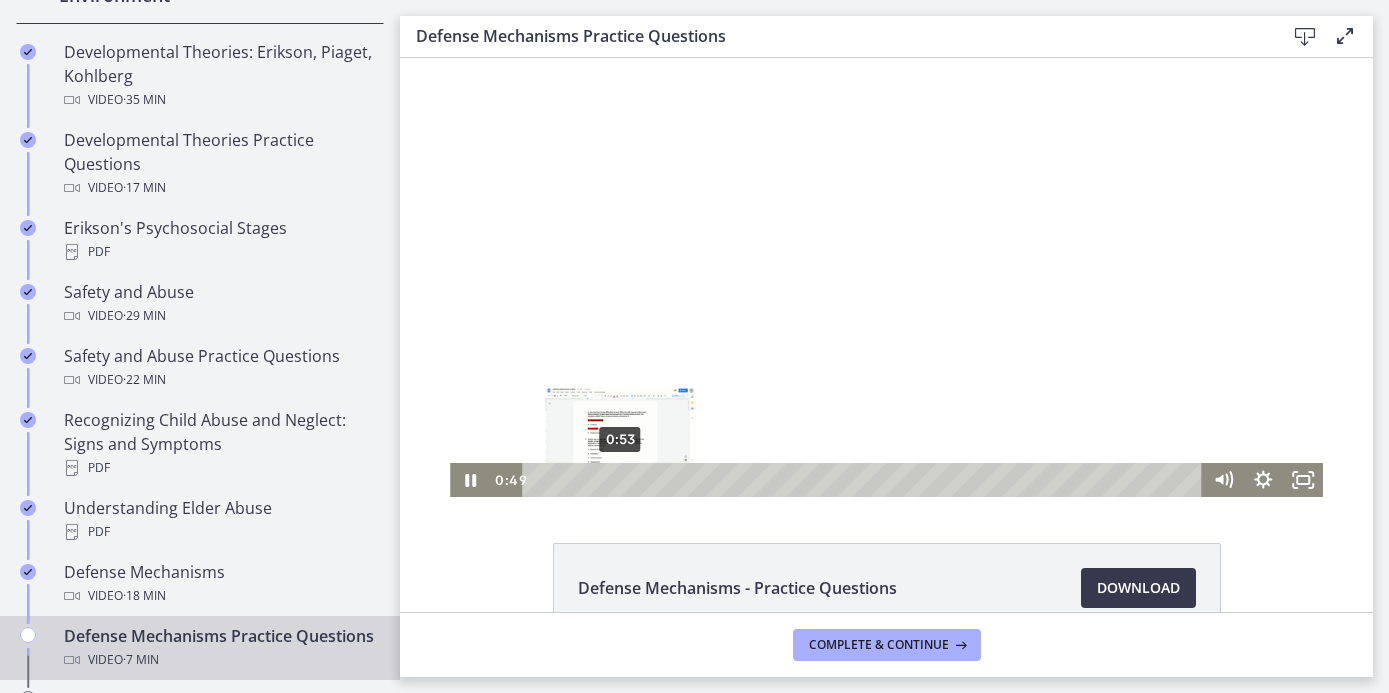 click on "0:53" at bounding box center (865, 480) 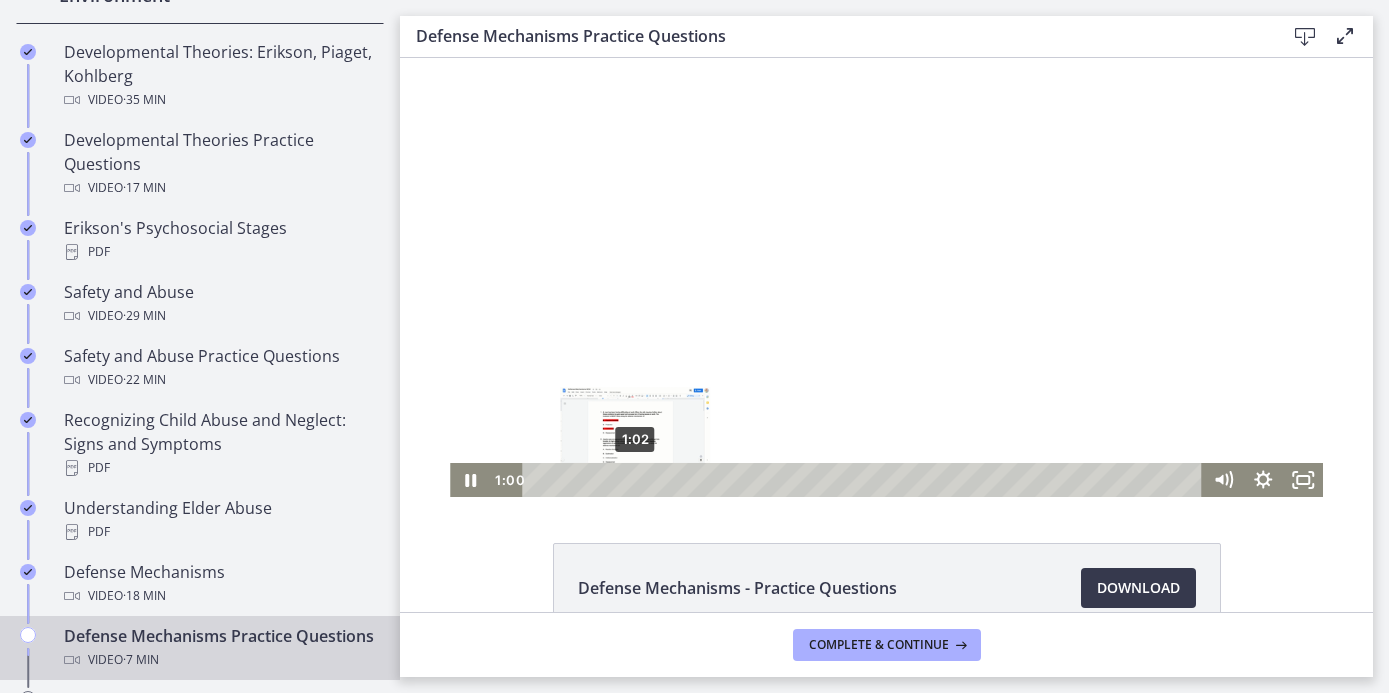 click at bounding box center [630, 479] 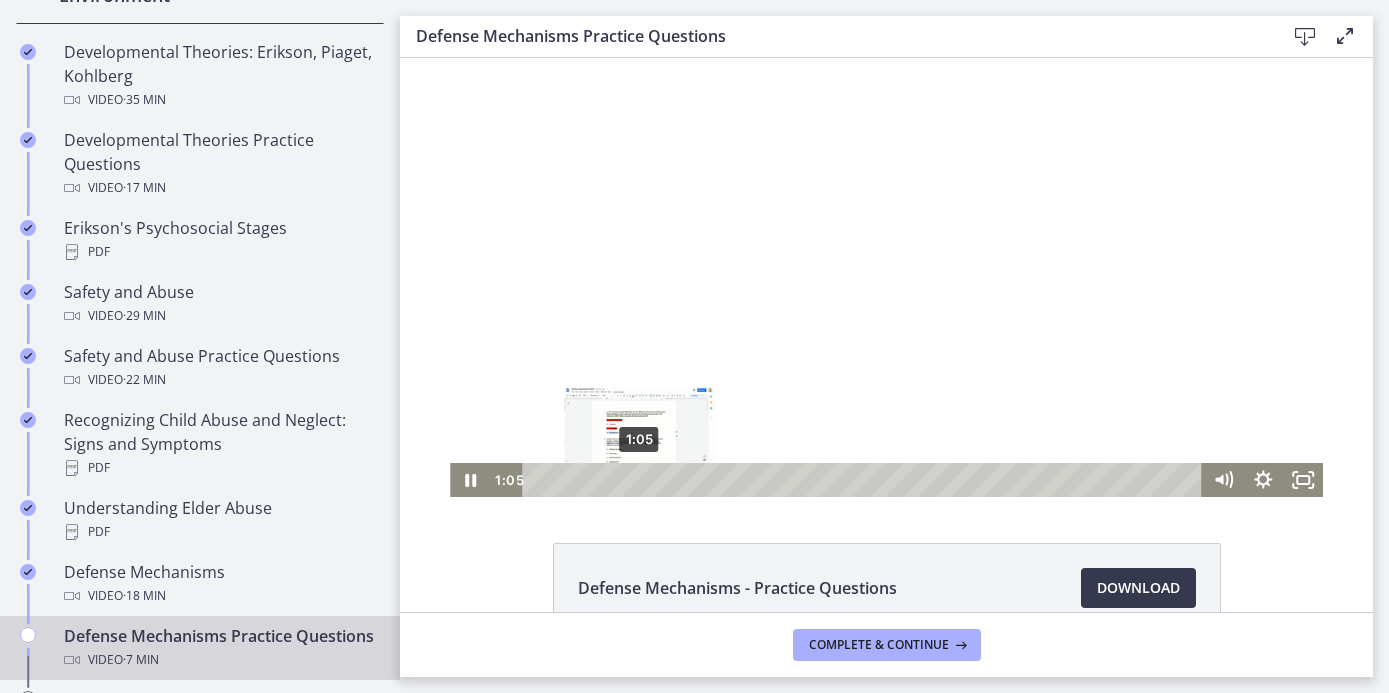 click at bounding box center [638, 479] 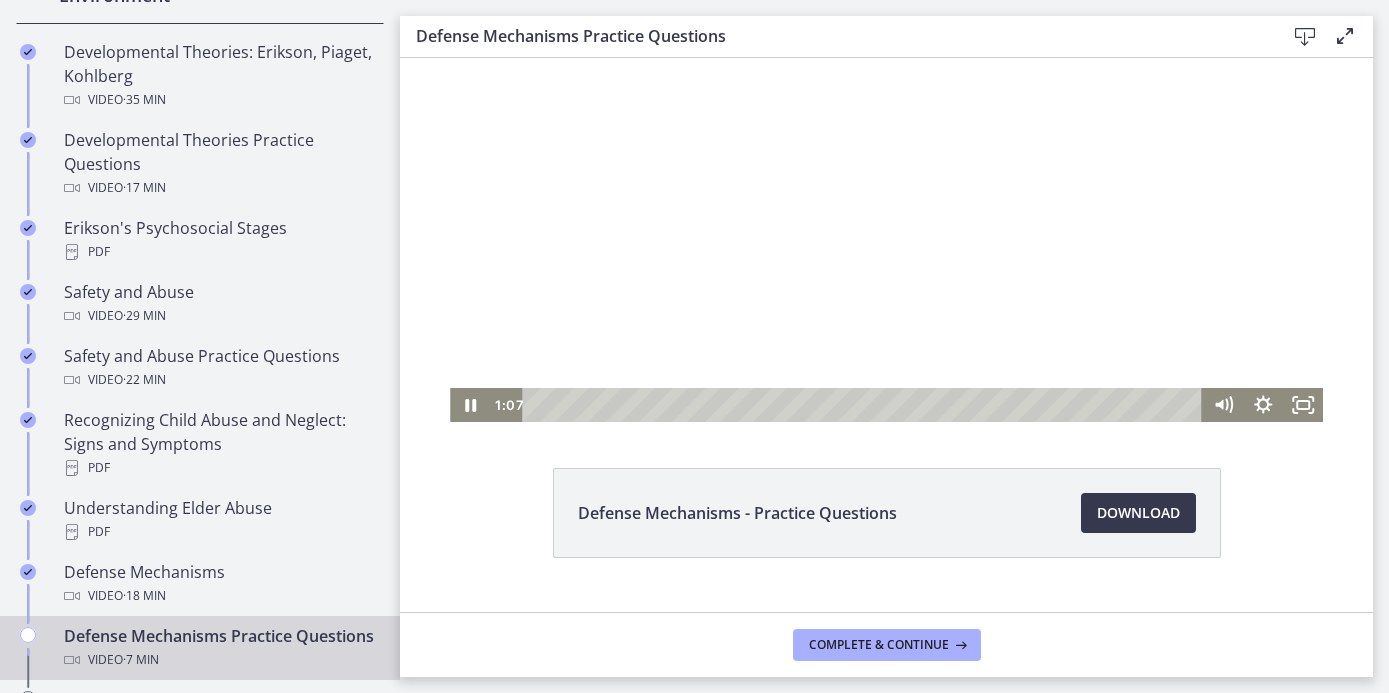 scroll, scrollTop: 86, scrollLeft: 0, axis: vertical 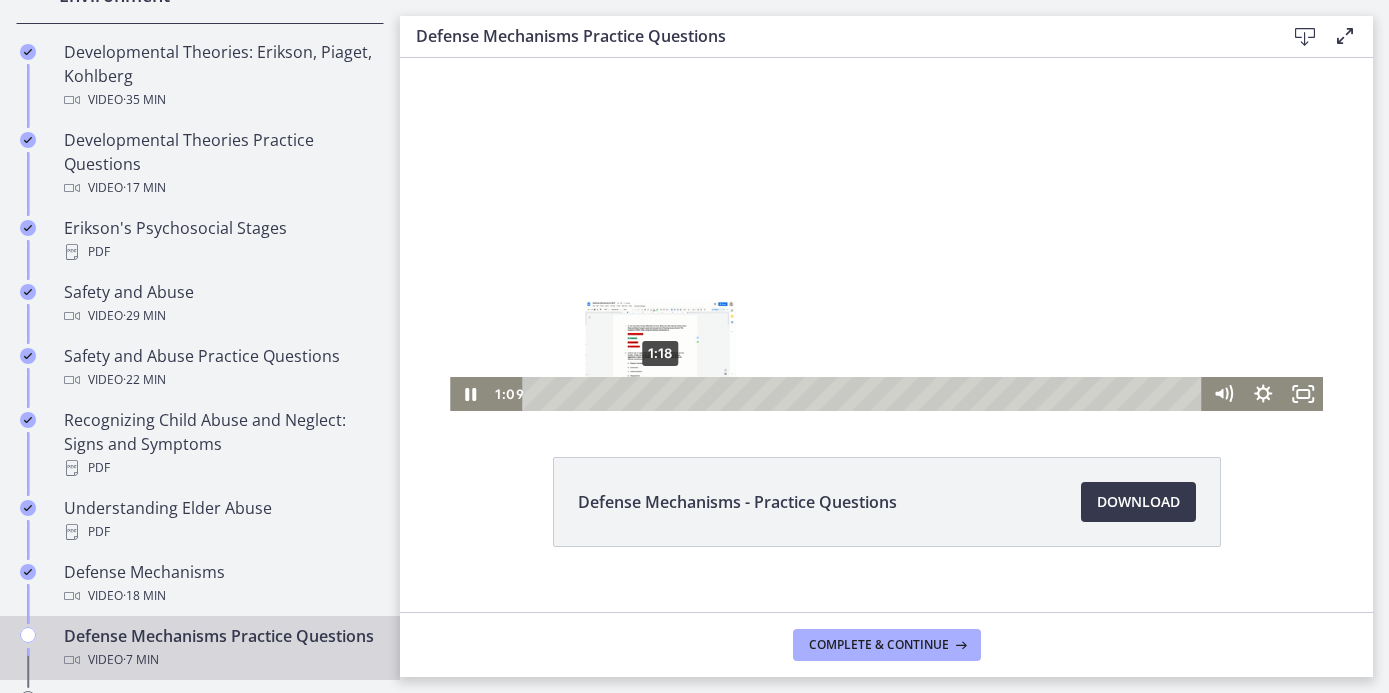 click on "1:18" at bounding box center [865, 394] 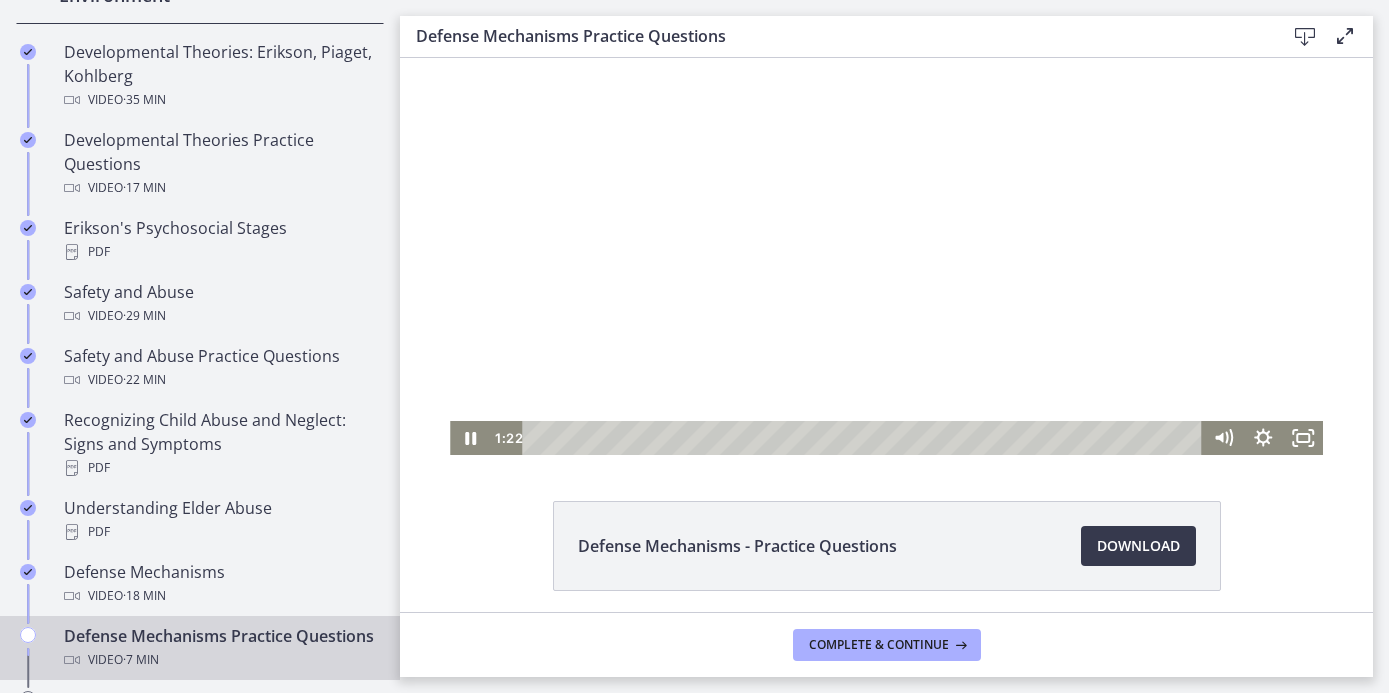 scroll, scrollTop: 33, scrollLeft: 0, axis: vertical 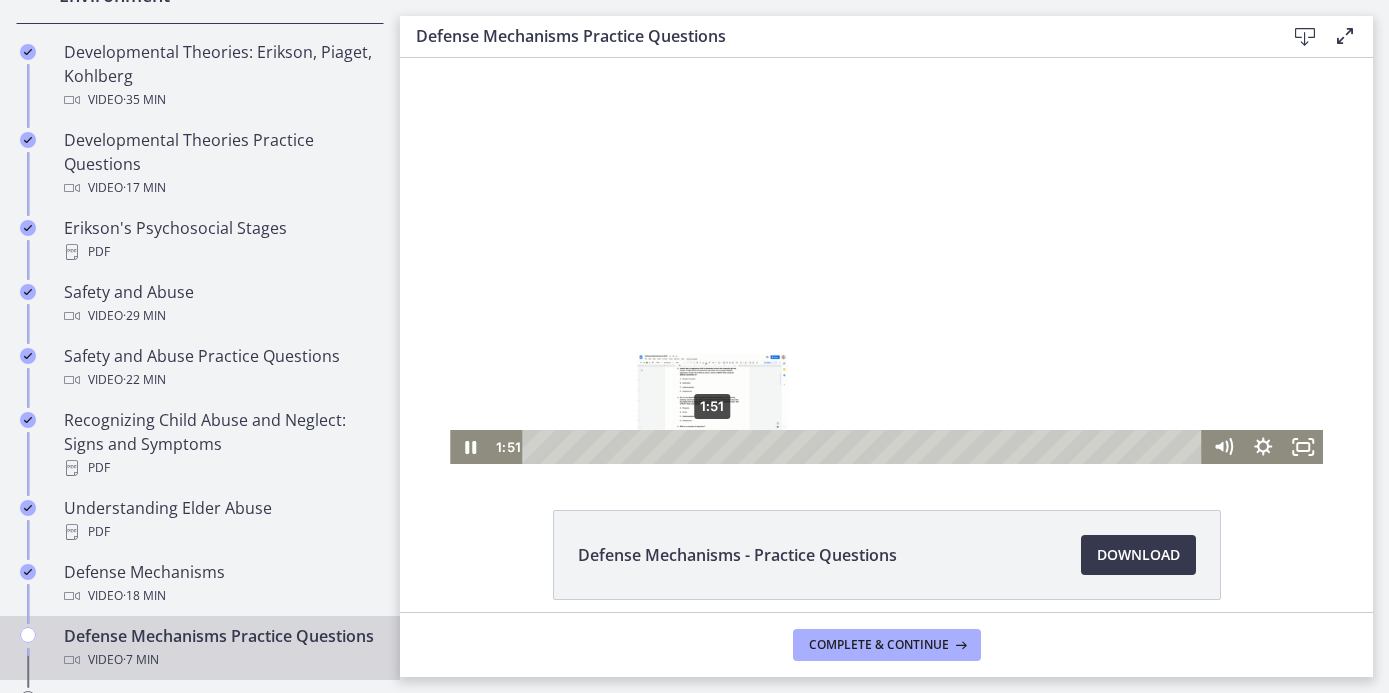 click on "1:51" at bounding box center [865, 447] 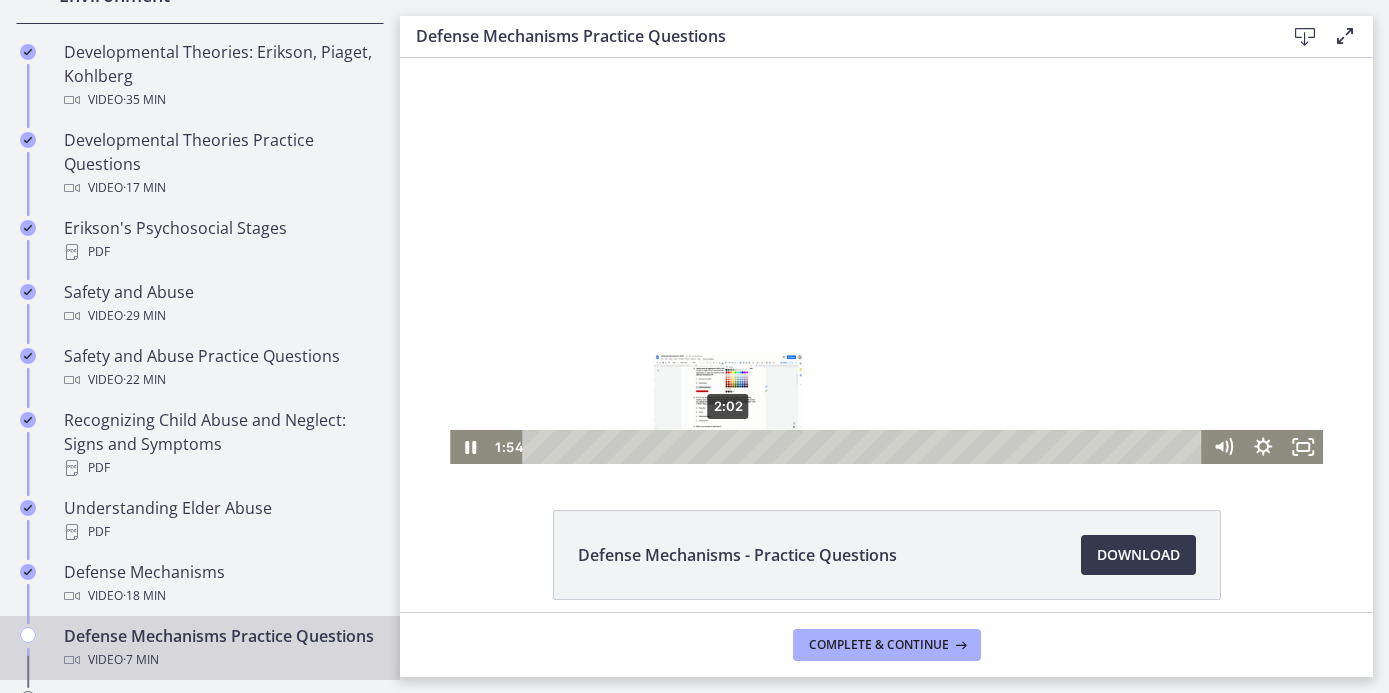 click on "2:02" at bounding box center [865, 447] 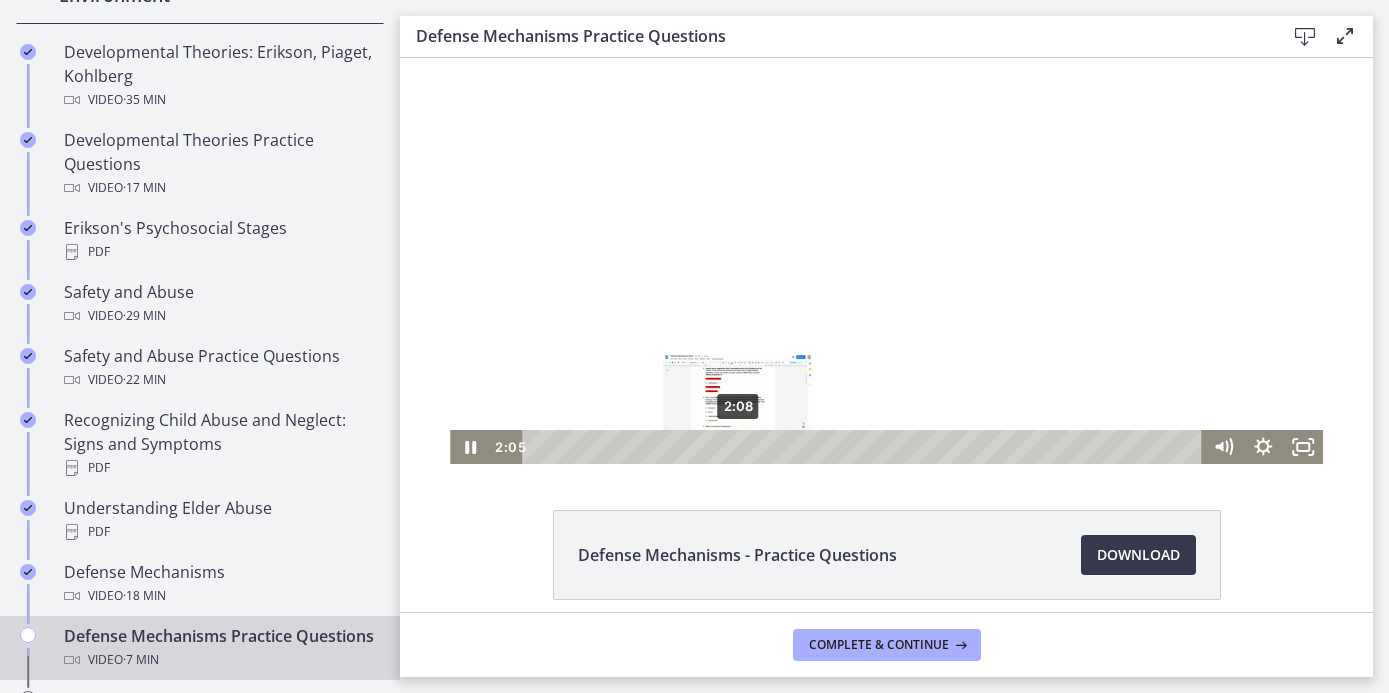 click on "2:08" at bounding box center (865, 447) 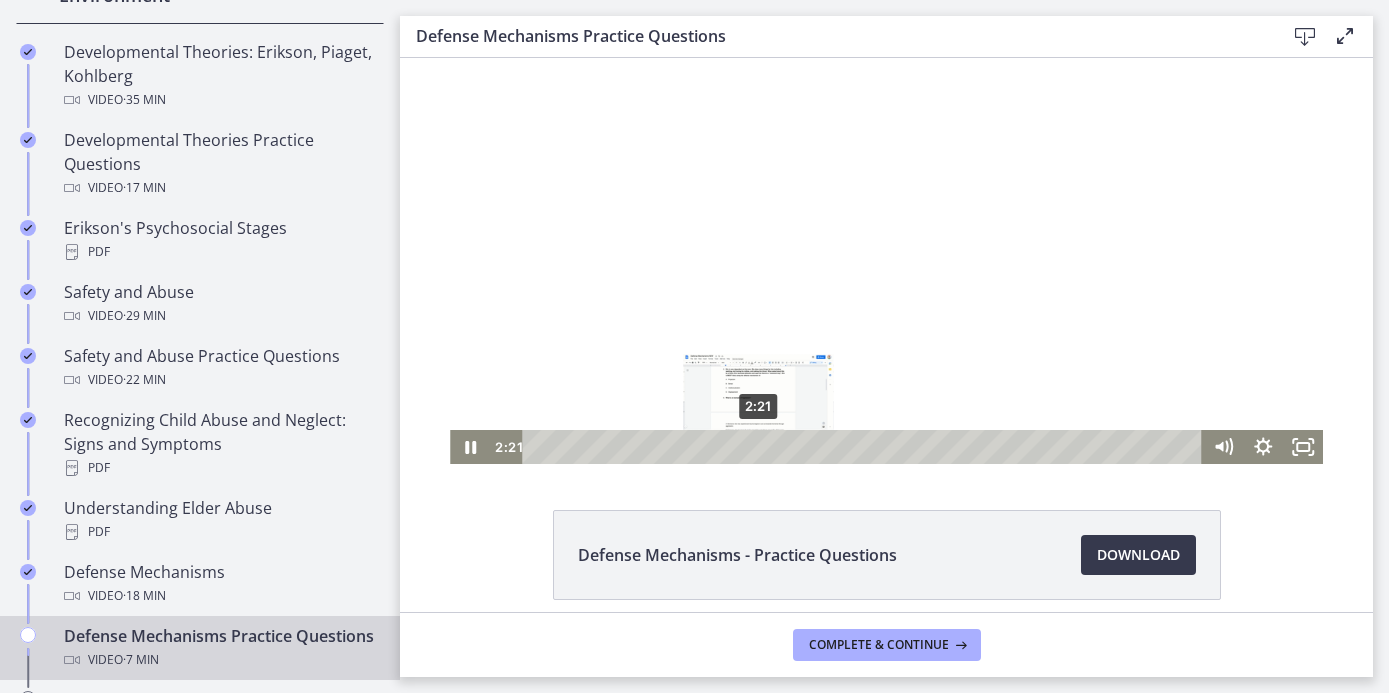 click on "2:21" at bounding box center [865, 447] 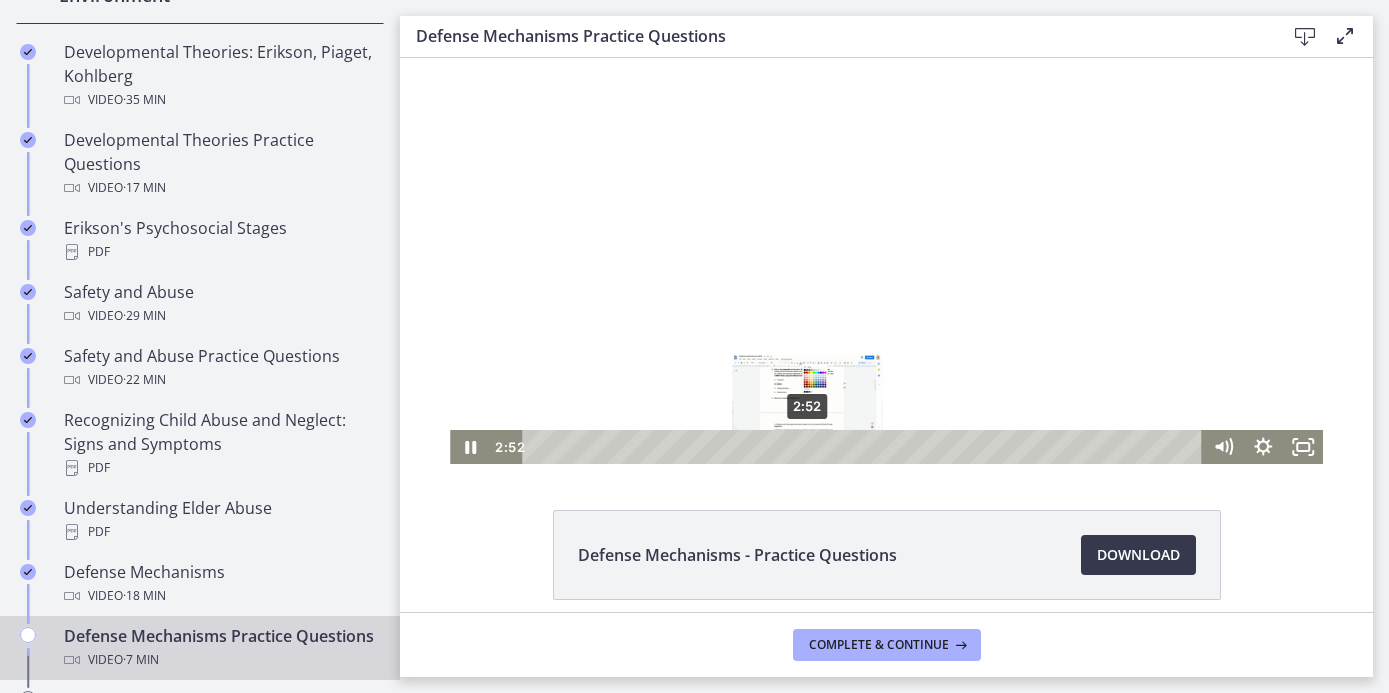 click on "2:52" at bounding box center [865, 447] 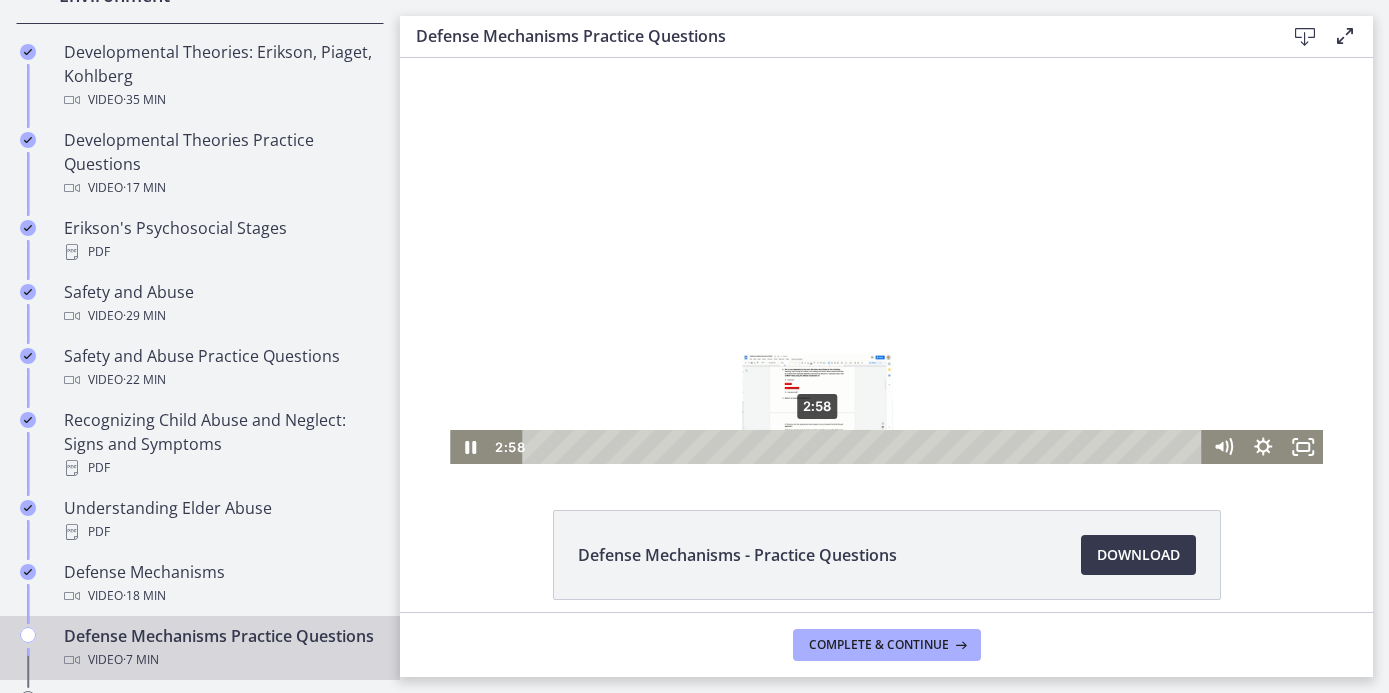 click on "2:58" at bounding box center (865, 447) 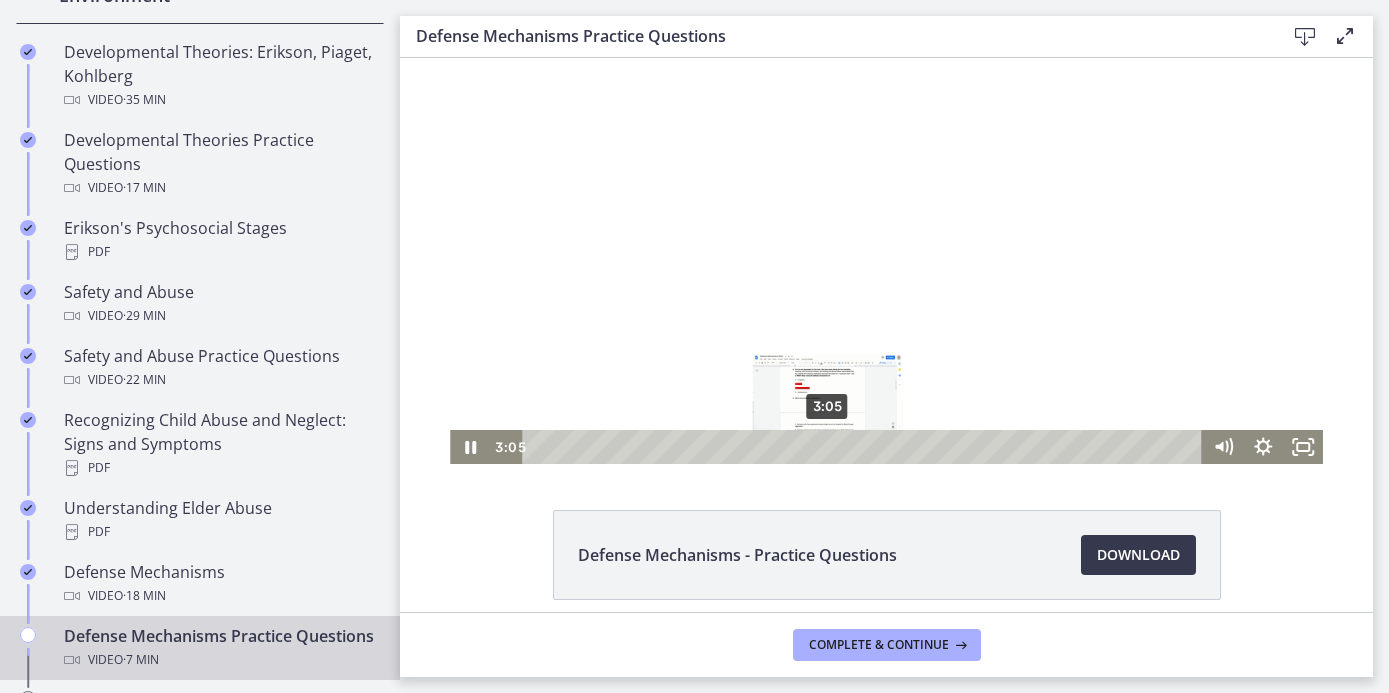 click on "3:05" at bounding box center [865, 447] 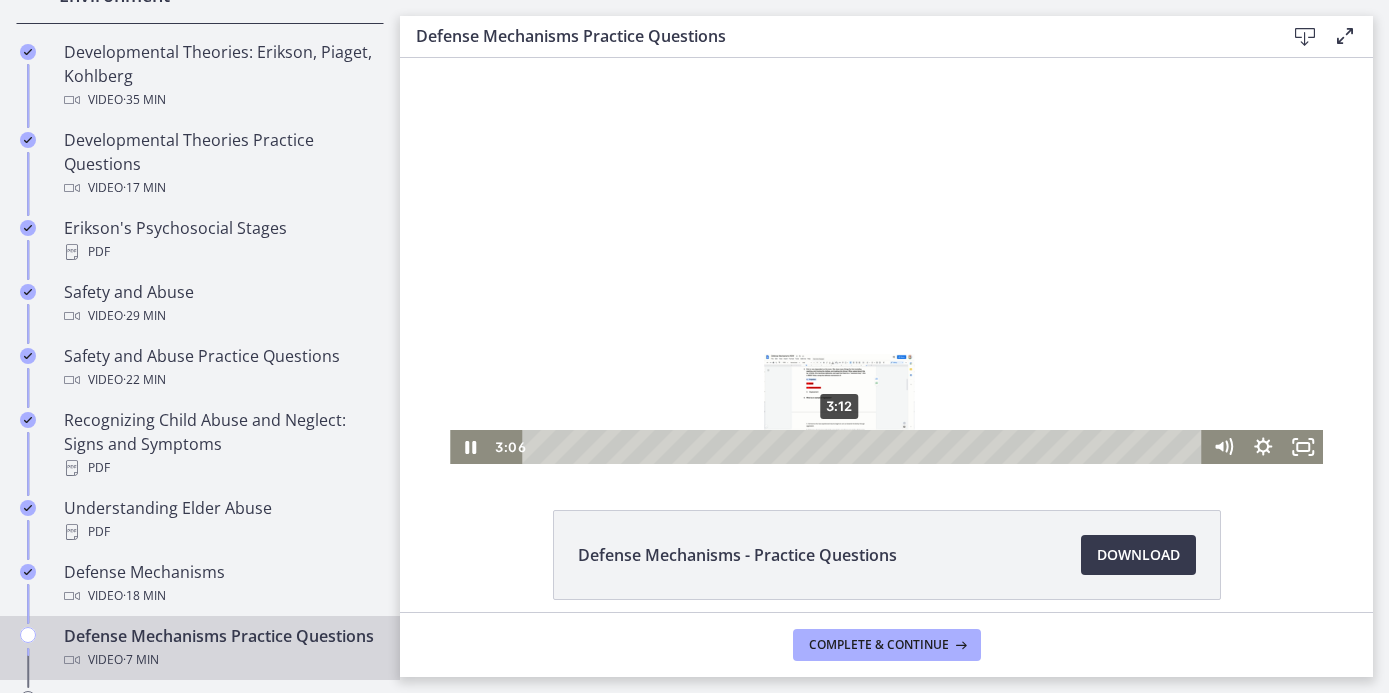 click on "3:12" at bounding box center [865, 447] 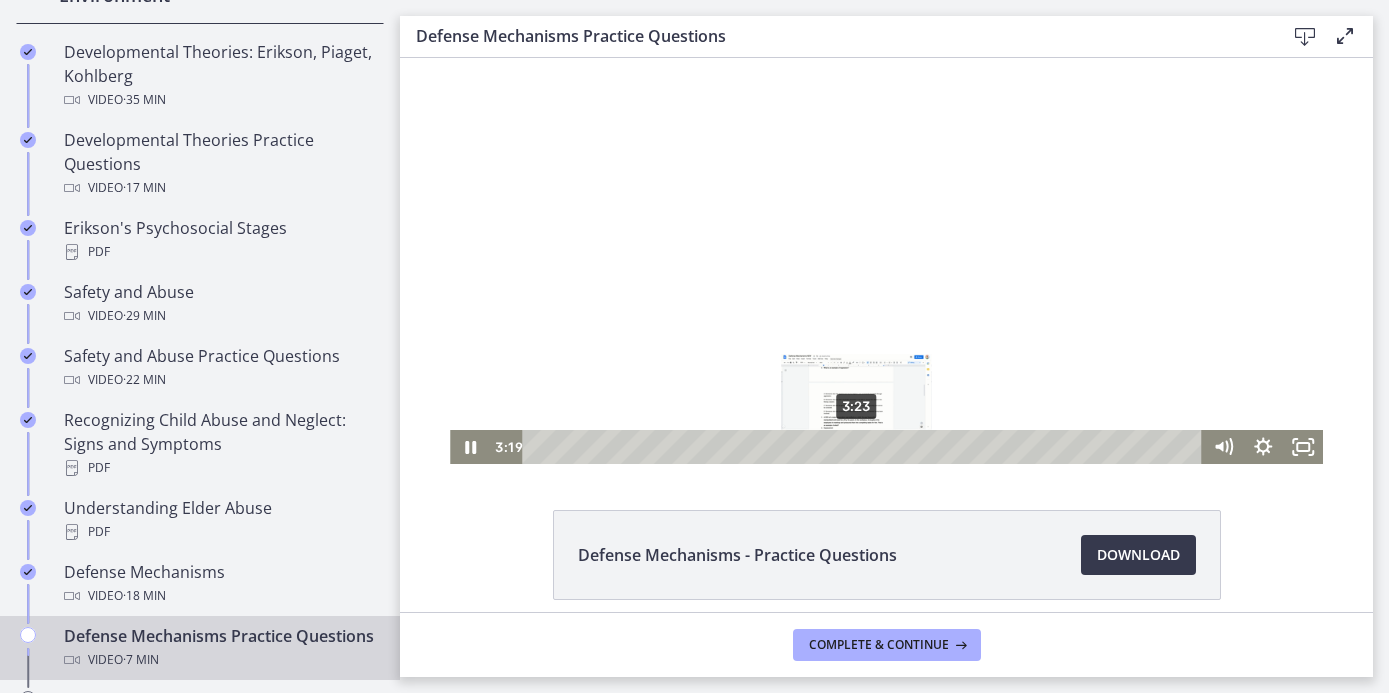 click on "3:23" at bounding box center (865, 447) 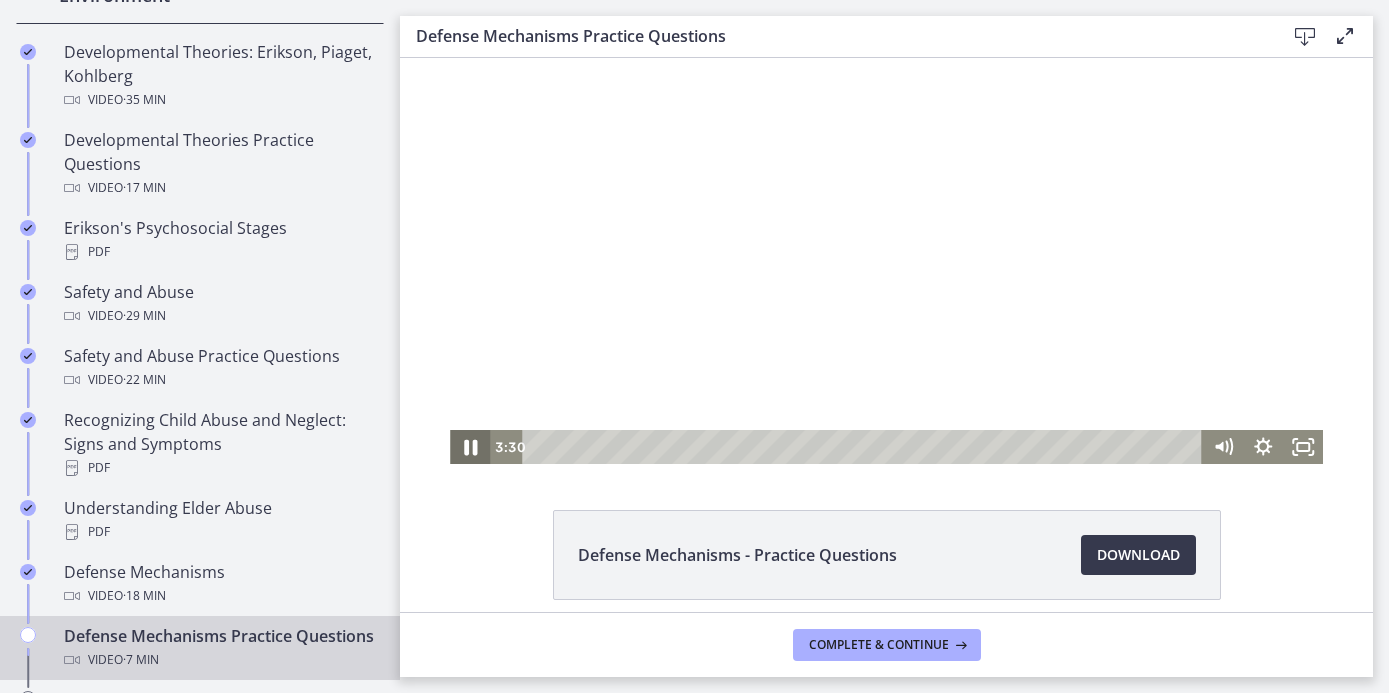 click 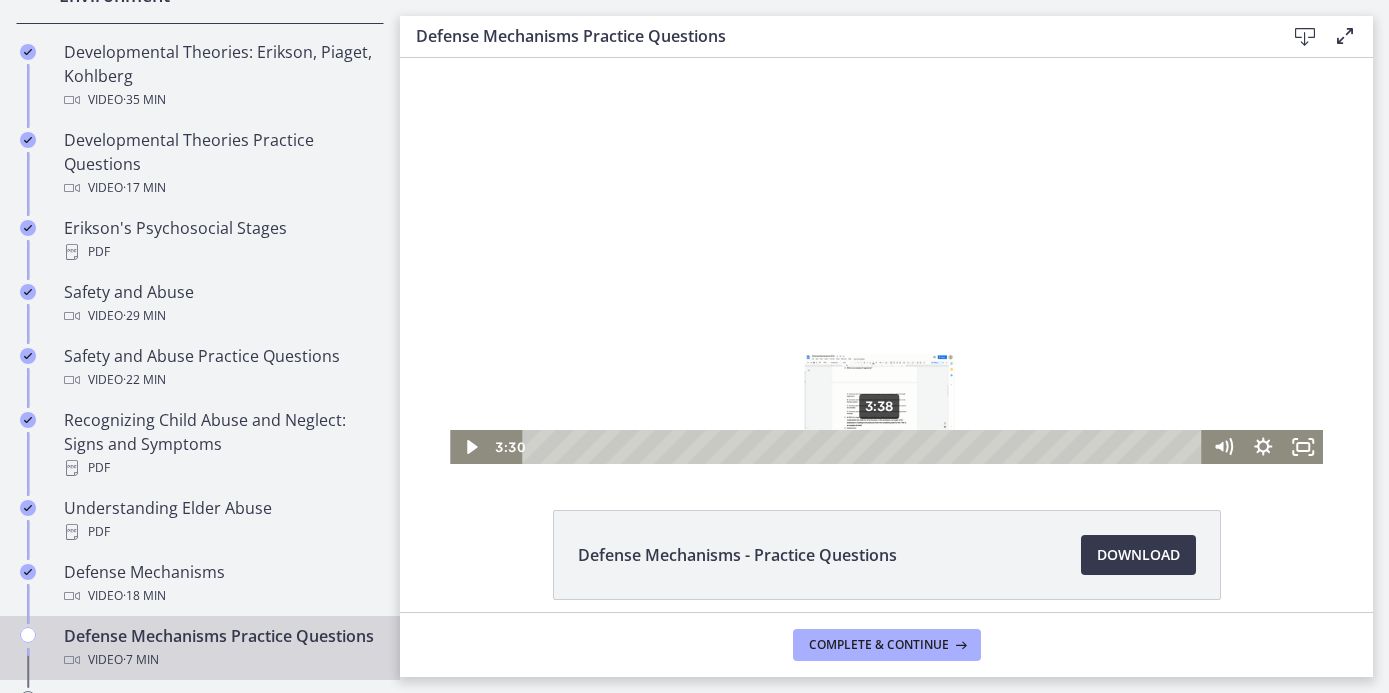 click on "3:38" at bounding box center [865, 447] 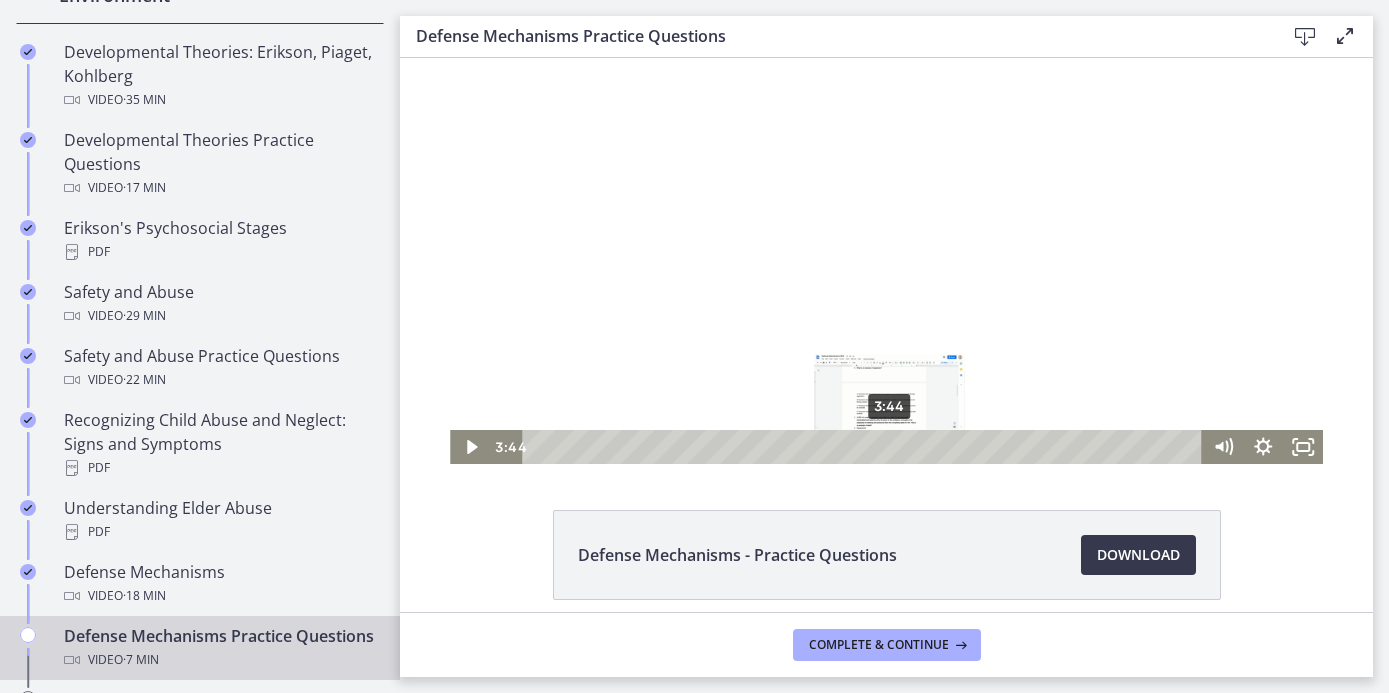 click on "3:44" at bounding box center [865, 447] 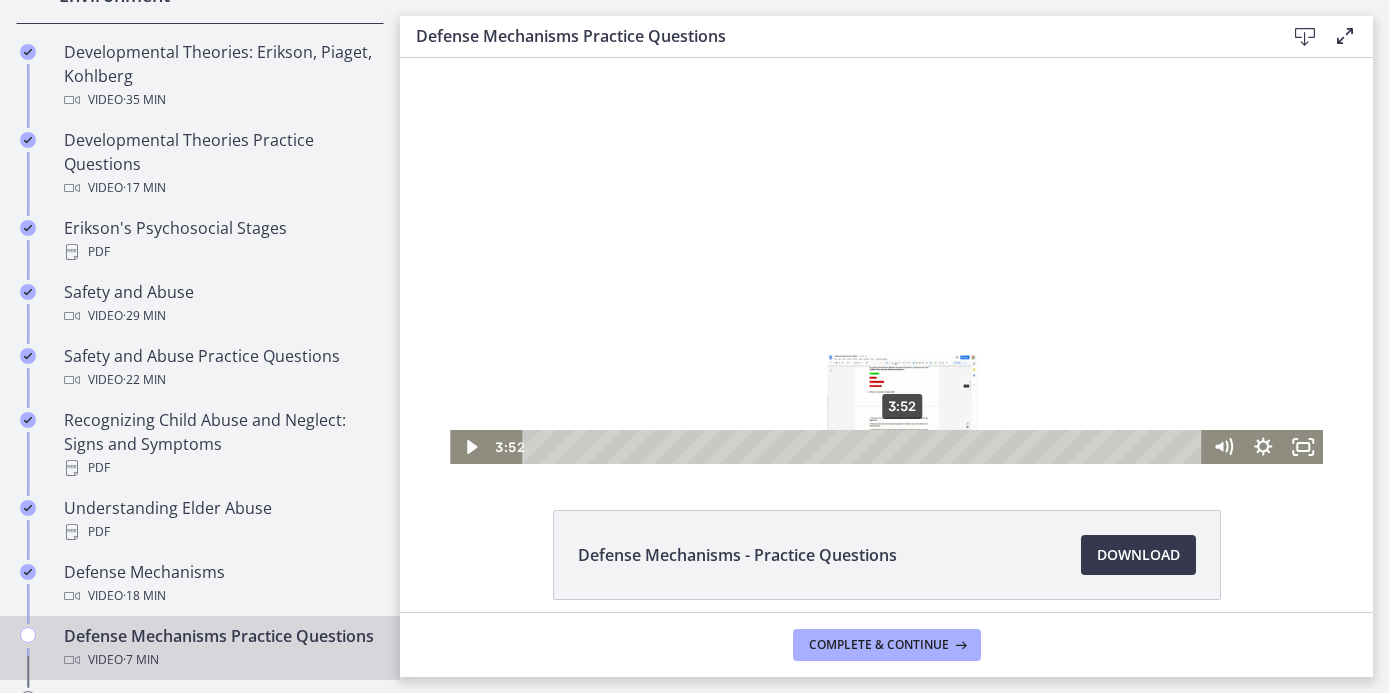 click on "3:52" at bounding box center [865, 447] 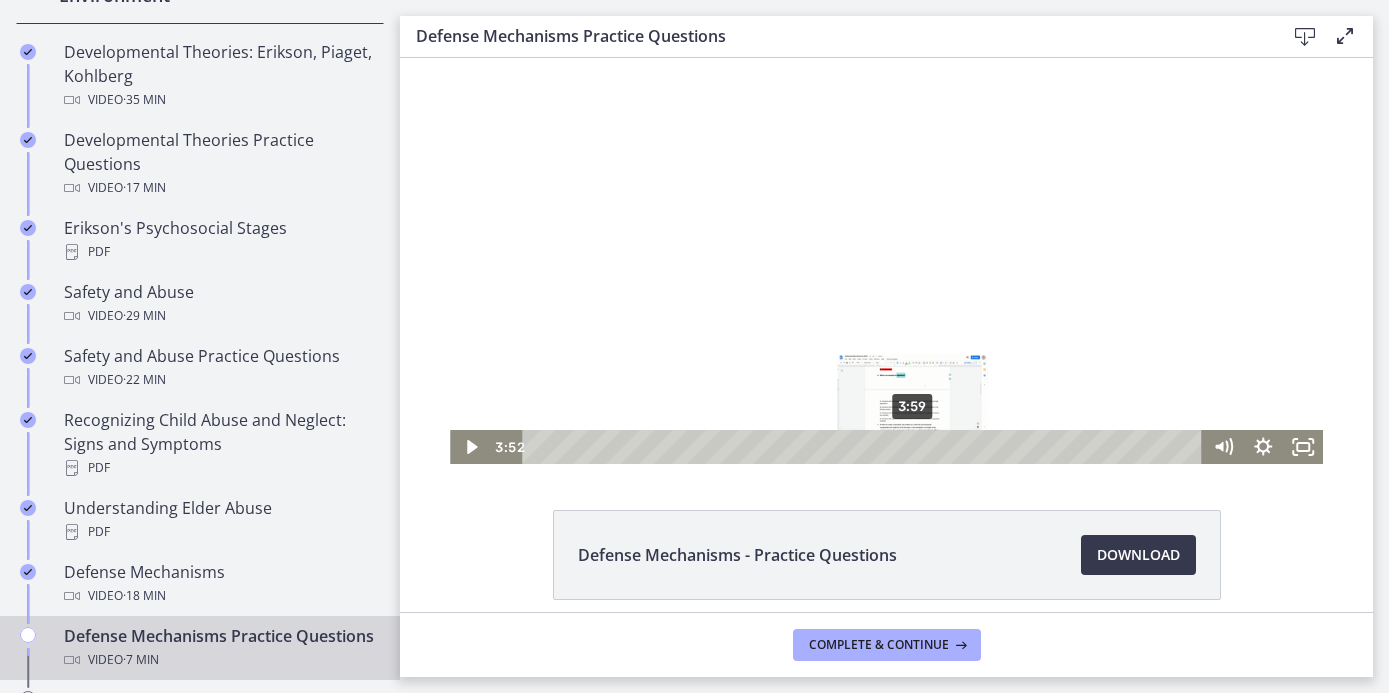 click on "3:59" at bounding box center (865, 447) 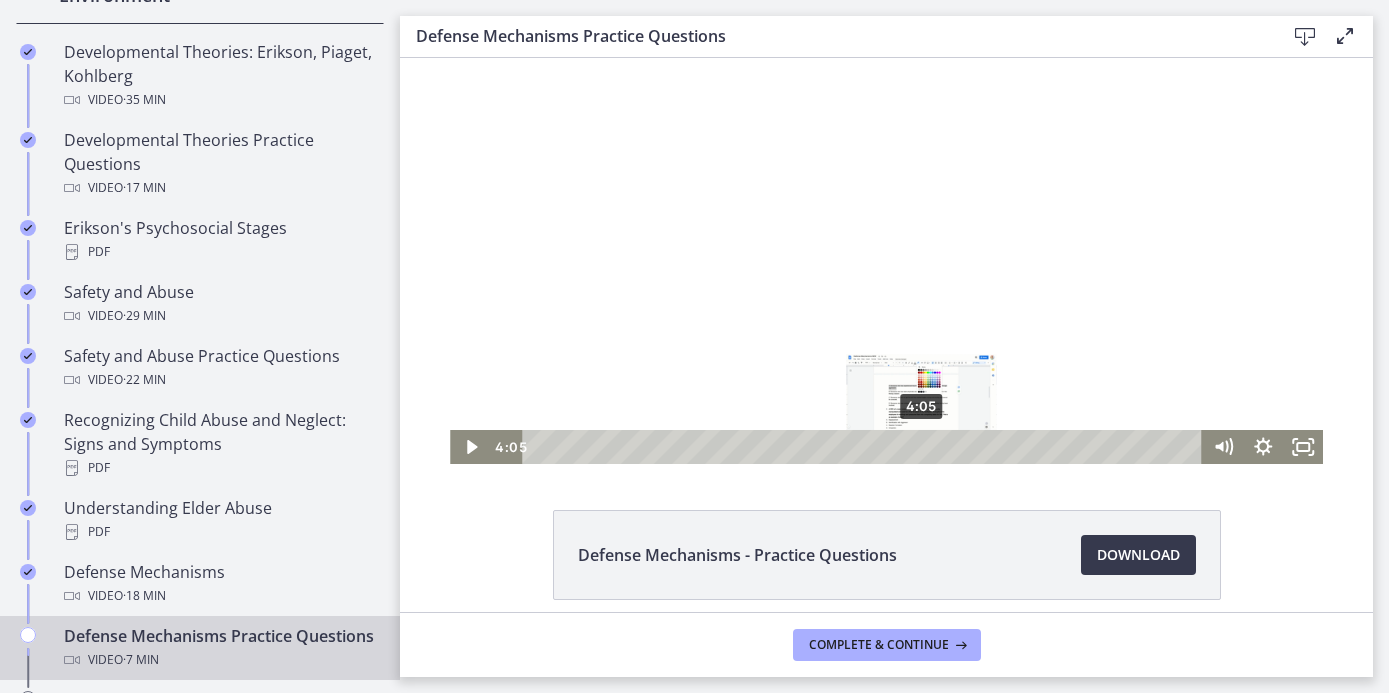 click on "4:05" at bounding box center (865, 447) 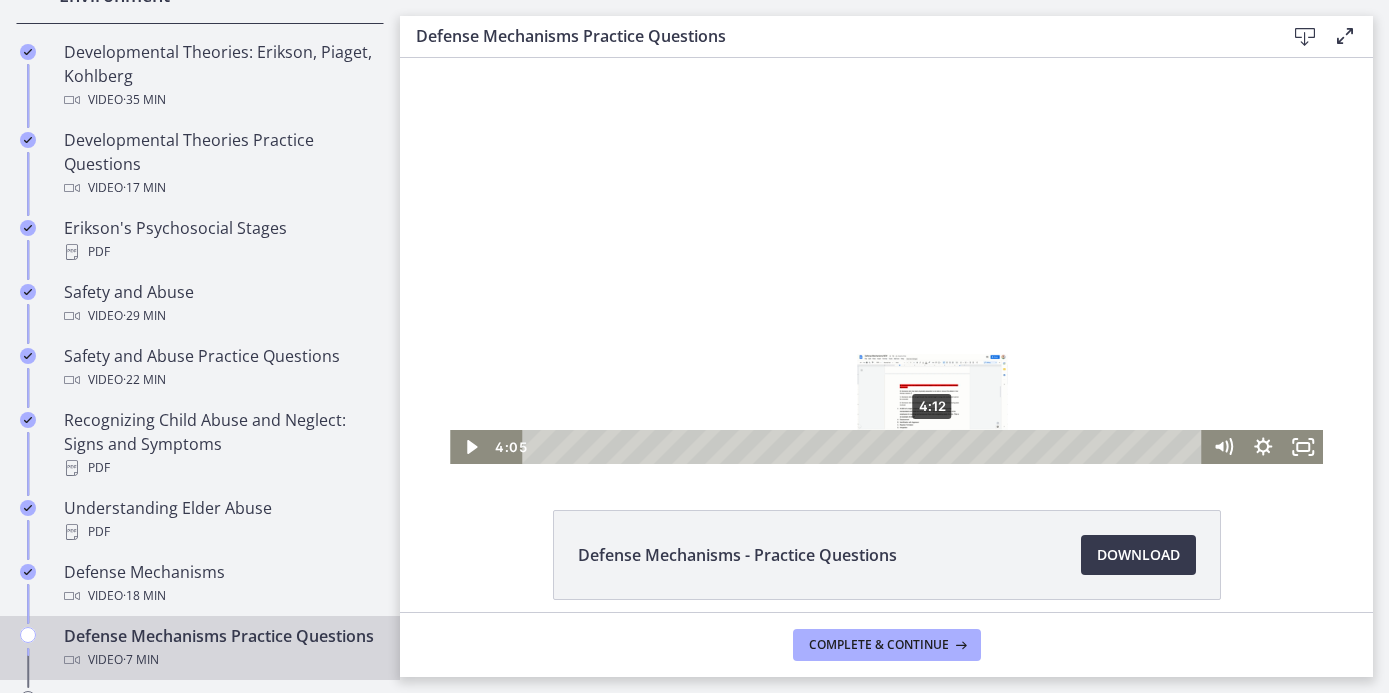click on "4:12" at bounding box center (865, 447) 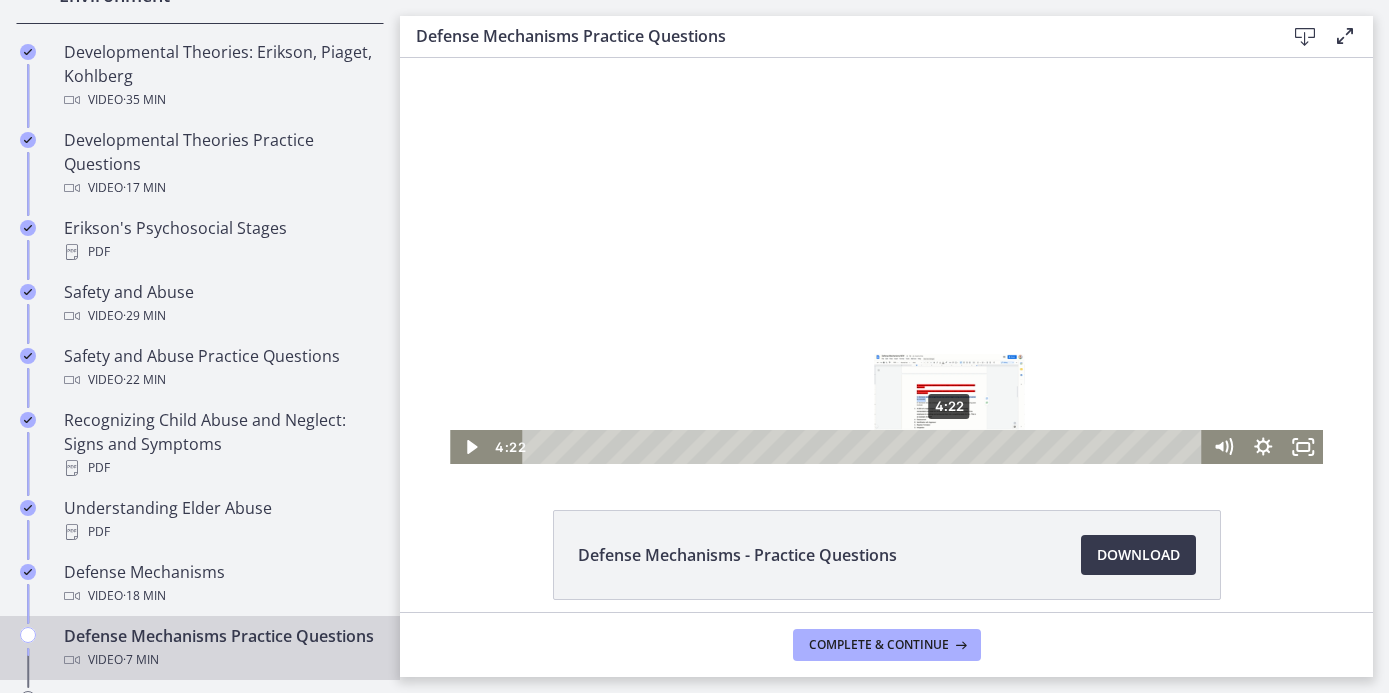 click on "4:22" at bounding box center (865, 447) 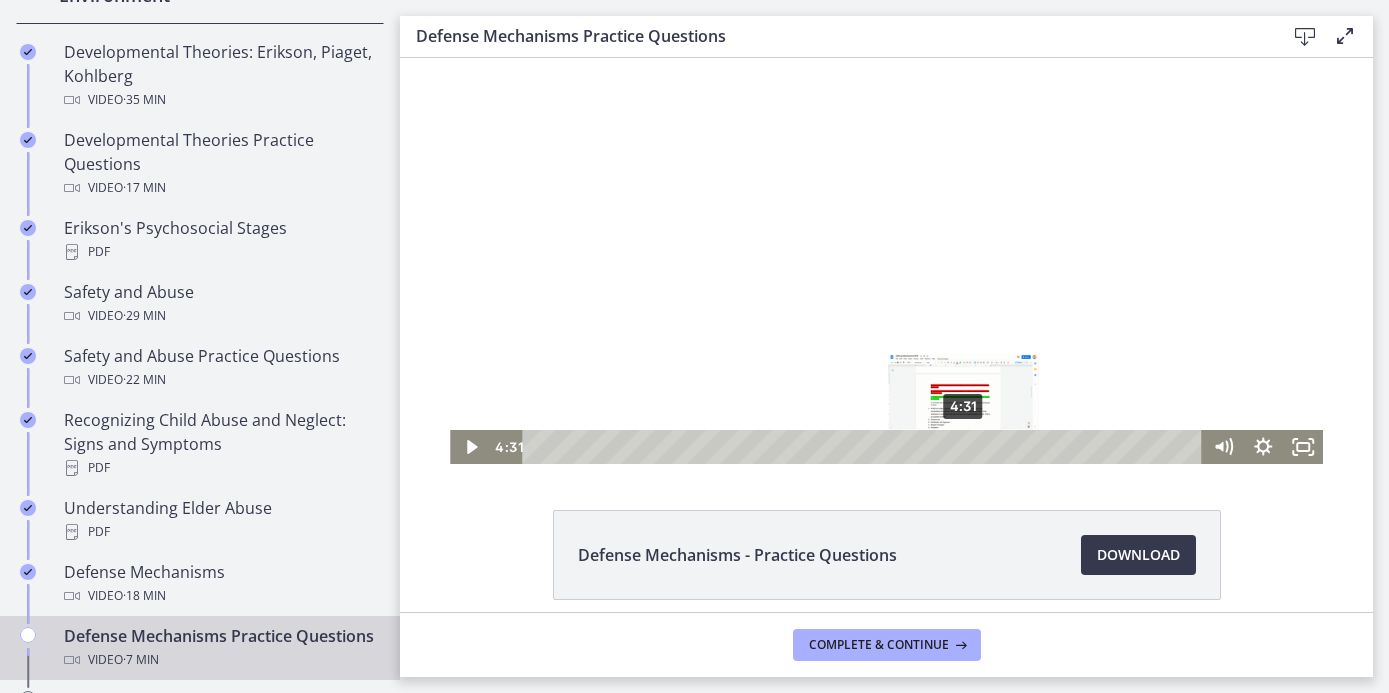 click on "4:31" at bounding box center [865, 447] 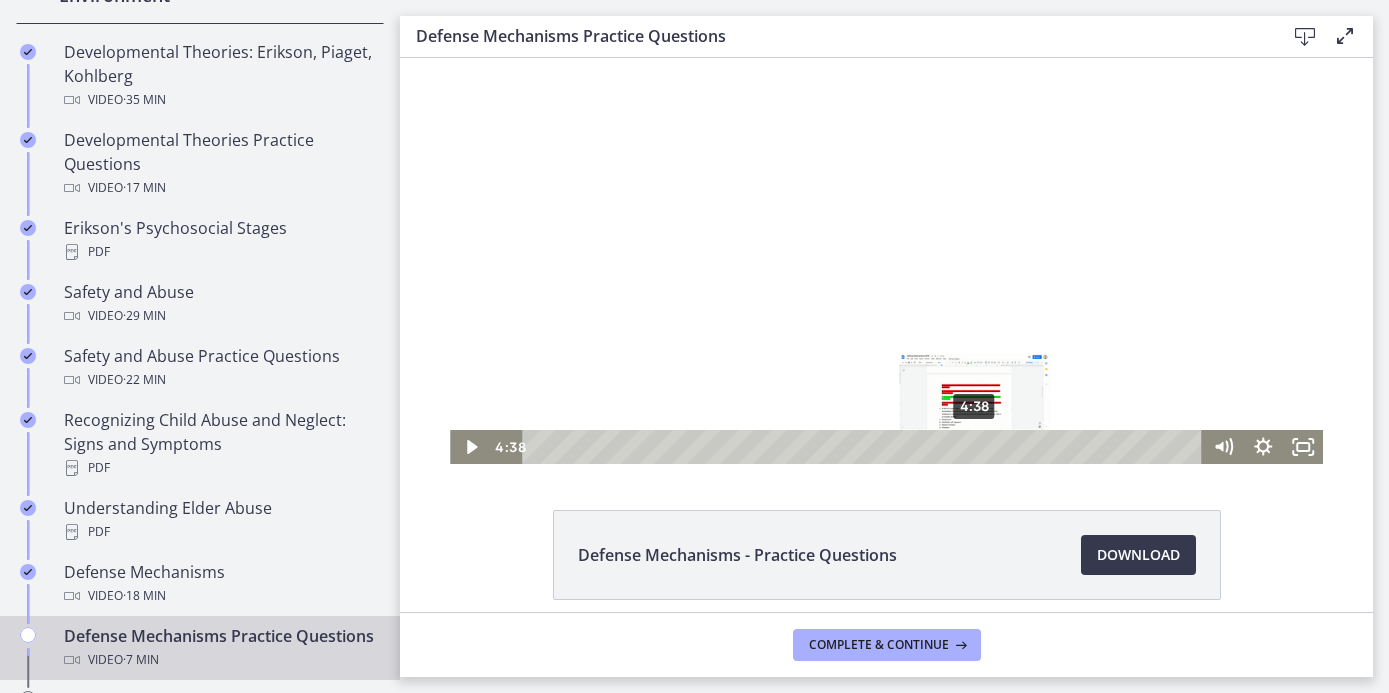 click on "4:38" at bounding box center (865, 447) 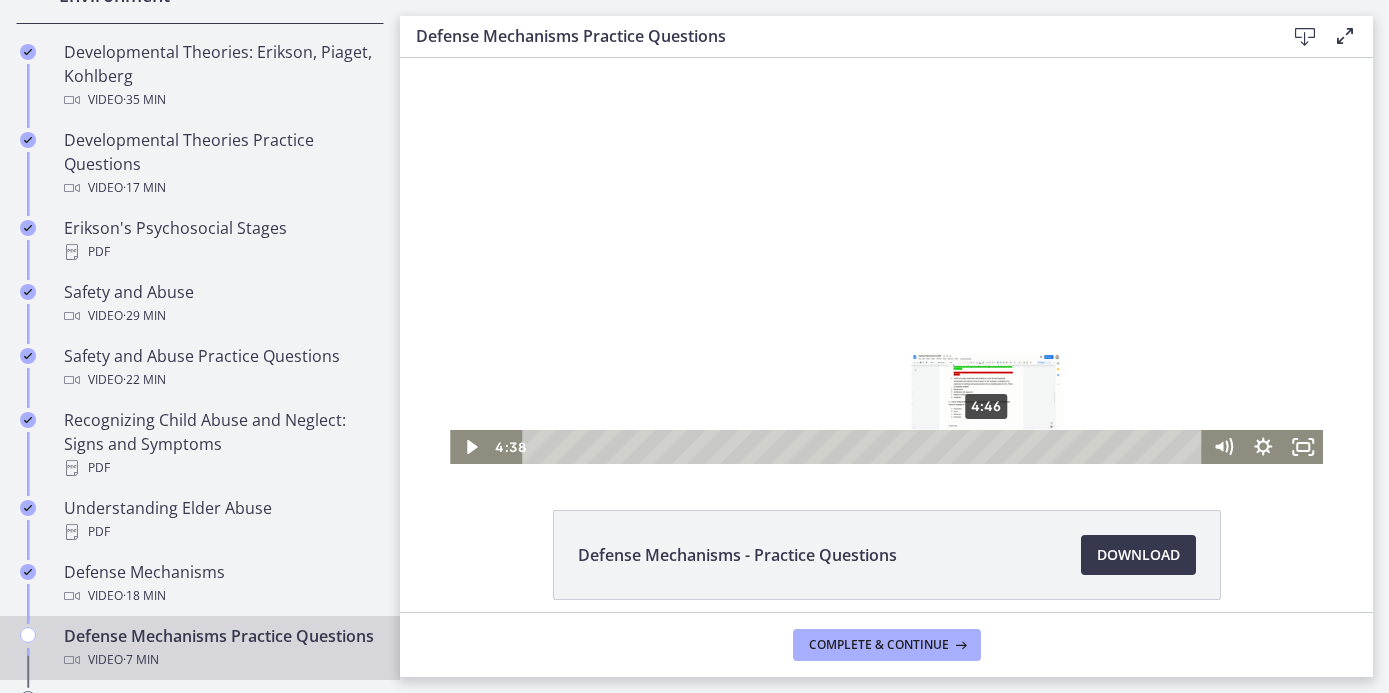 click on "4:46" at bounding box center [865, 447] 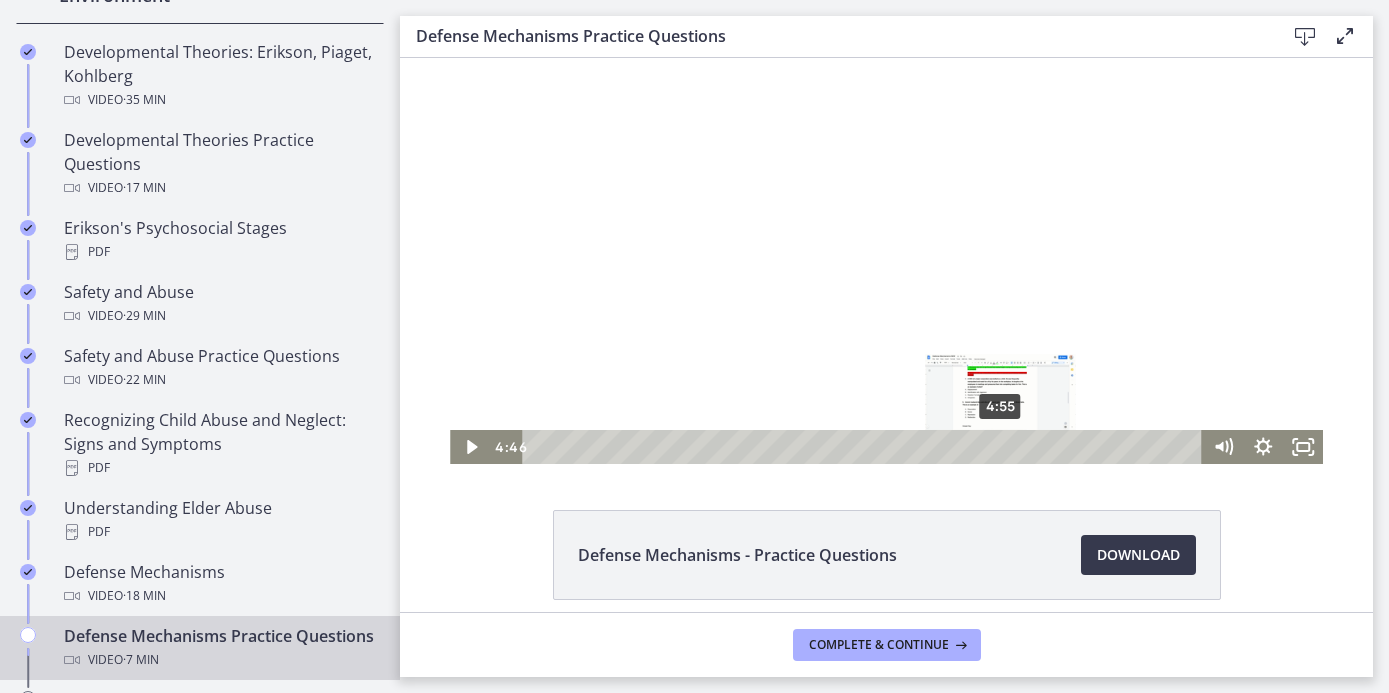 click on "4:55" at bounding box center [865, 447] 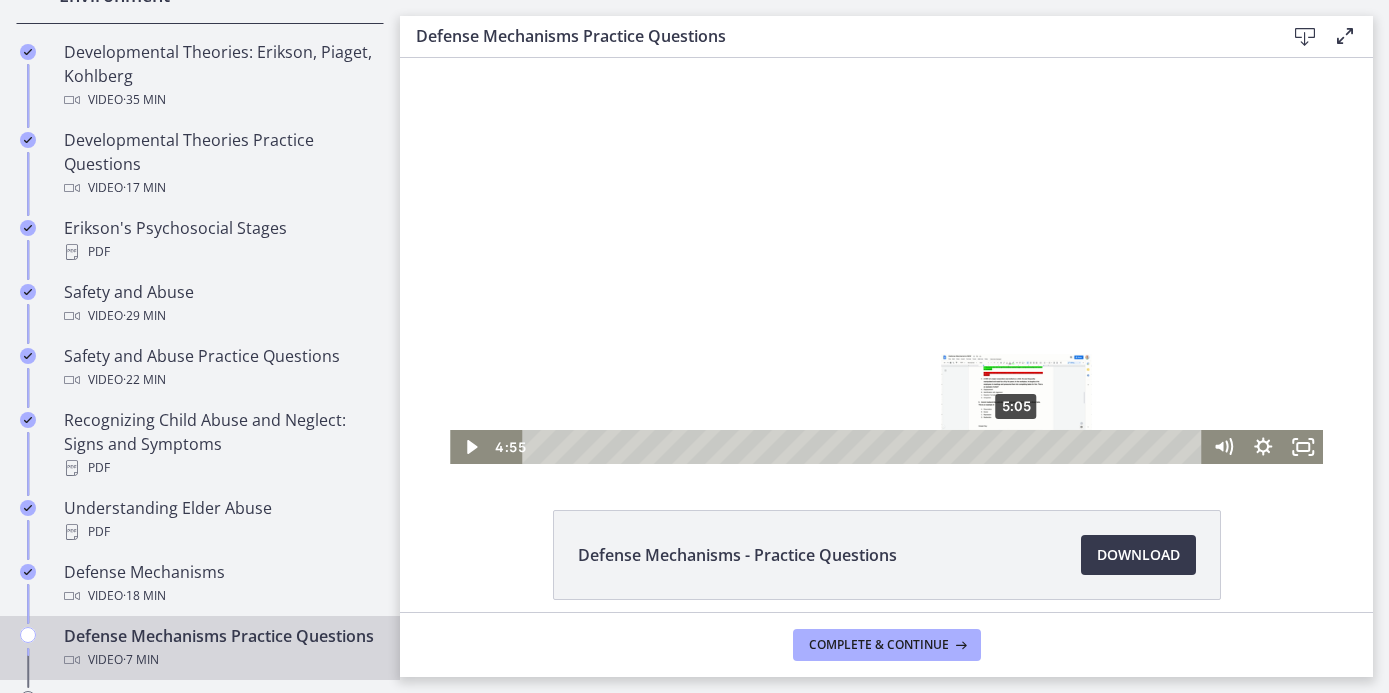 click on "5:05" at bounding box center (865, 447) 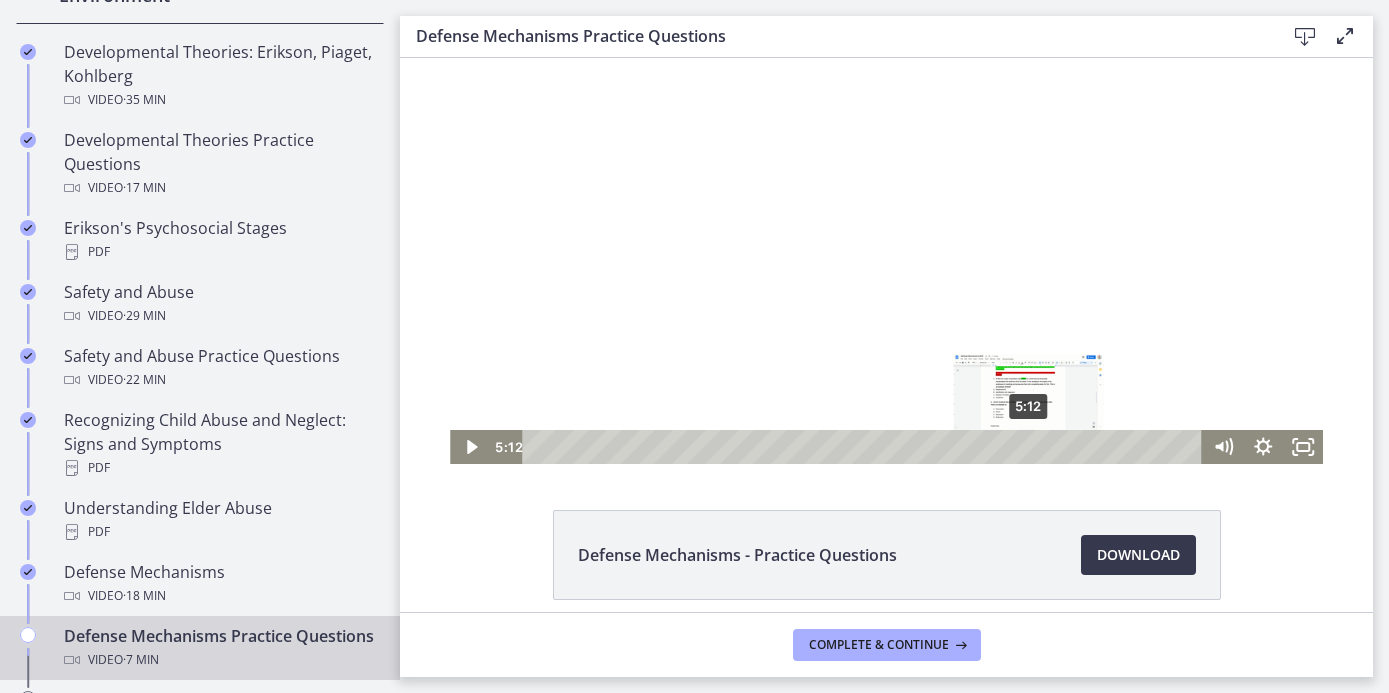 click on "5:12" at bounding box center [865, 447] 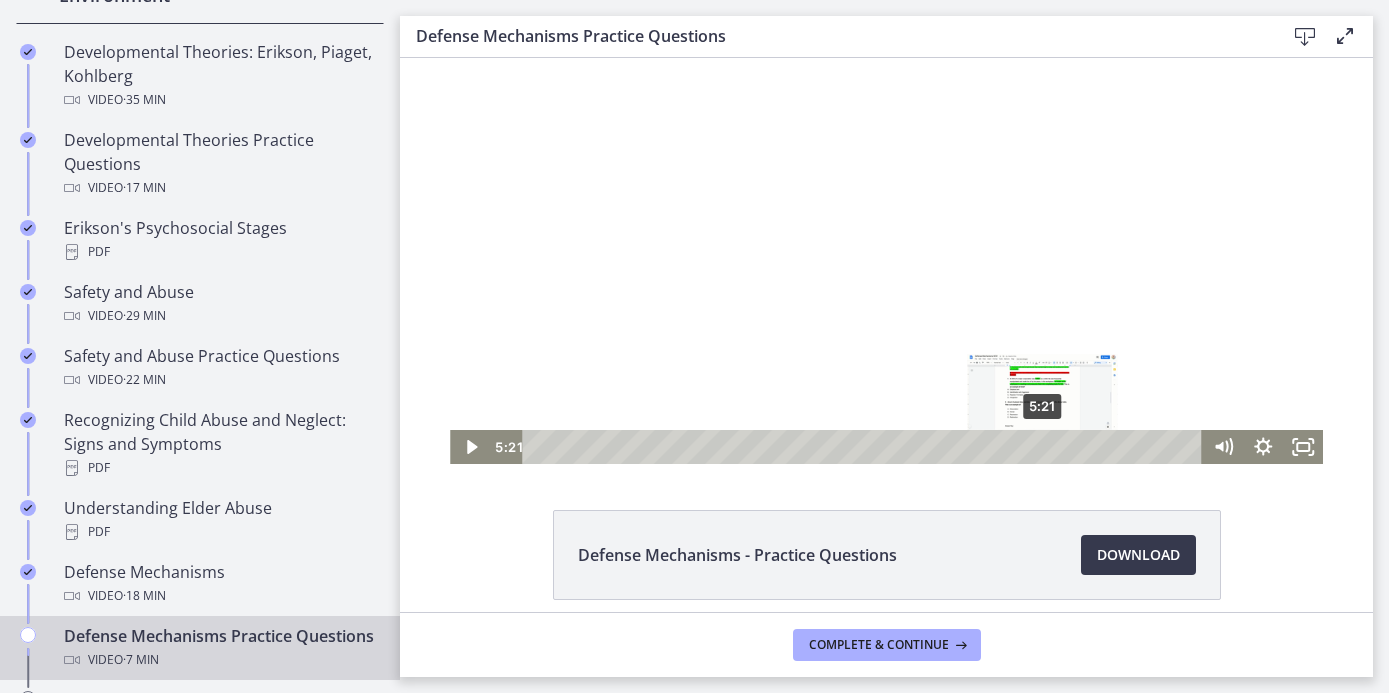 click on "5:21" at bounding box center [865, 447] 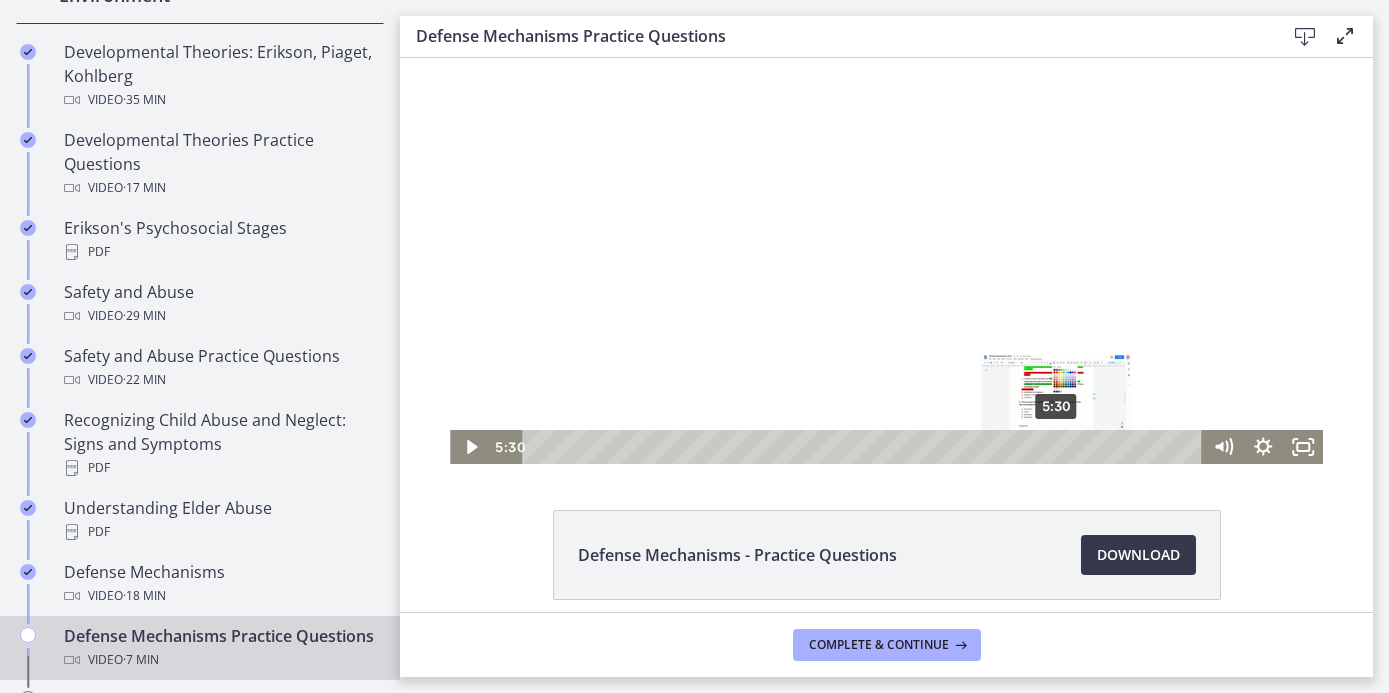 click on "5:30" at bounding box center (865, 447) 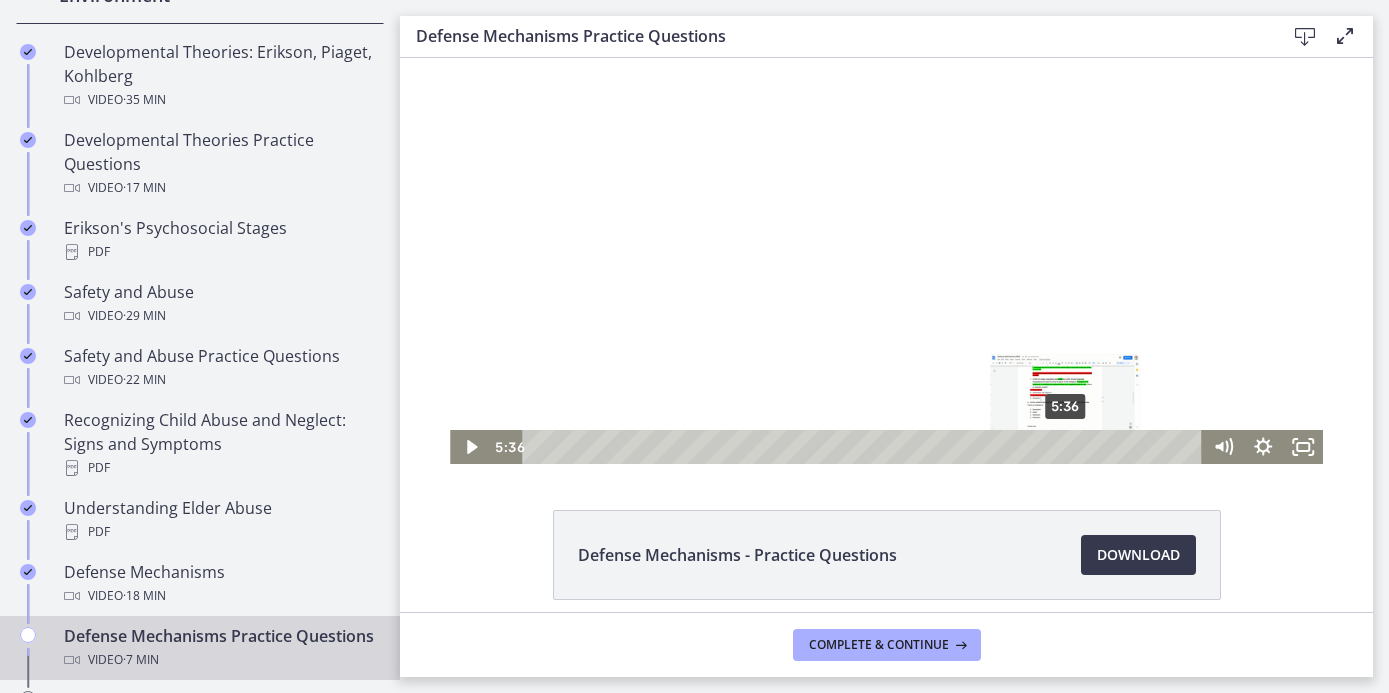 click on "5:36" at bounding box center [865, 447] 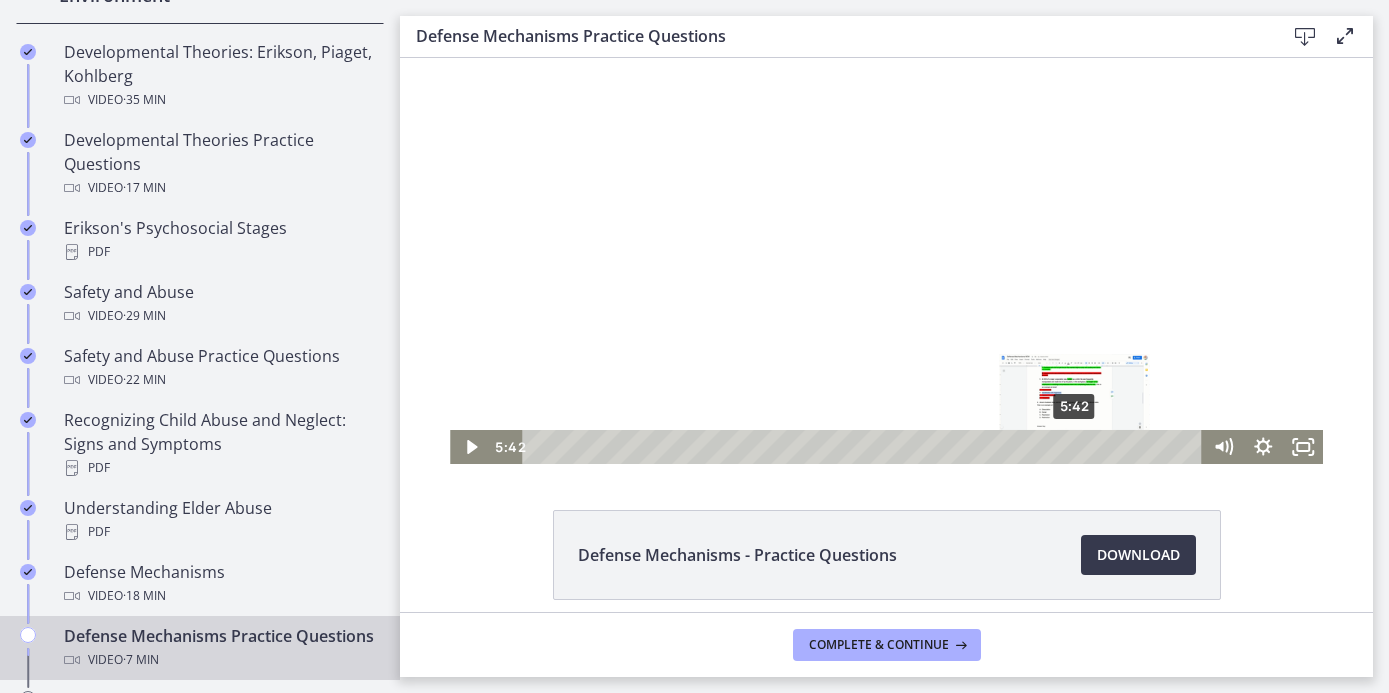 click on "5:42" at bounding box center (865, 447) 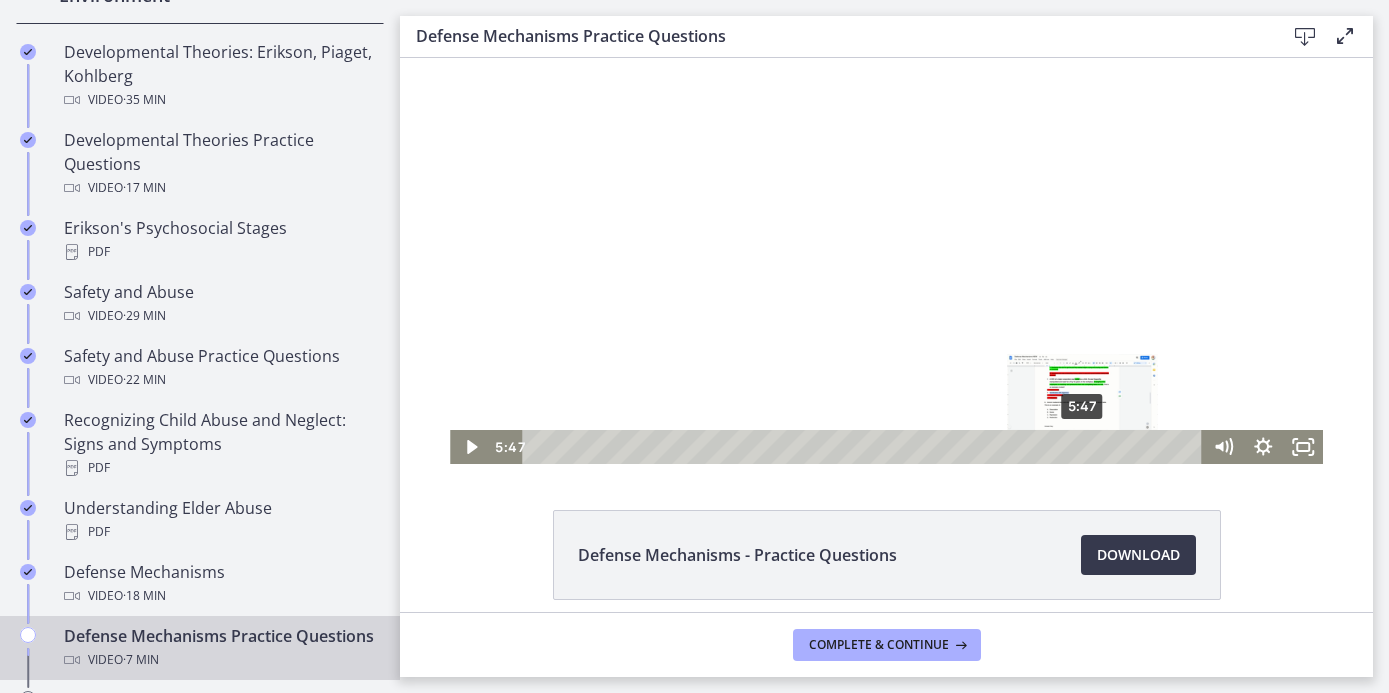 click on "5:47" at bounding box center (865, 447) 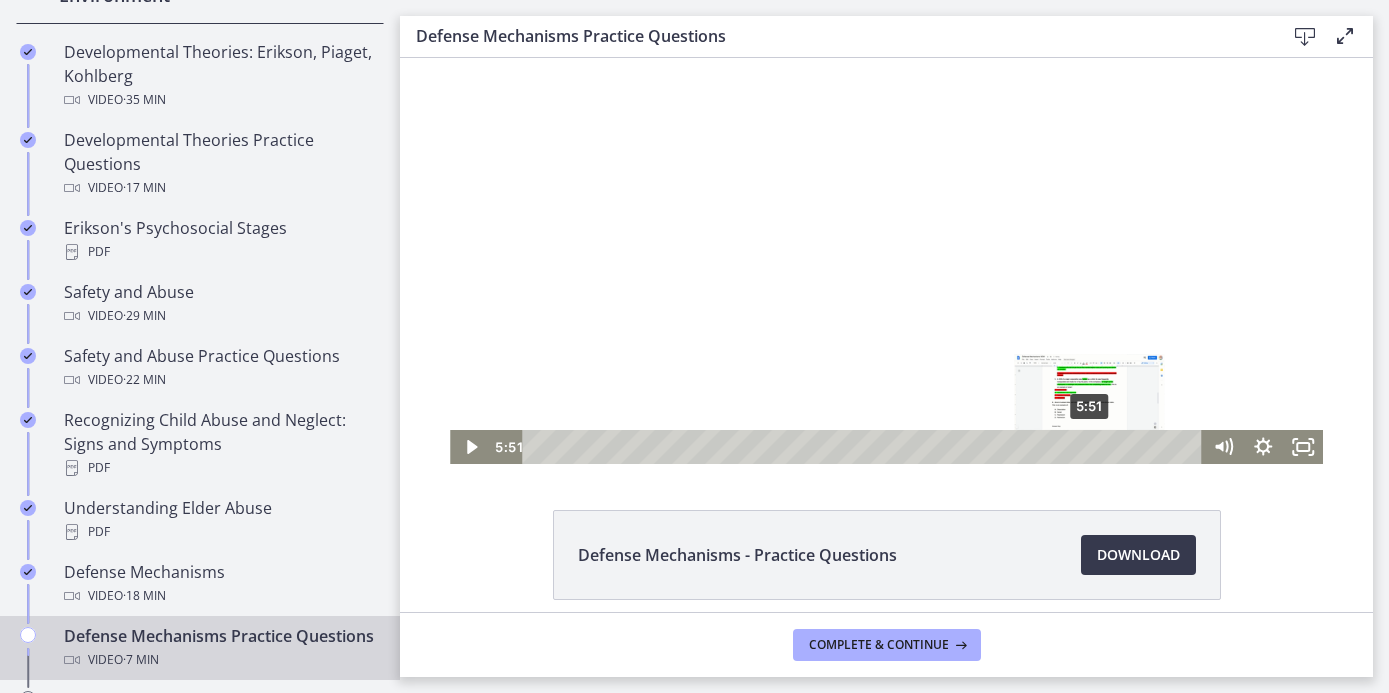 click on "5:51" at bounding box center [865, 447] 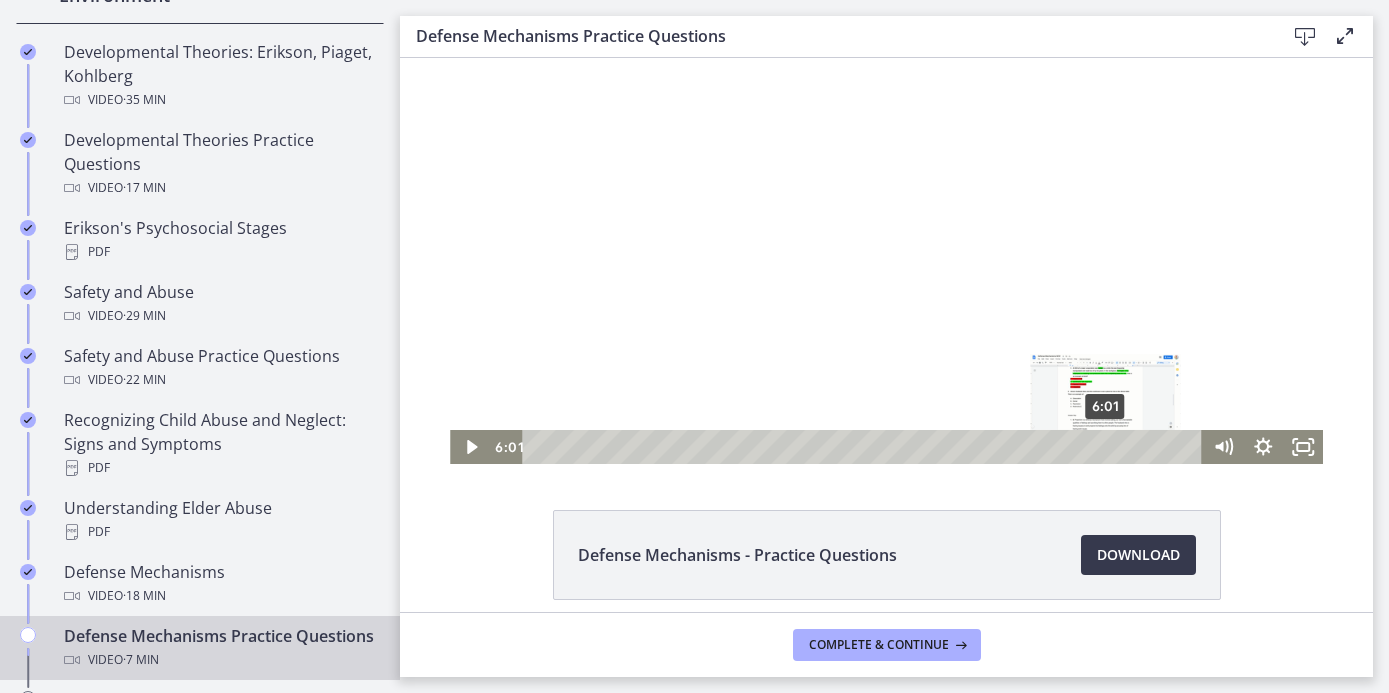 click on "6:01" at bounding box center (865, 447) 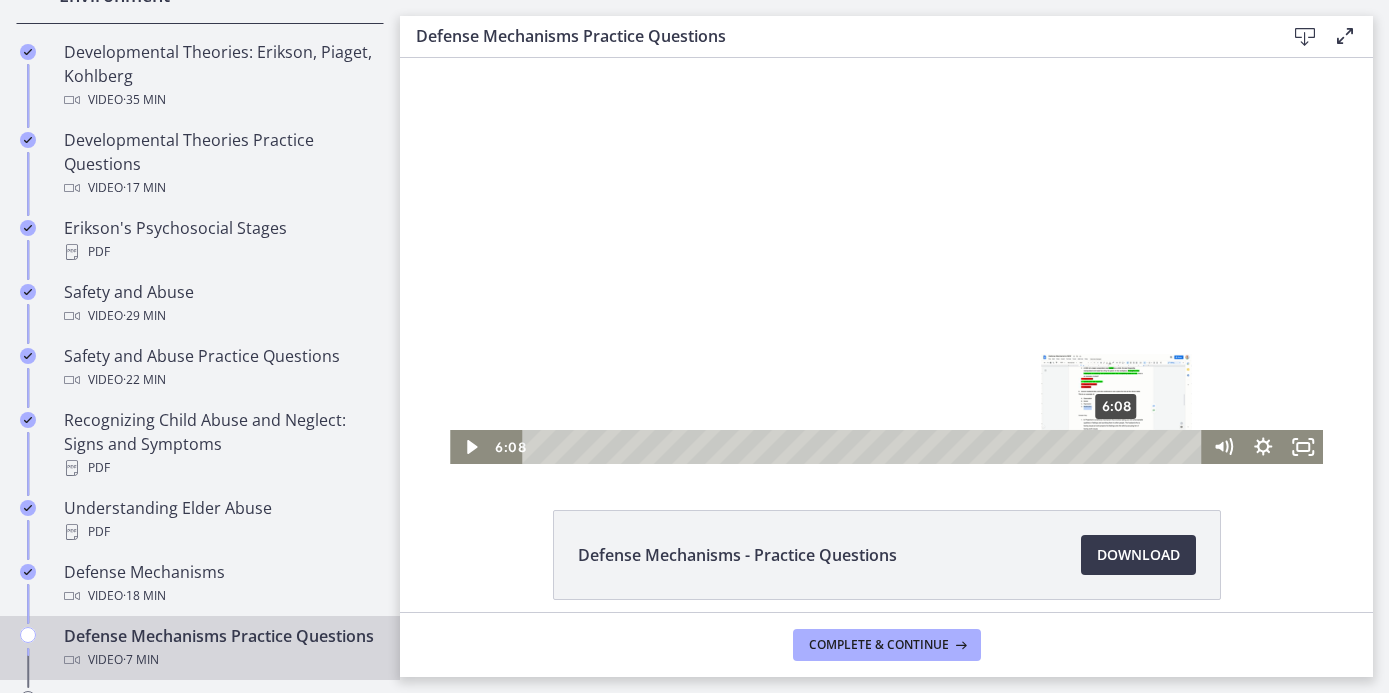 click on "6:08" at bounding box center [865, 447] 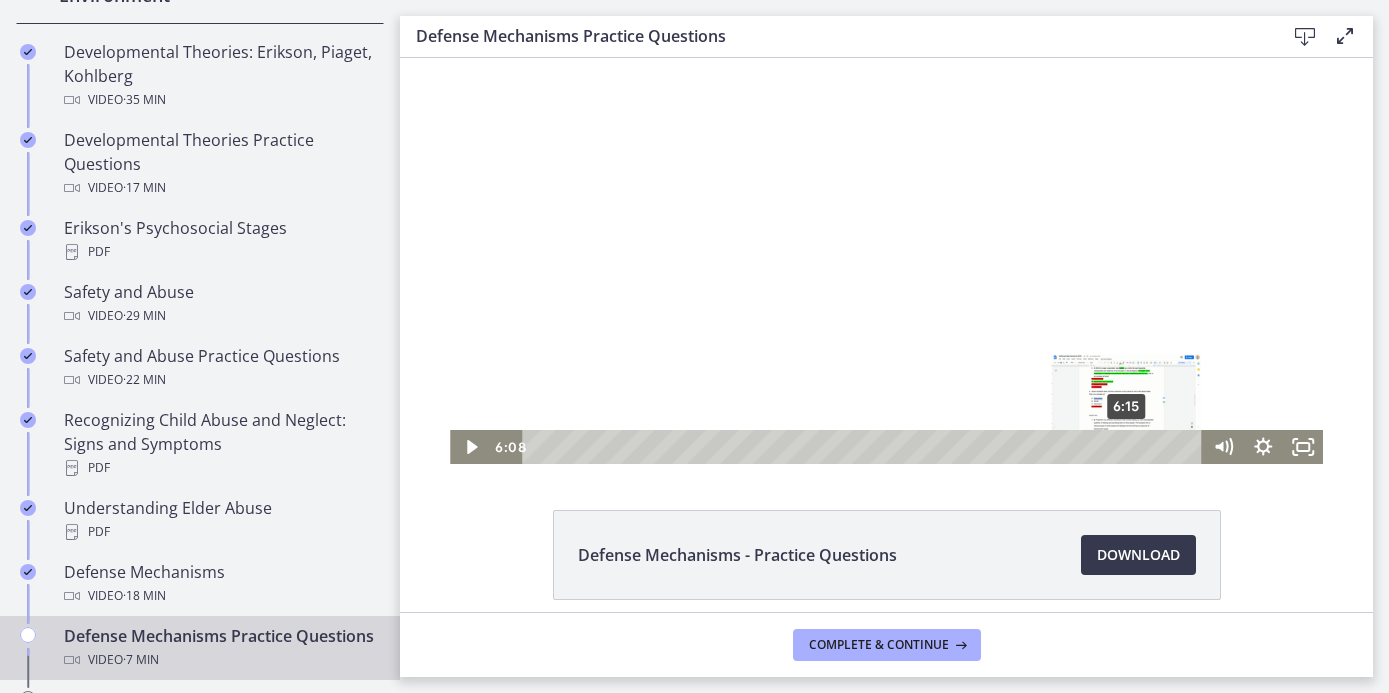 click on "6:15" at bounding box center (865, 447) 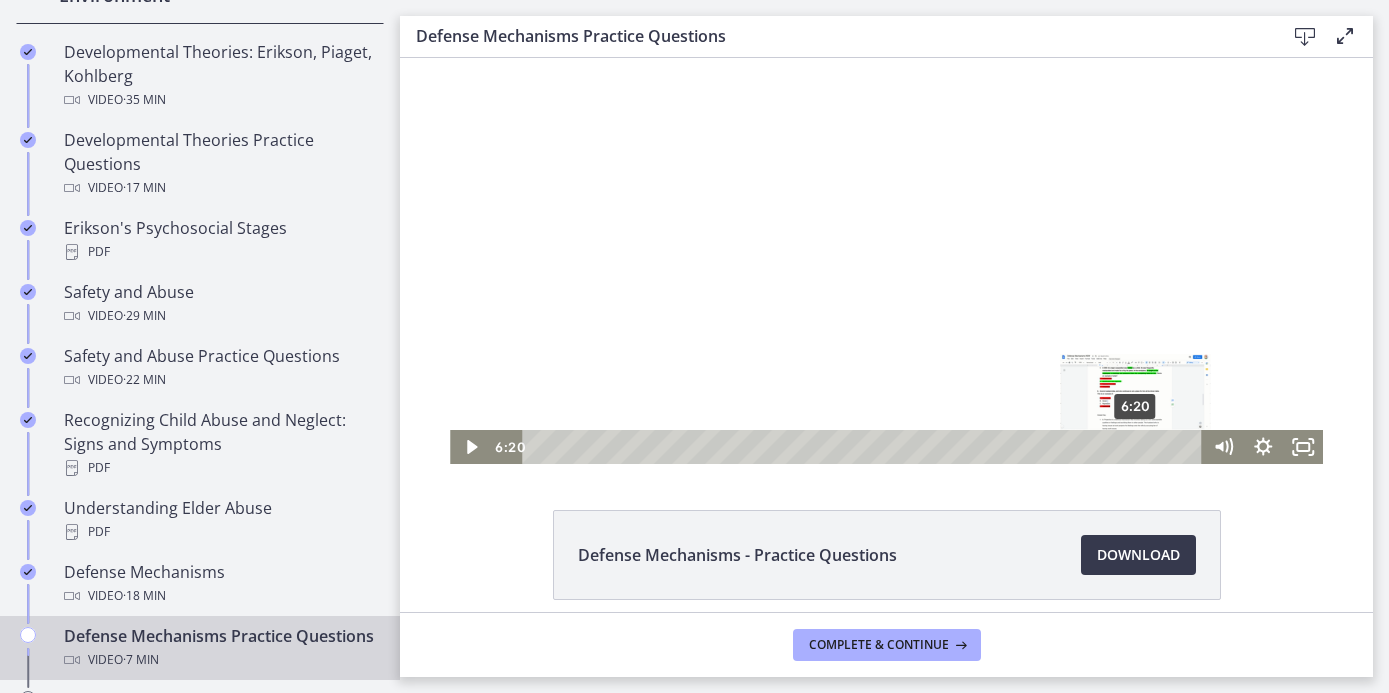 click on "6:20" at bounding box center [865, 447] 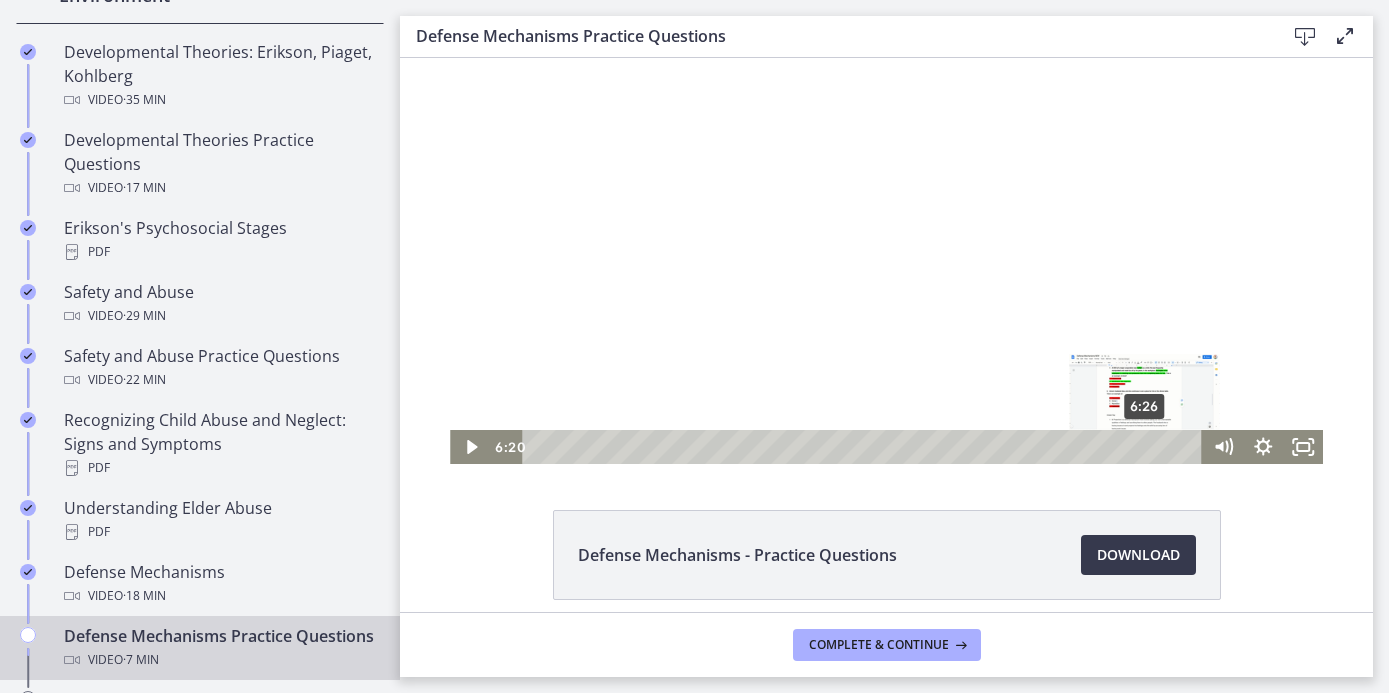 click on "6:26" at bounding box center (865, 447) 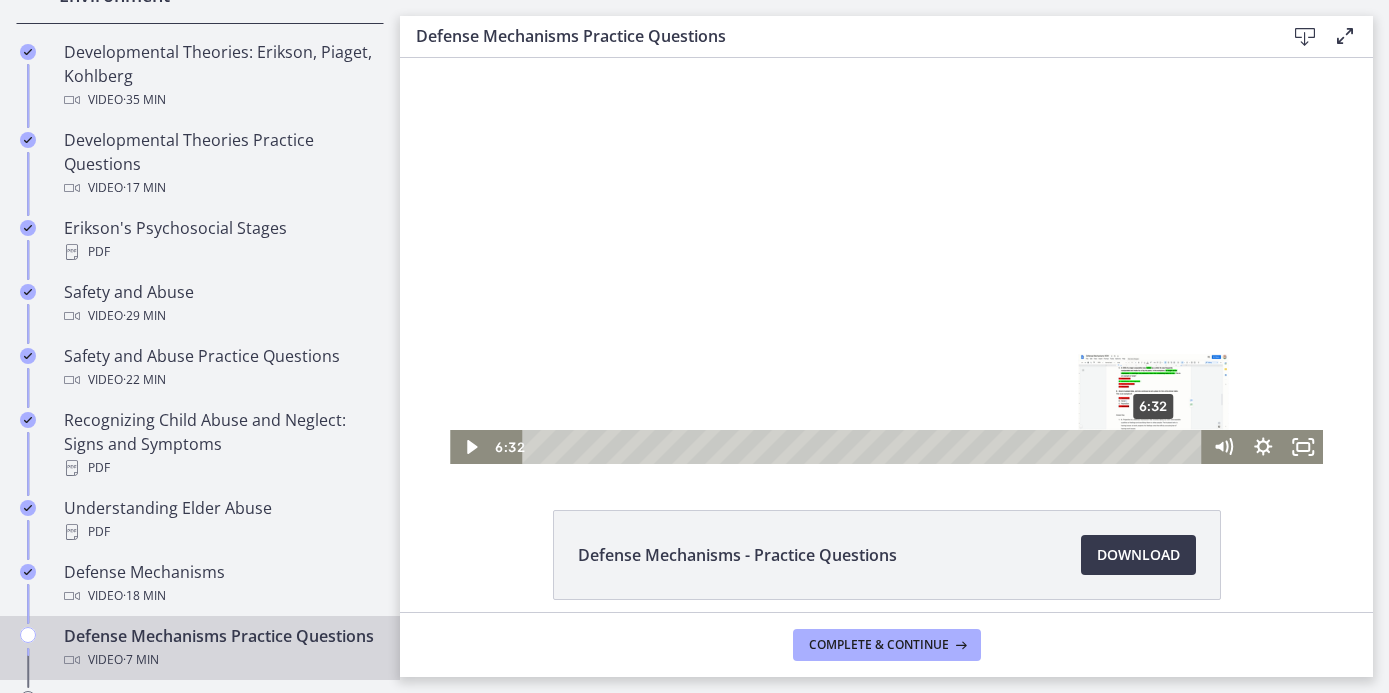 click on "6:32" at bounding box center (865, 447) 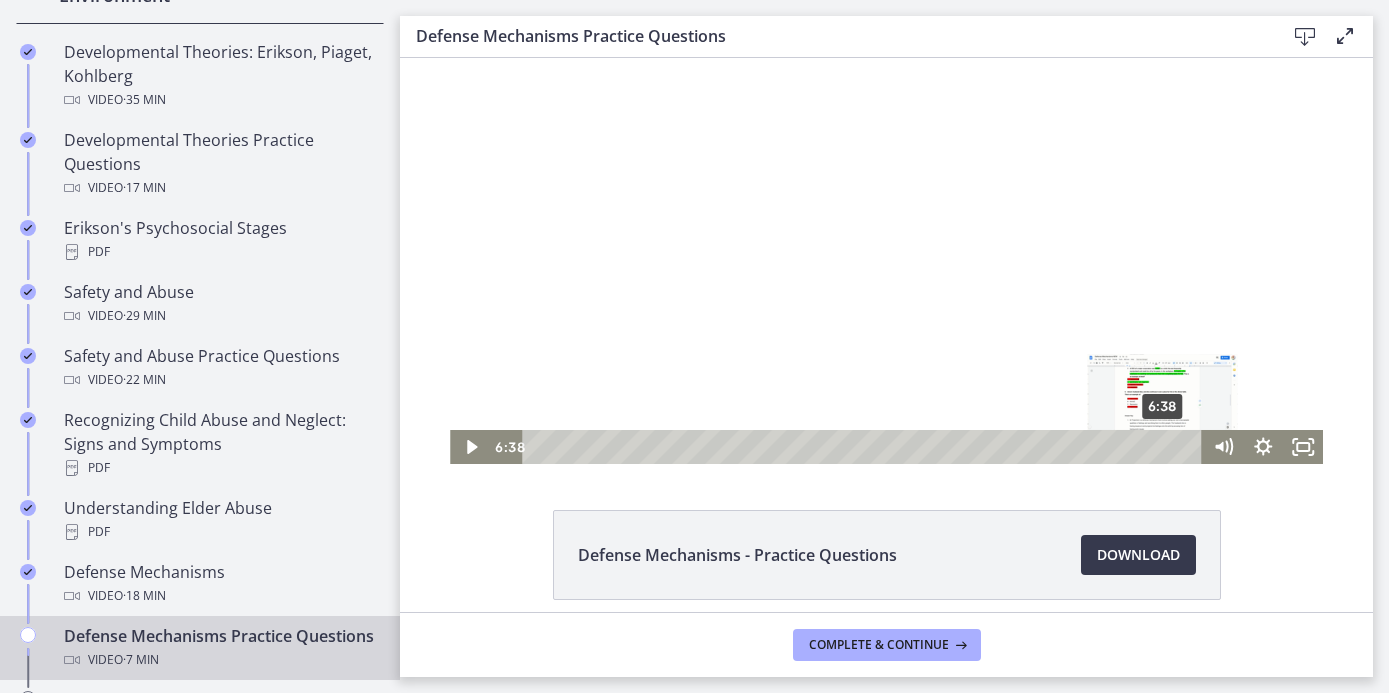 click on "6:38" at bounding box center [865, 447] 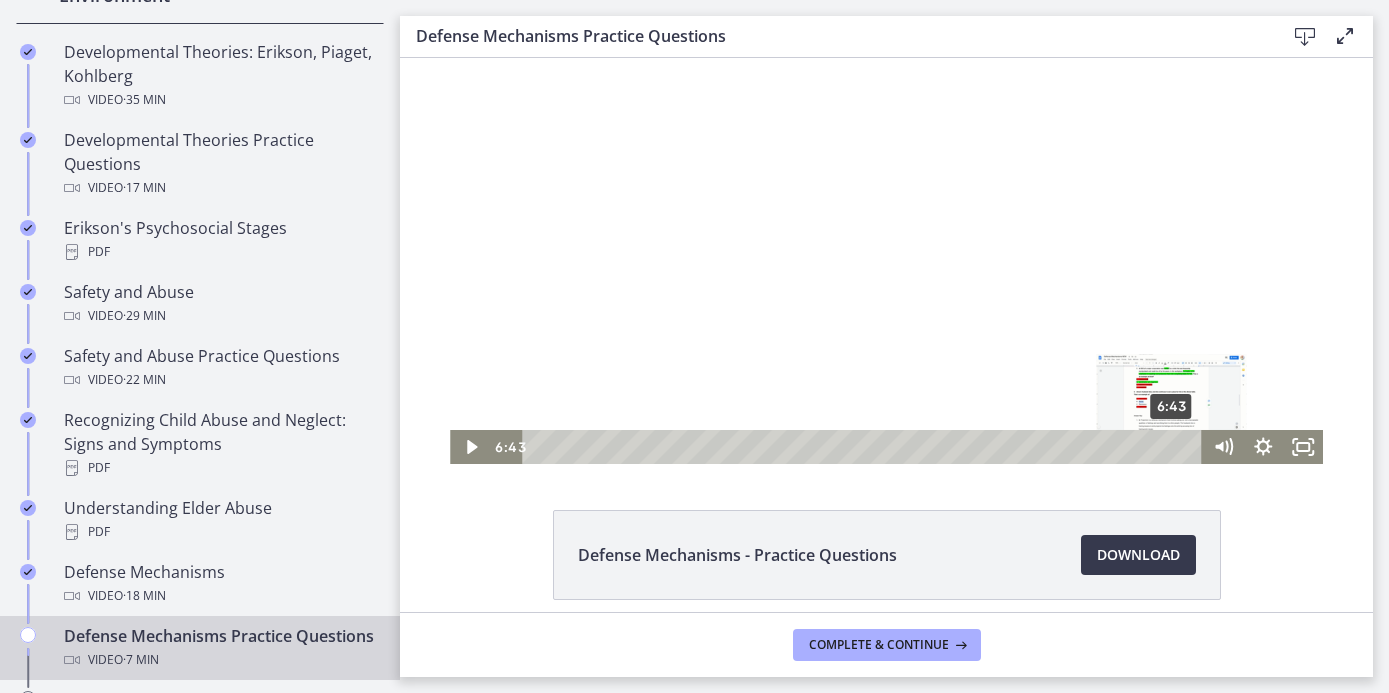 click on "6:43" at bounding box center [865, 447] 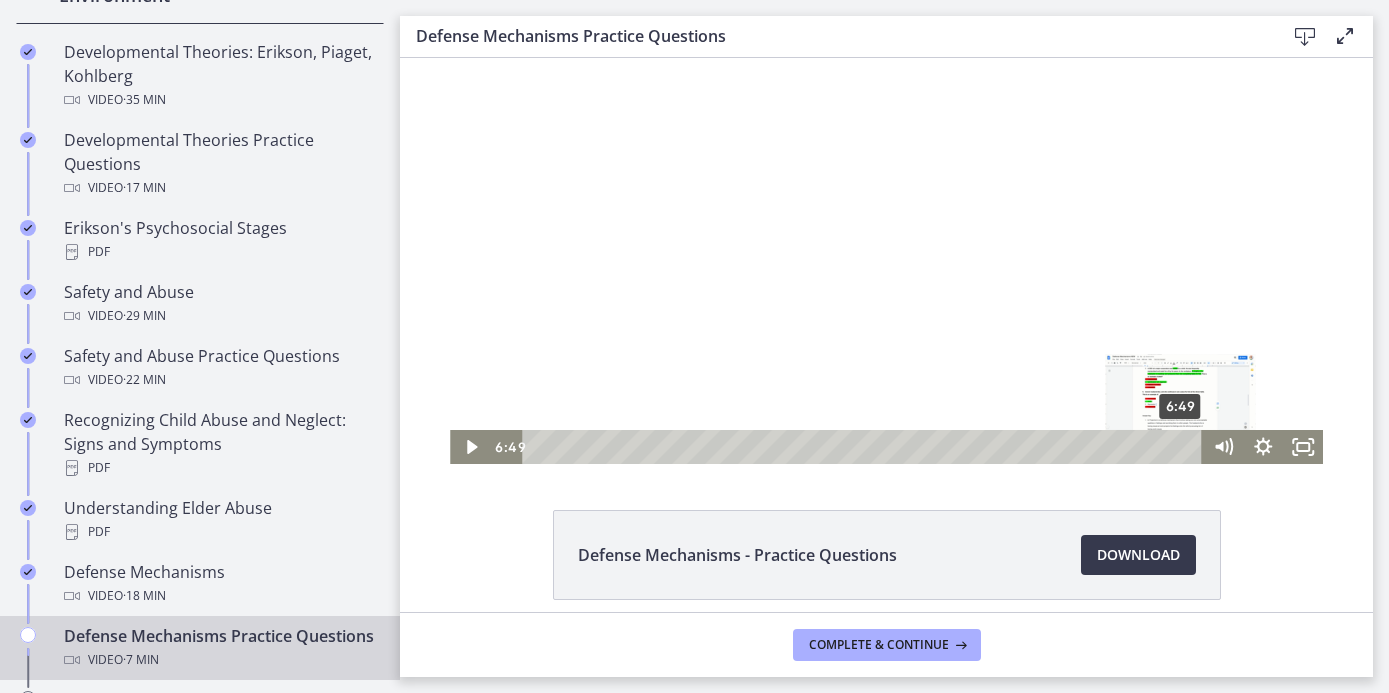 click on "6:49" at bounding box center [865, 447] 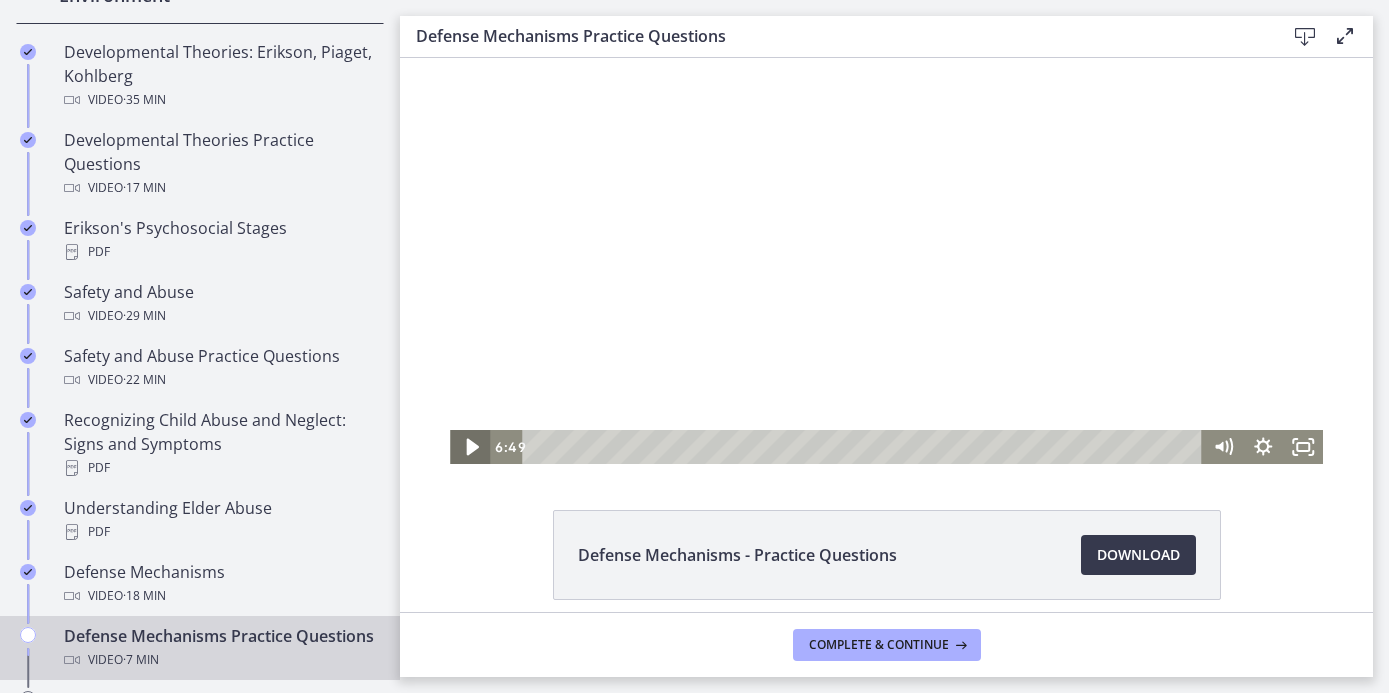 click 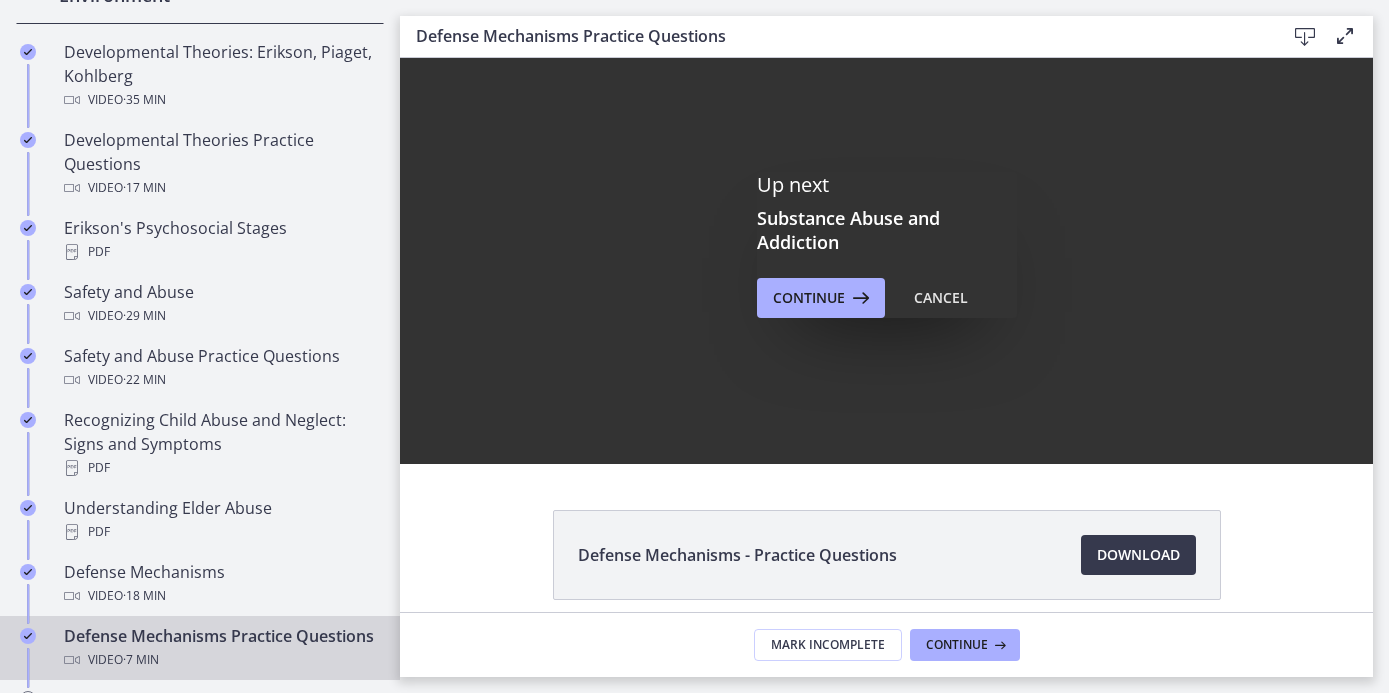 scroll, scrollTop: 0, scrollLeft: 0, axis: both 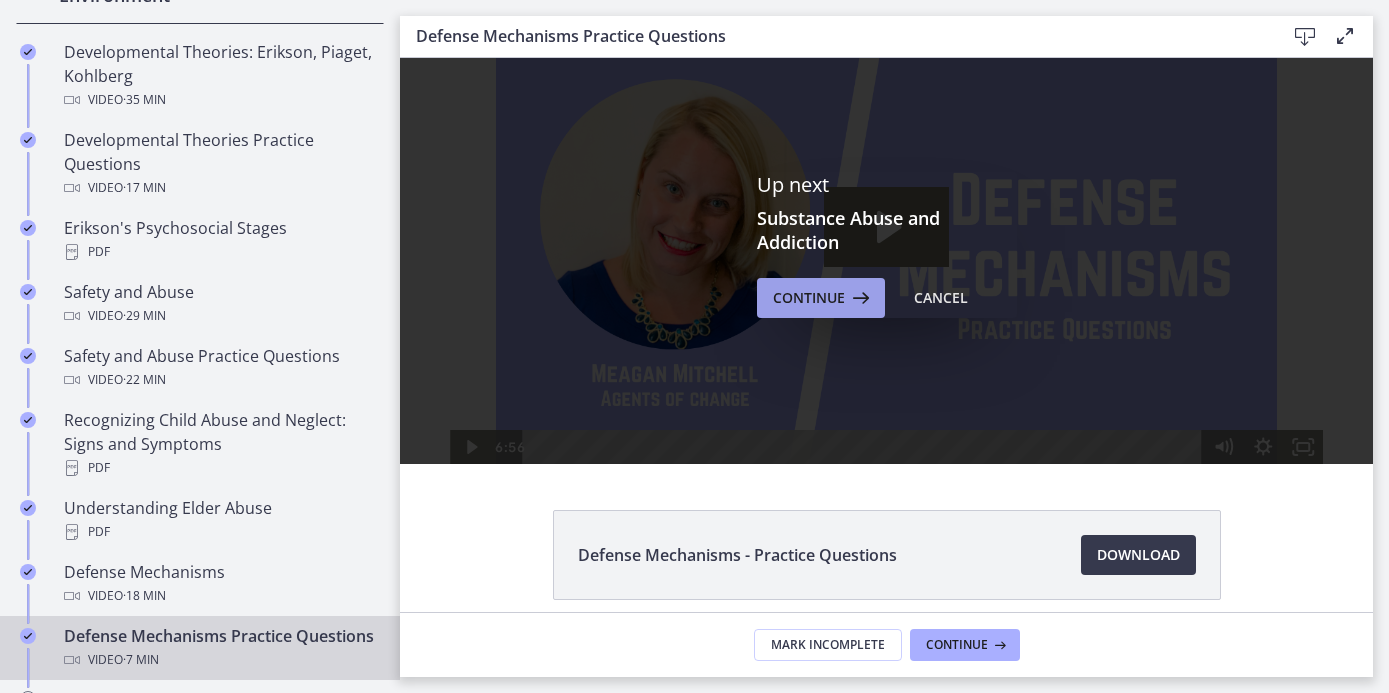 click at bounding box center (859, 298) 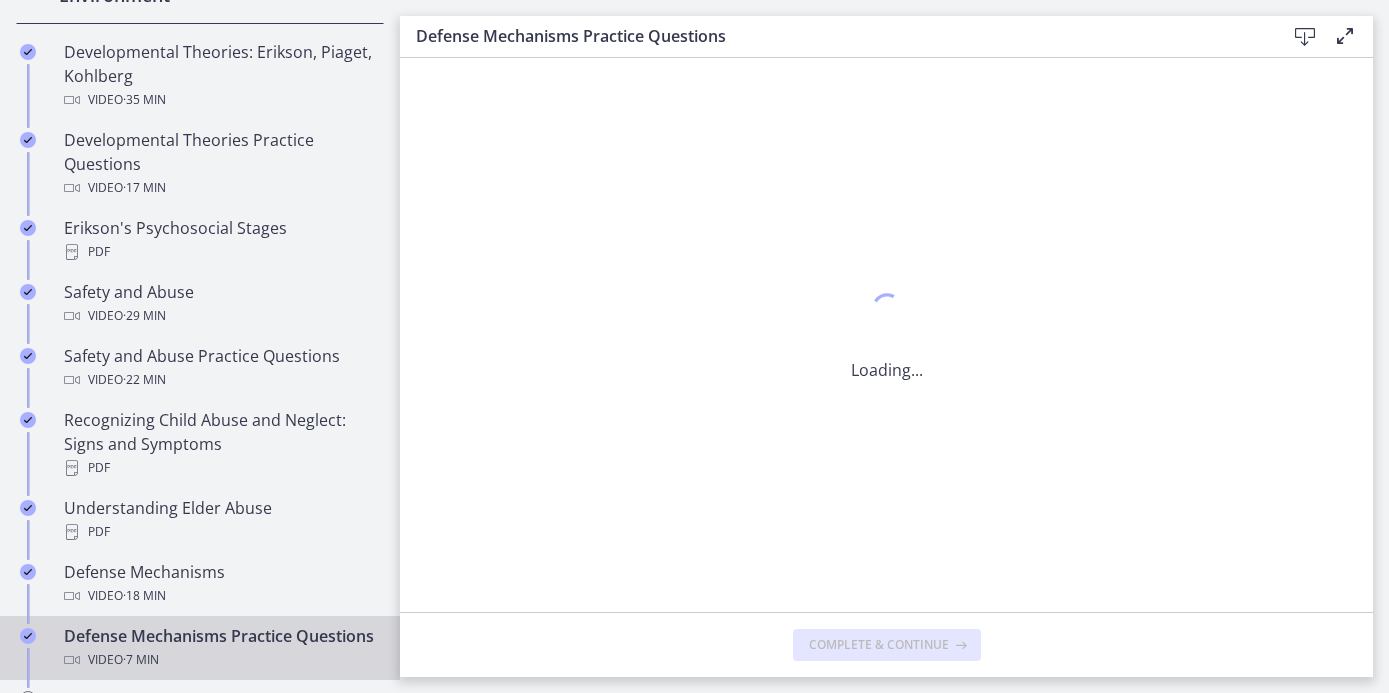 scroll, scrollTop: 0, scrollLeft: 0, axis: both 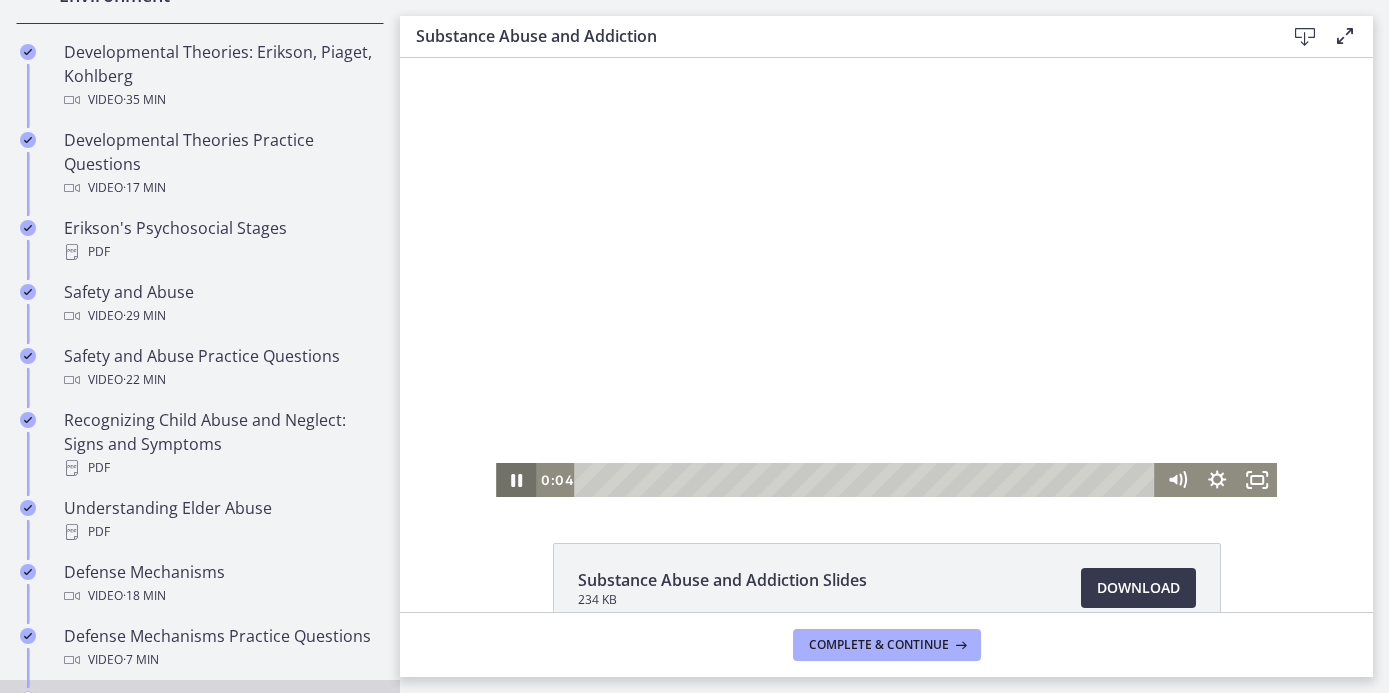 click 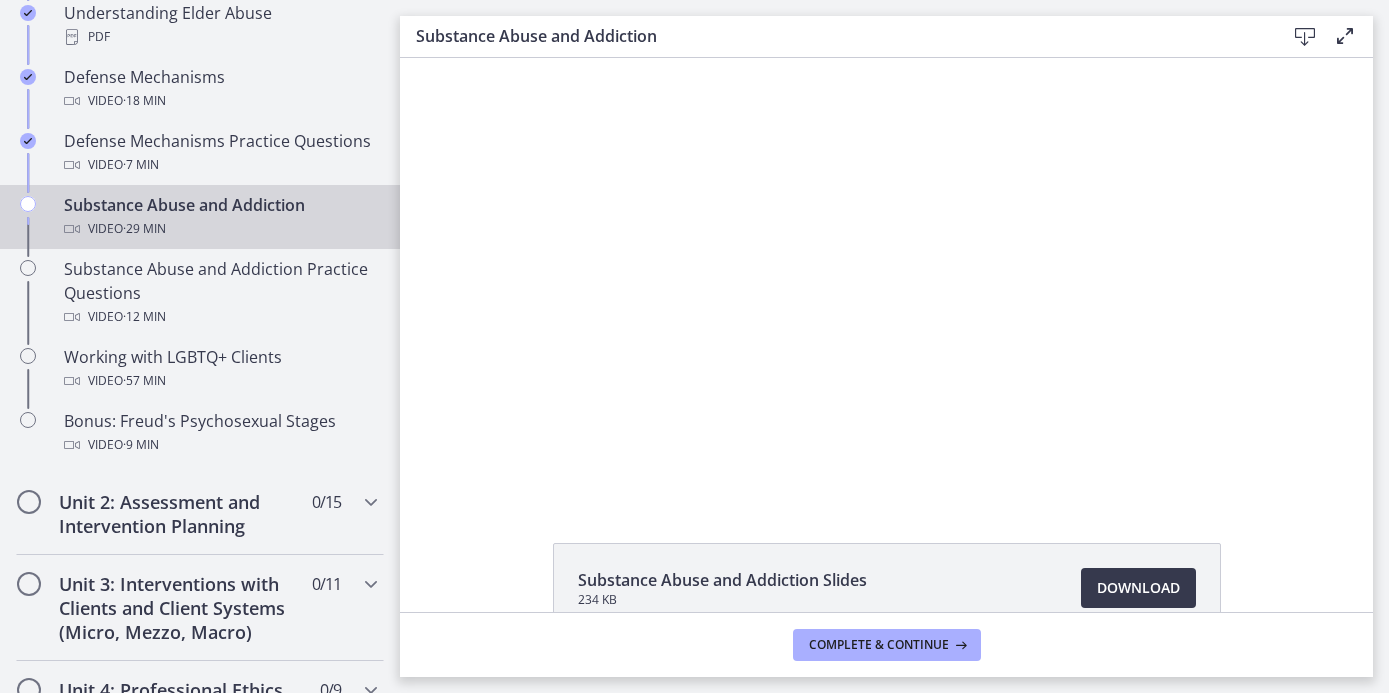 scroll, scrollTop: 1171, scrollLeft: 0, axis: vertical 